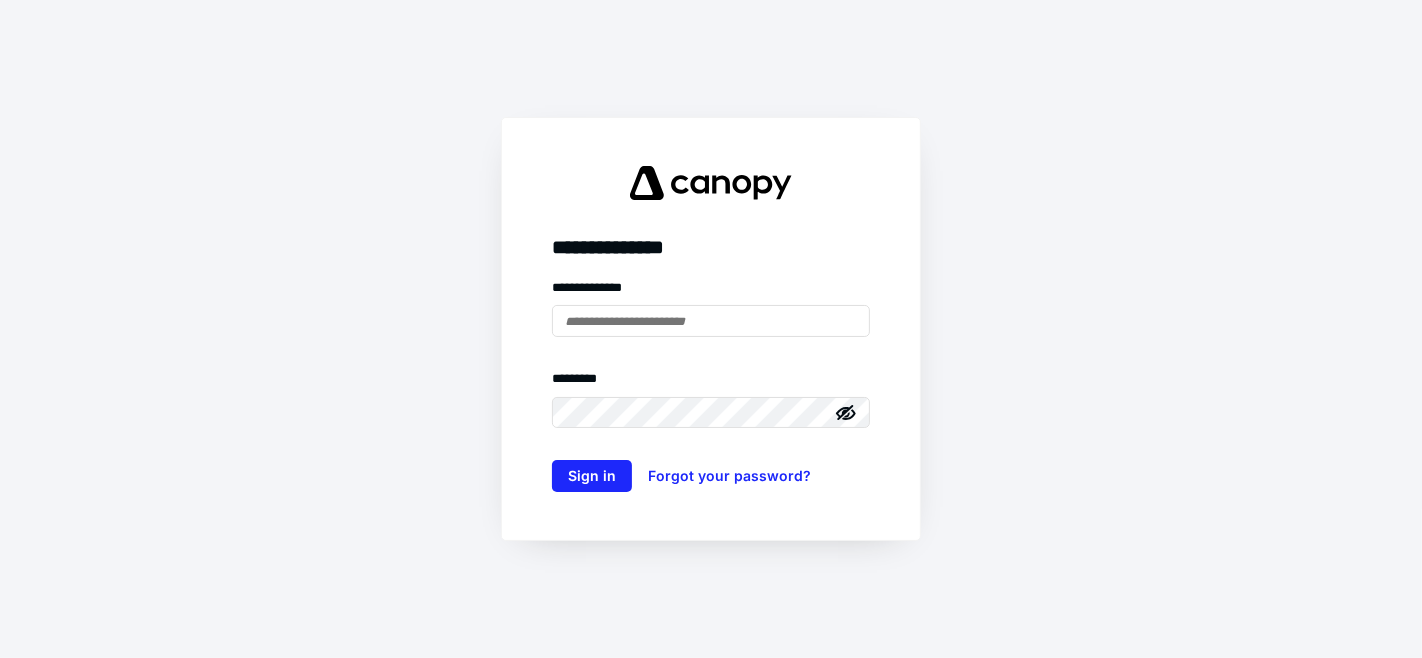 scroll, scrollTop: 0, scrollLeft: 0, axis: both 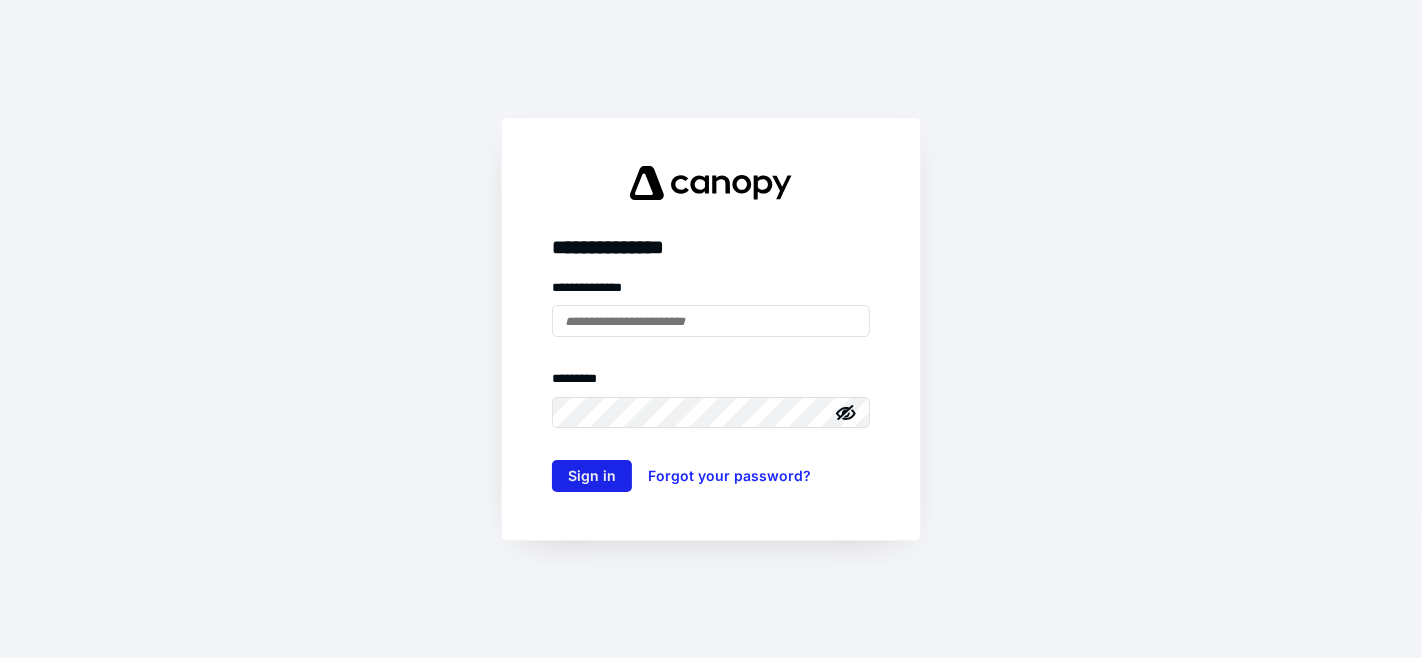 type on "**********" 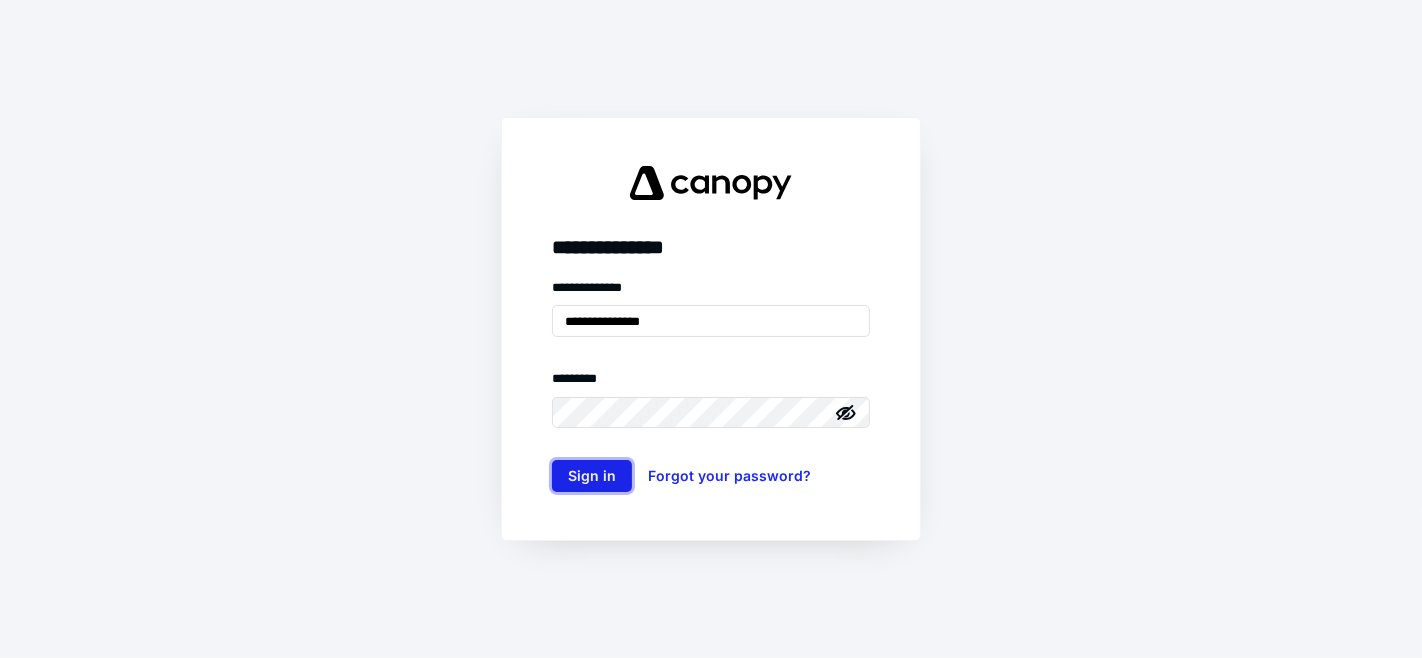 click on "Sign in" at bounding box center (592, 476) 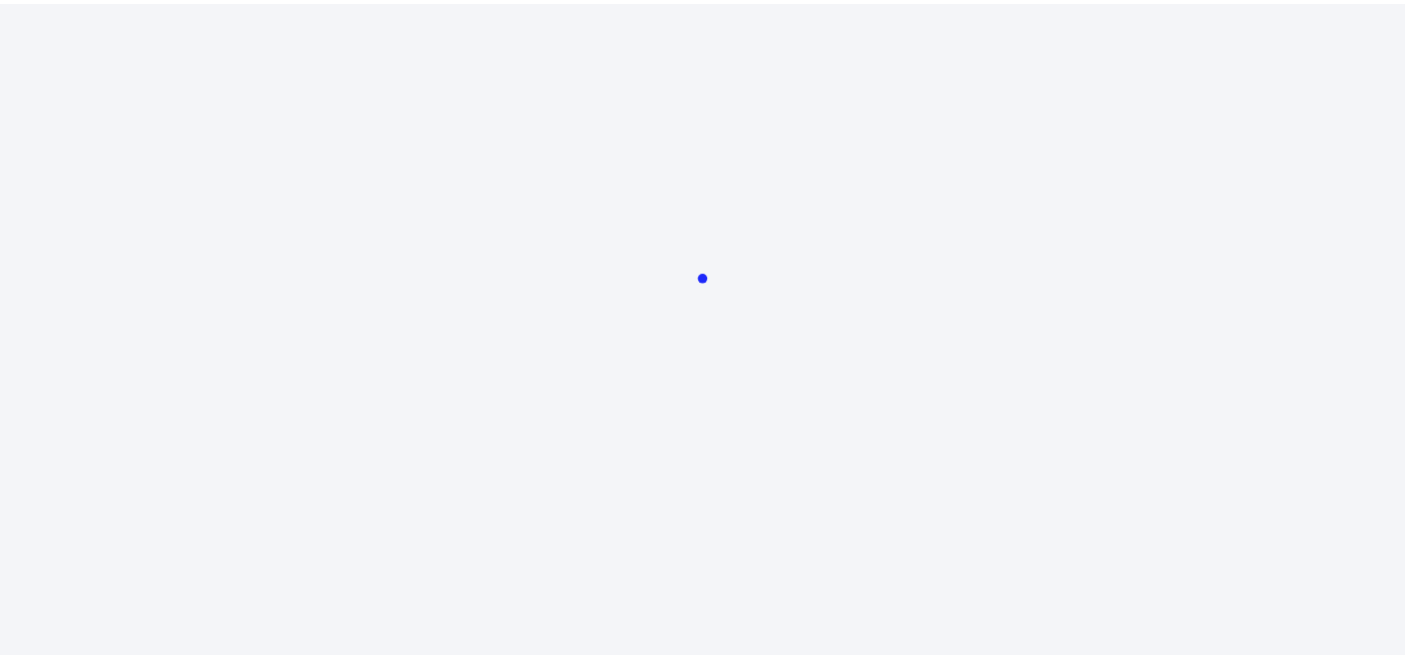 scroll, scrollTop: 0, scrollLeft: 0, axis: both 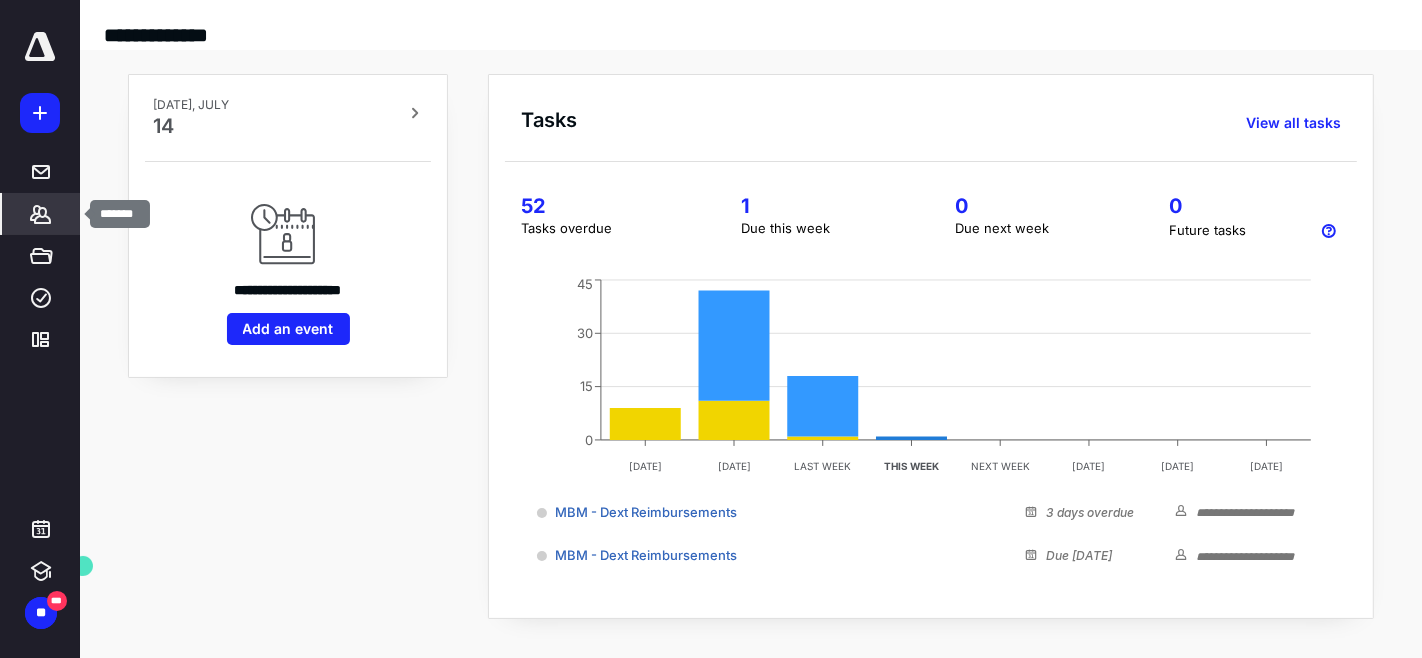 click 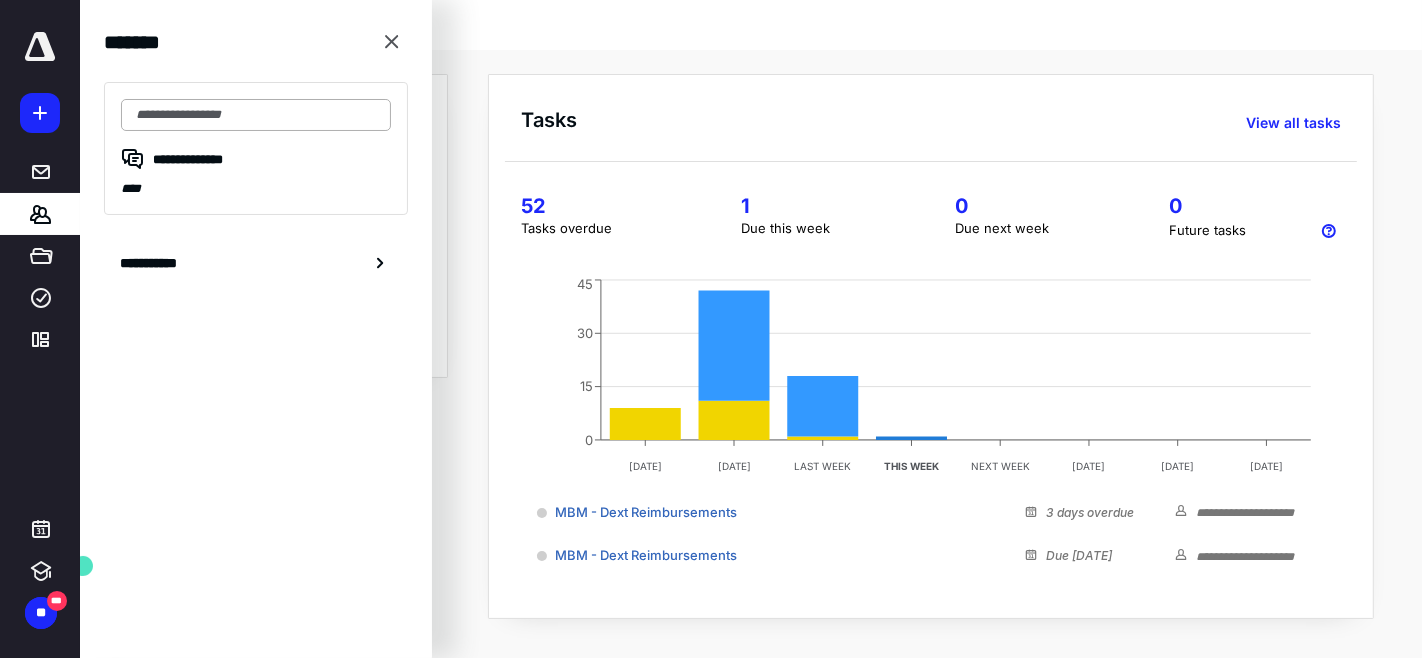 click at bounding box center [256, 115] 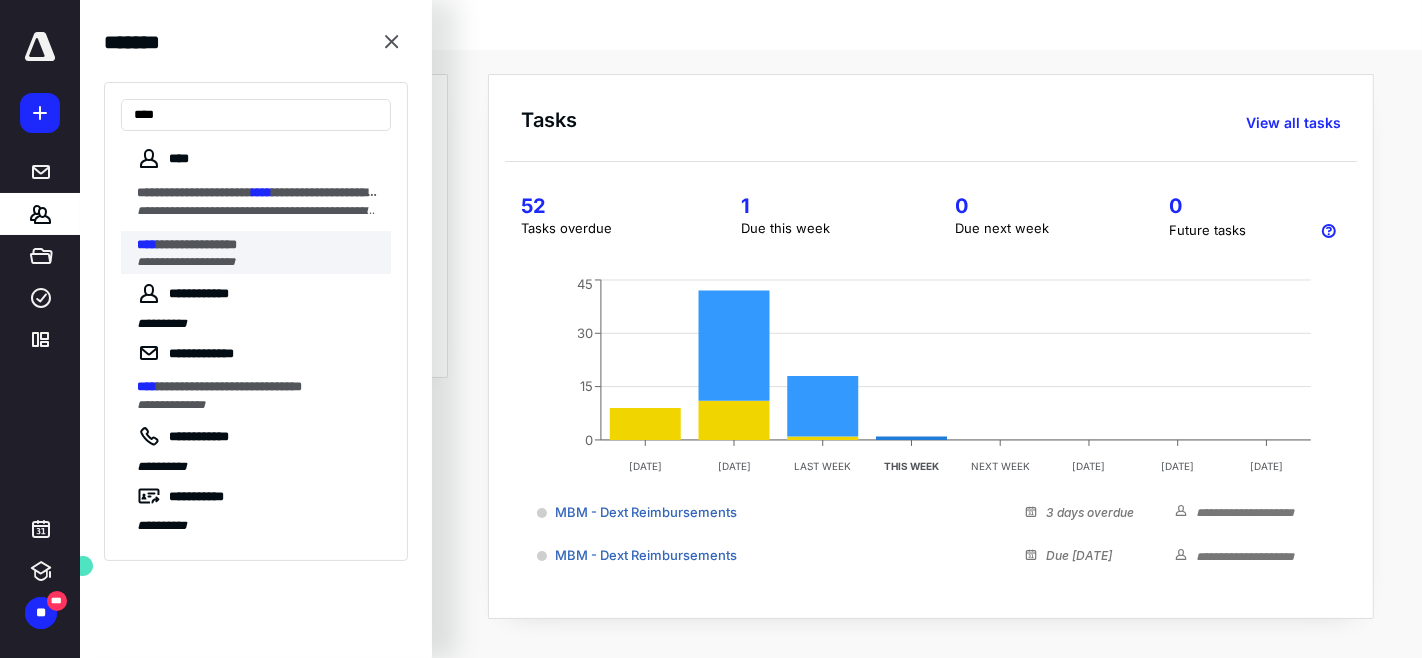 type on "****" 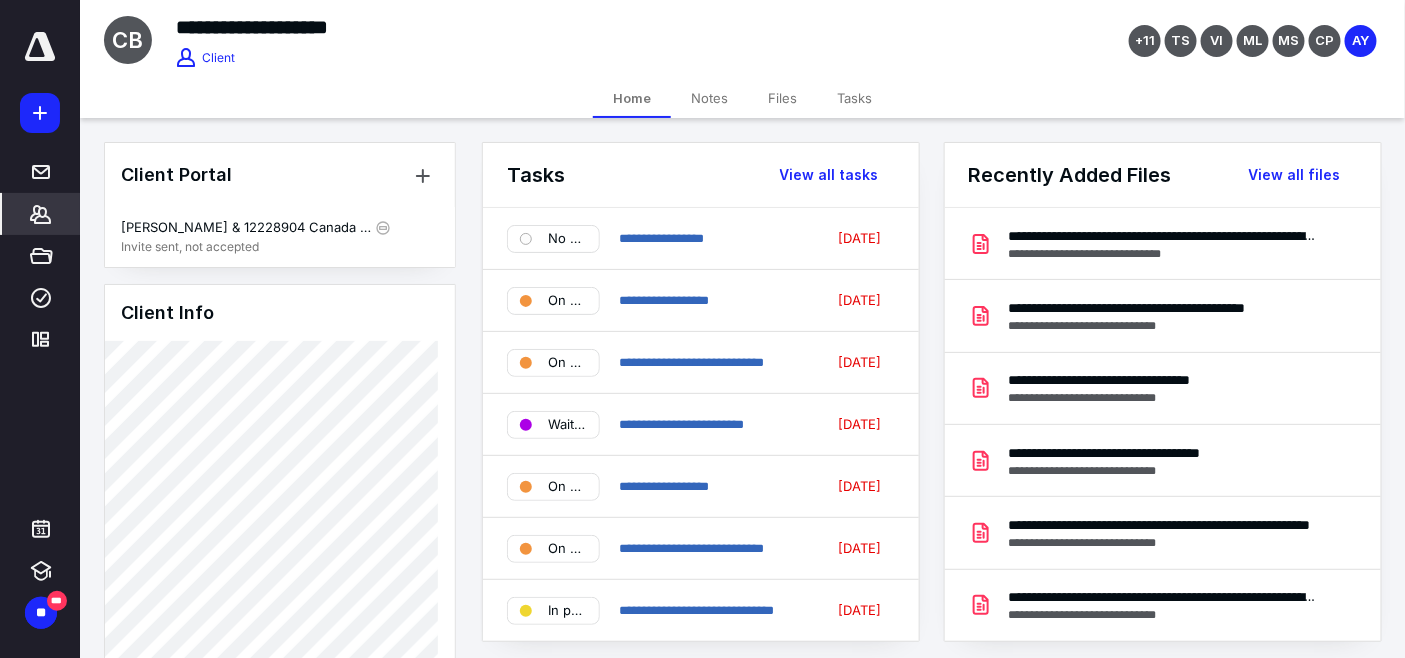 click on "Files" at bounding box center (782, 98) 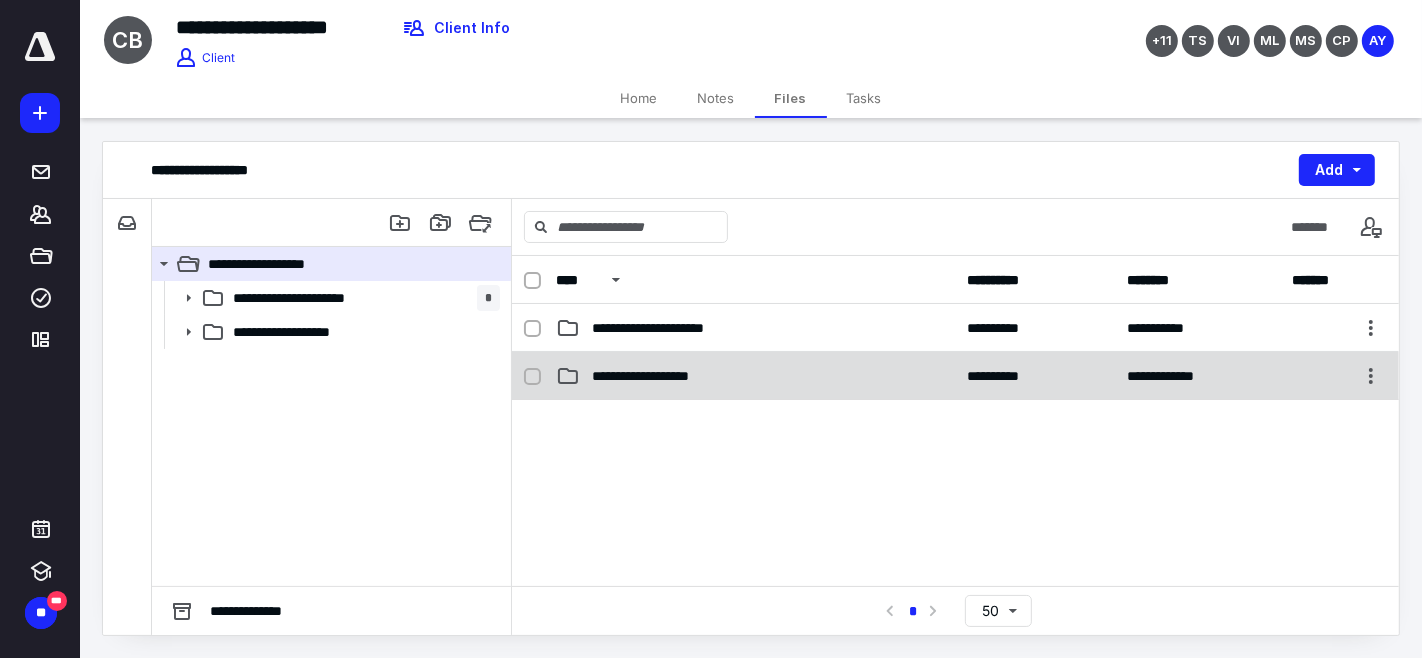 click on "**********" at bounding box center [667, 376] 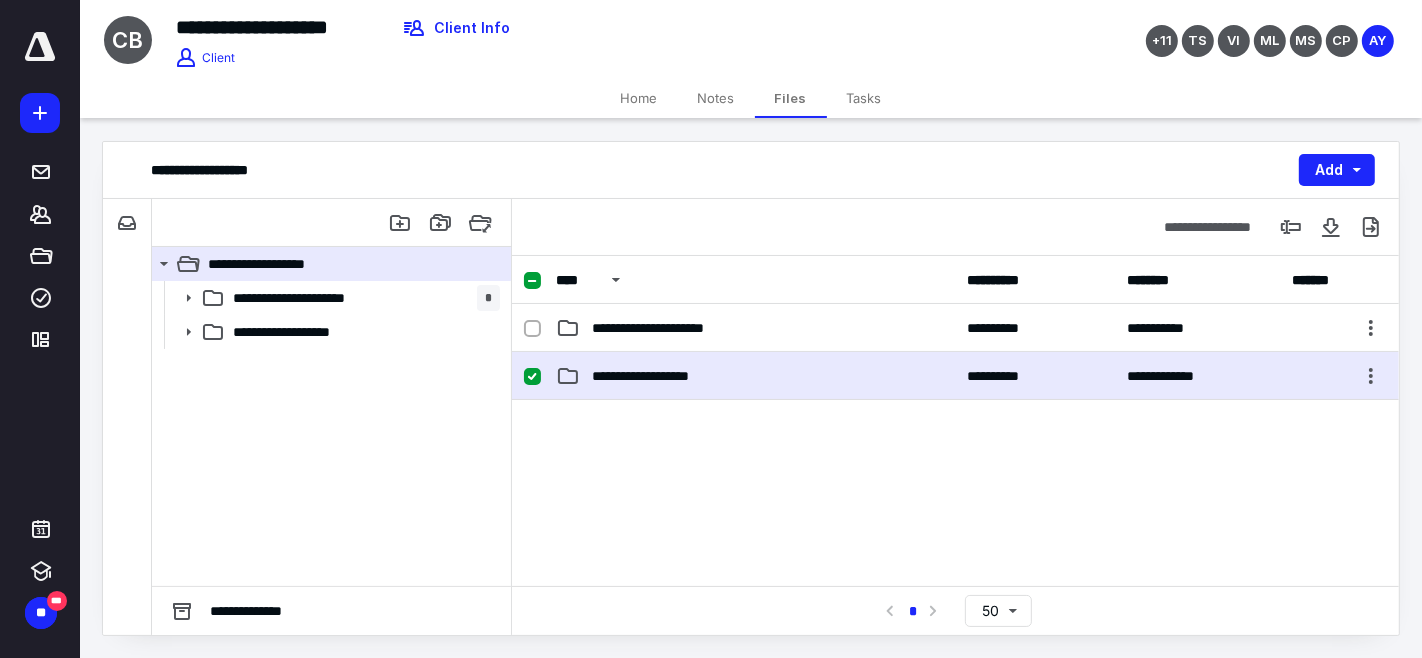 click on "**********" at bounding box center [667, 376] 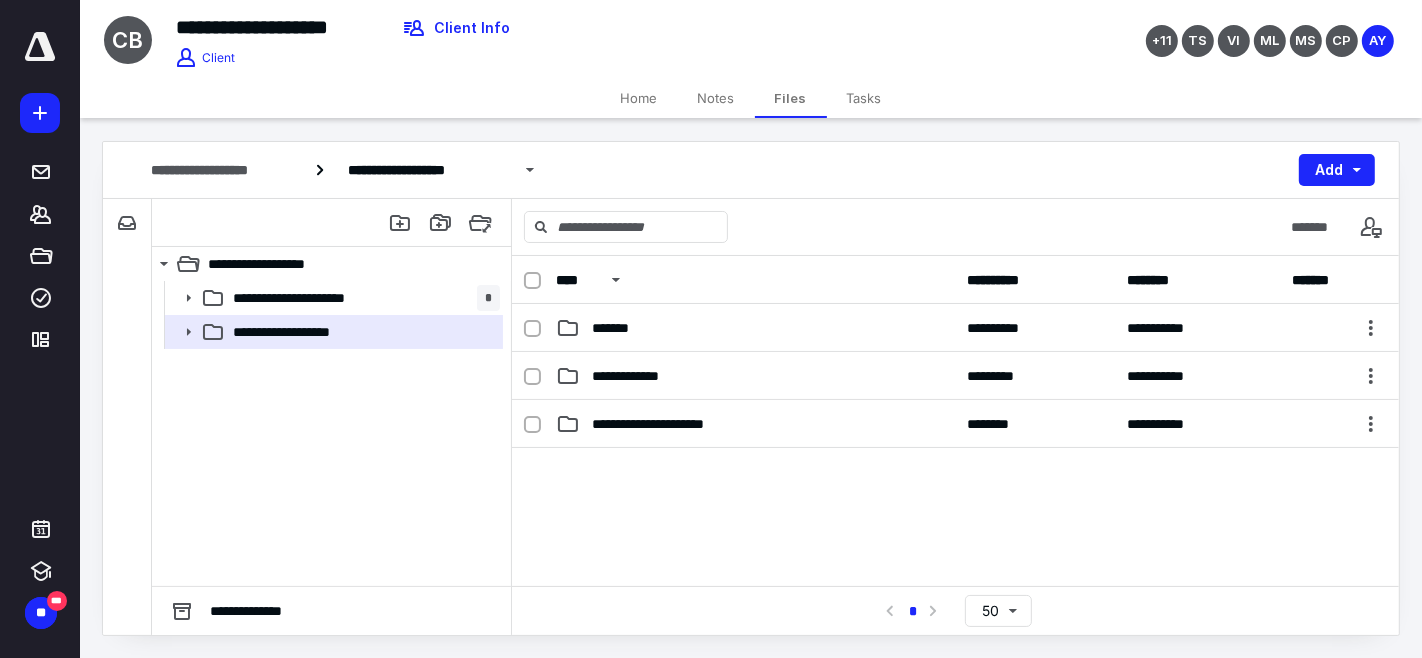 click at bounding box center [955, 598] 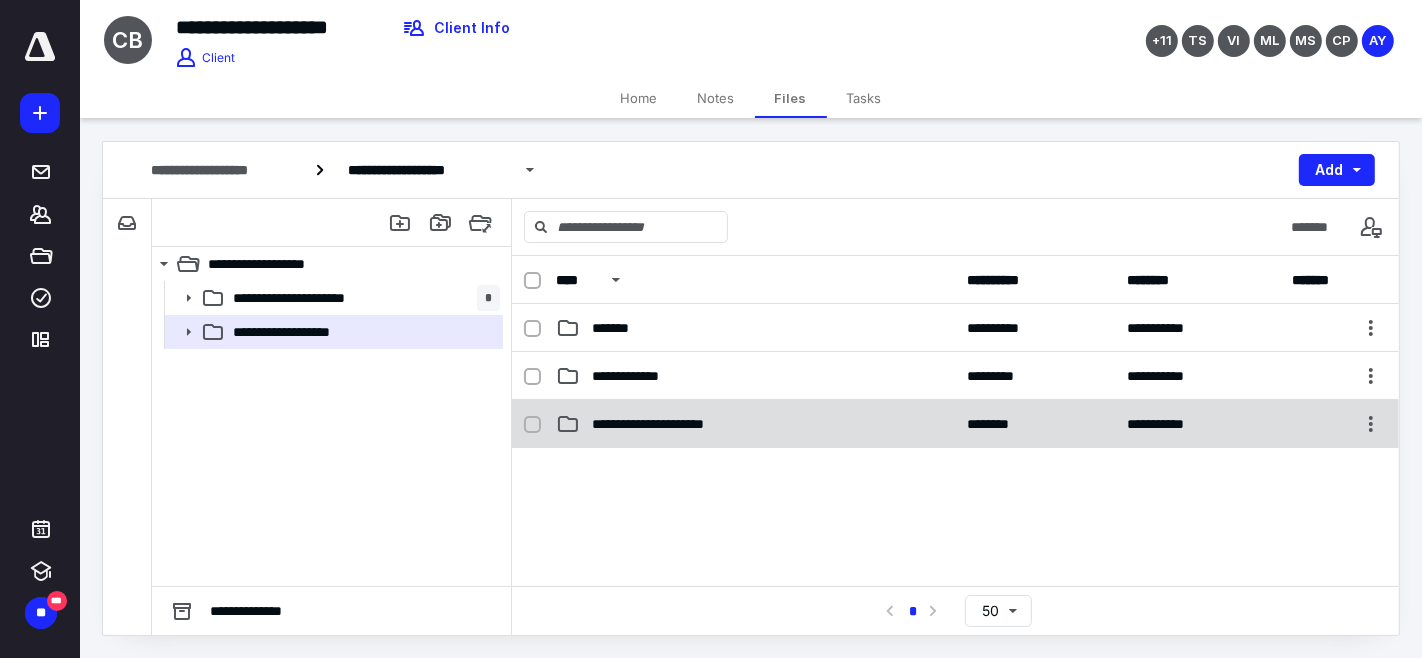 click on "**********" at bounding box center (673, 424) 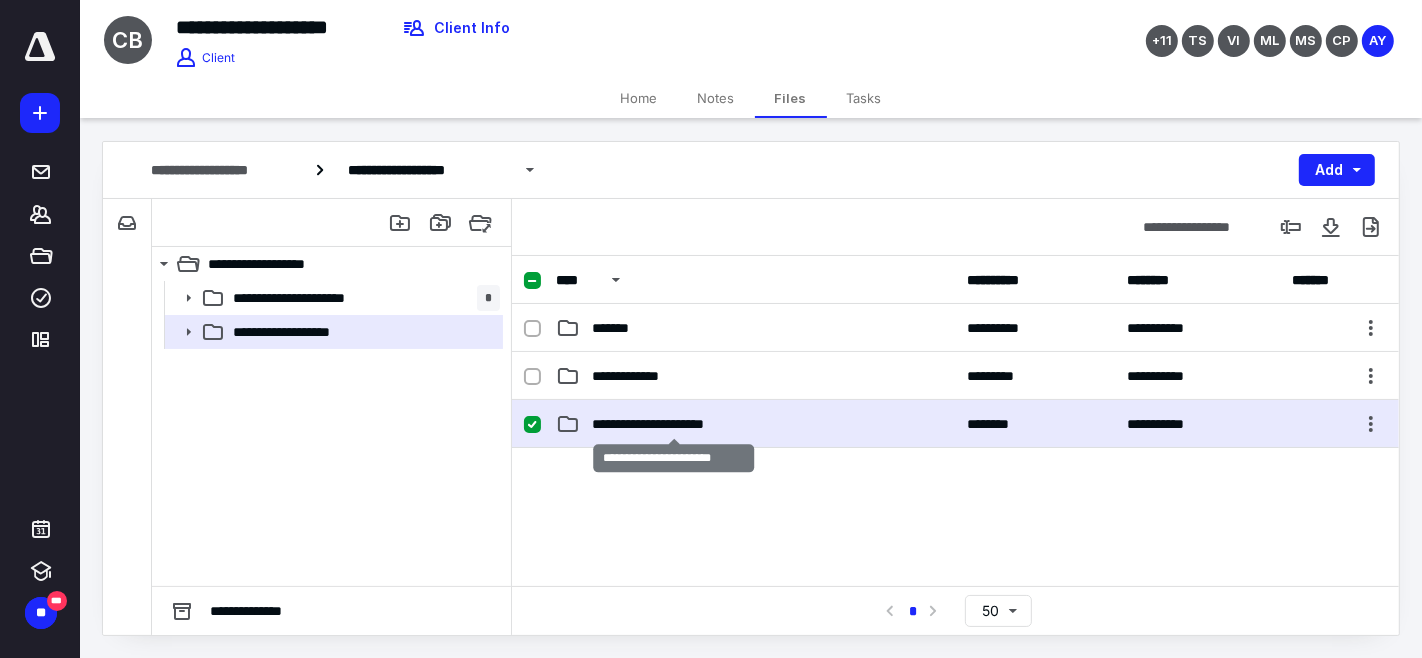 click on "**********" at bounding box center [673, 424] 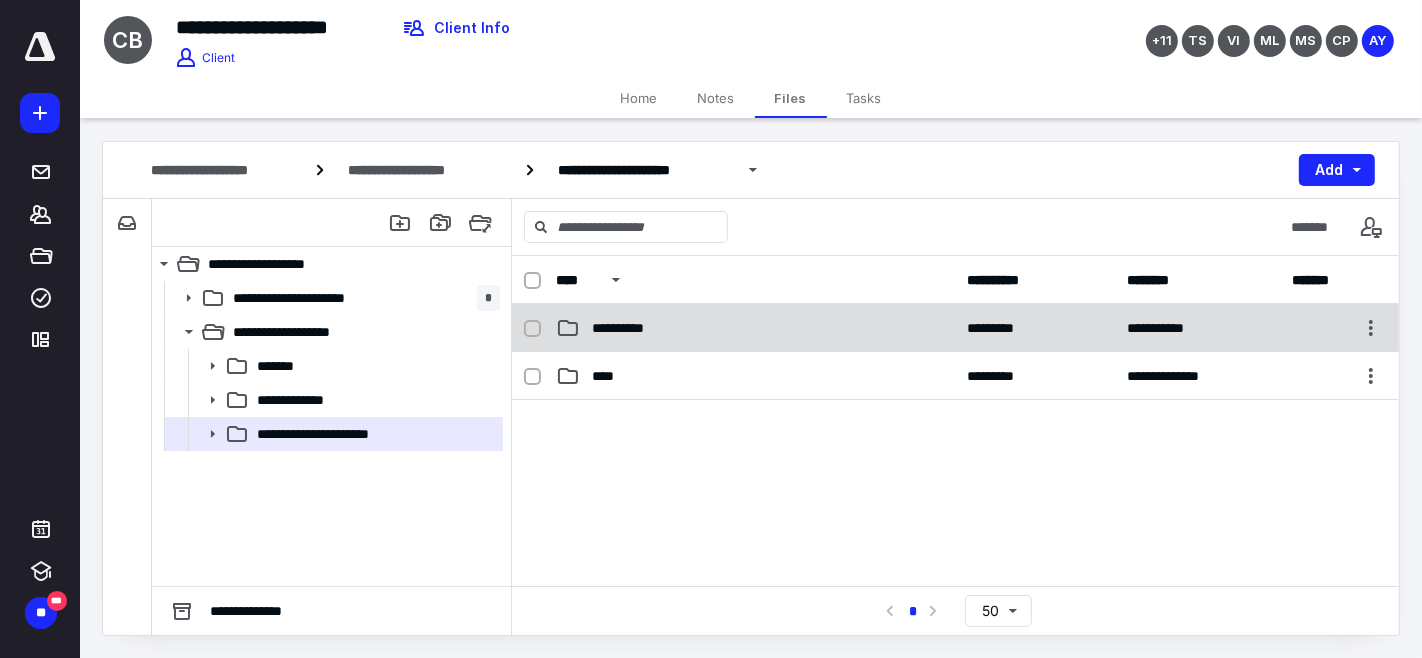 click on "**********" at bounding box center [633, 328] 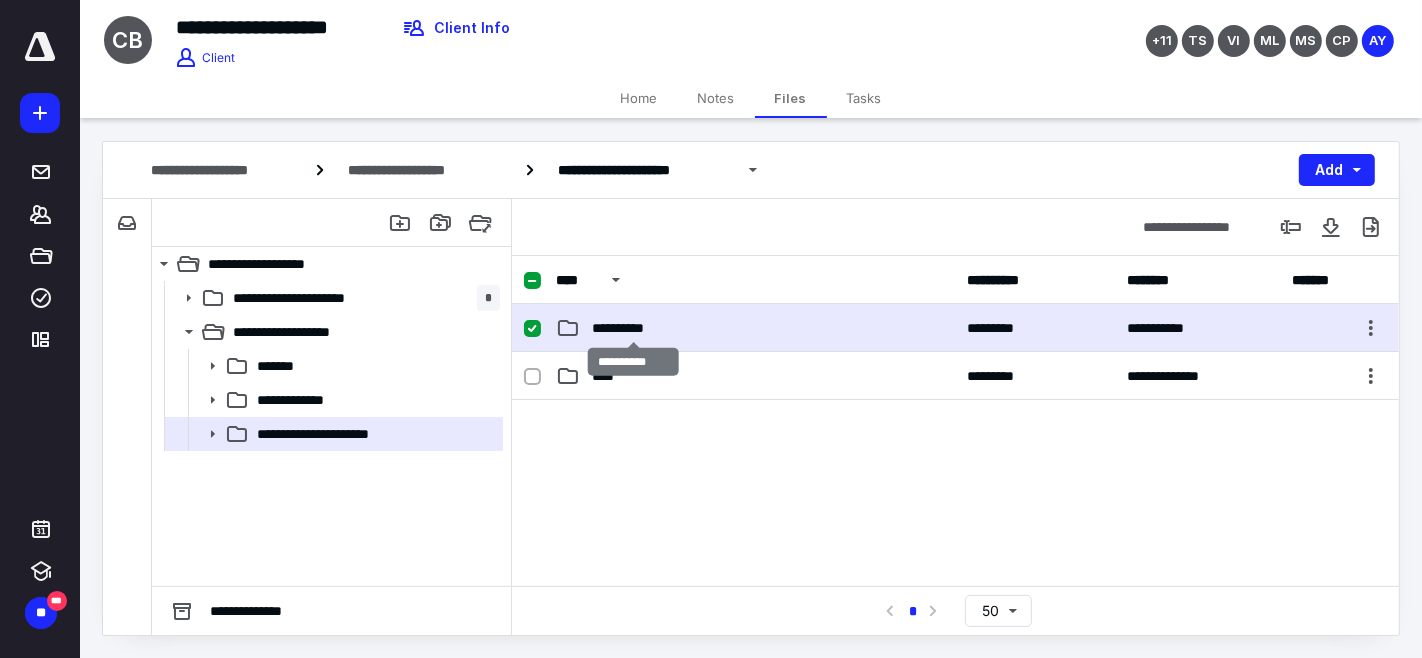 click on "**********" at bounding box center [633, 328] 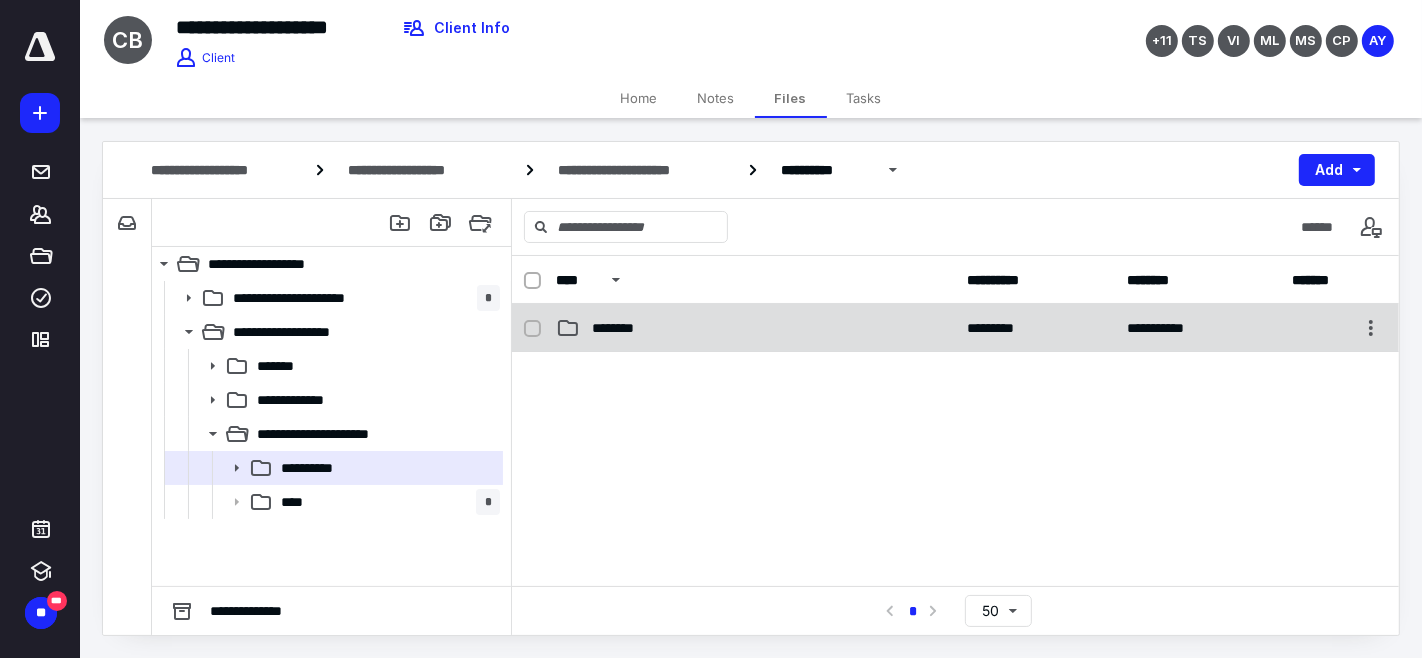 click on "**********" at bounding box center (955, 328) 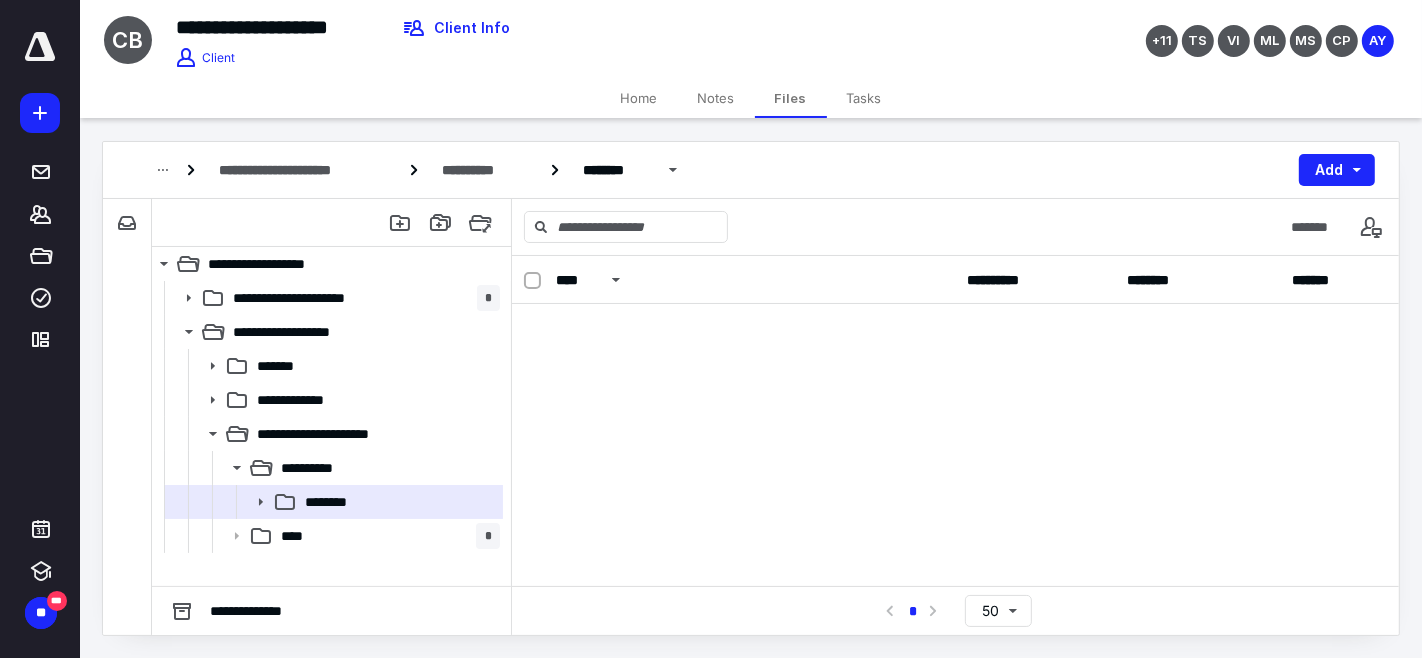 scroll, scrollTop: 84, scrollLeft: 0, axis: vertical 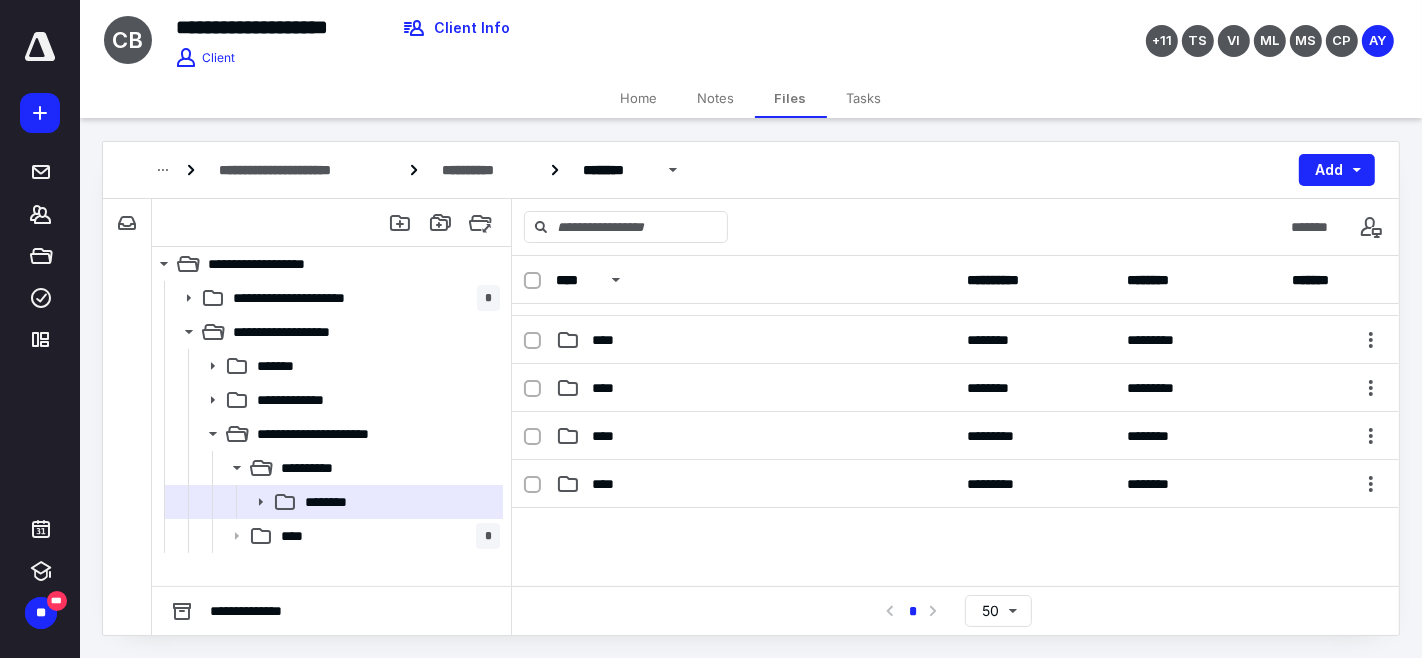 click on "****" at bounding box center (755, 484) 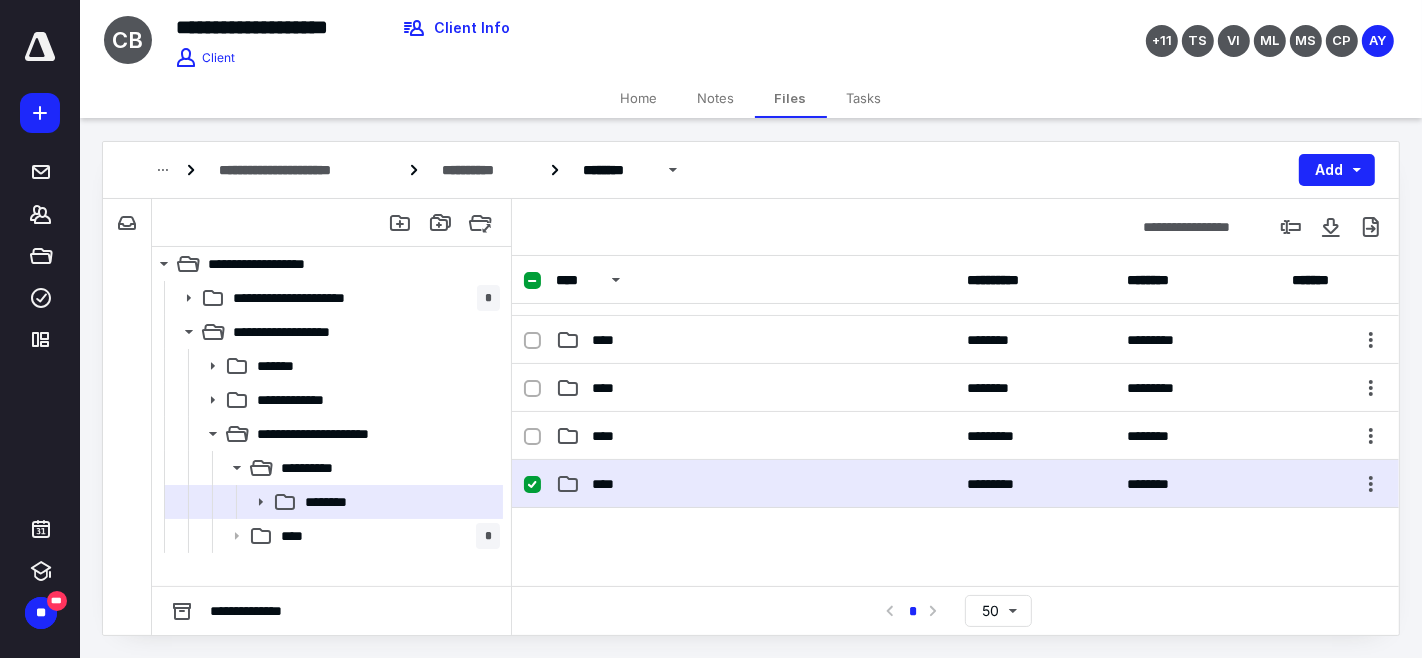click on "****" at bounding box center (755, 484) 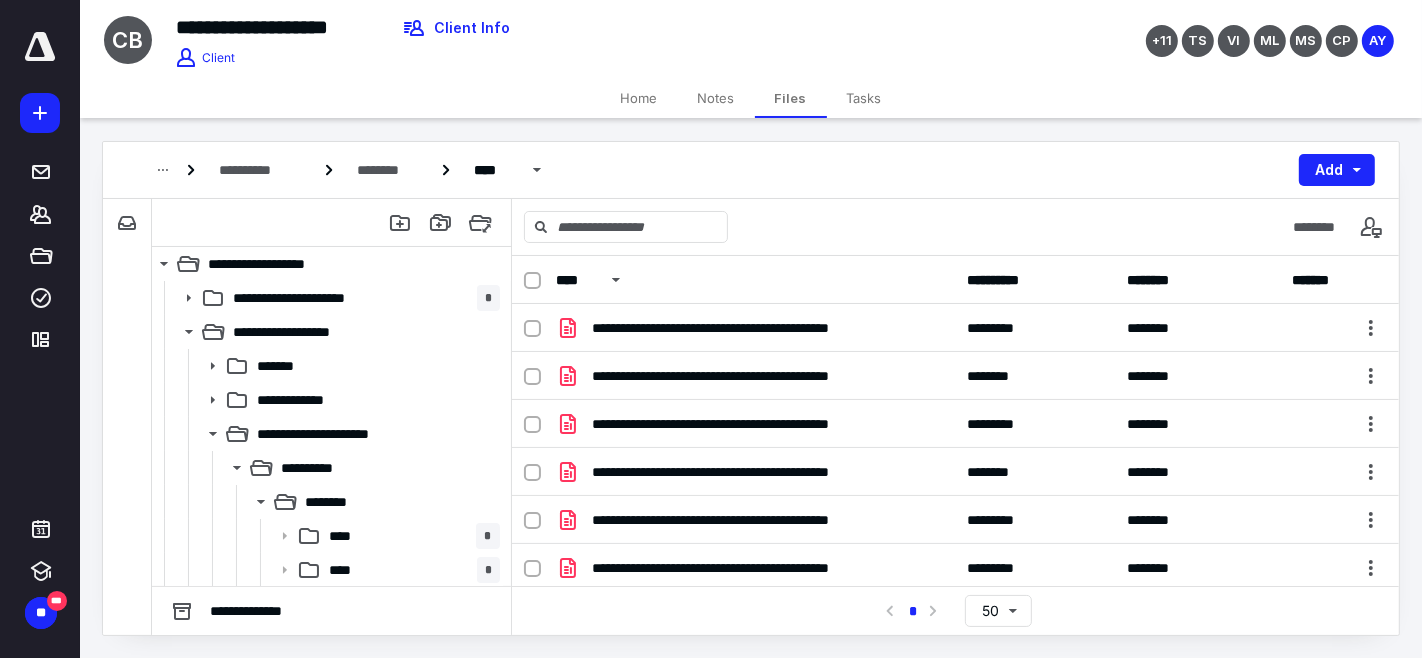 scroll, scrollTop: 294, scrollLeft: 0, axis: vertical 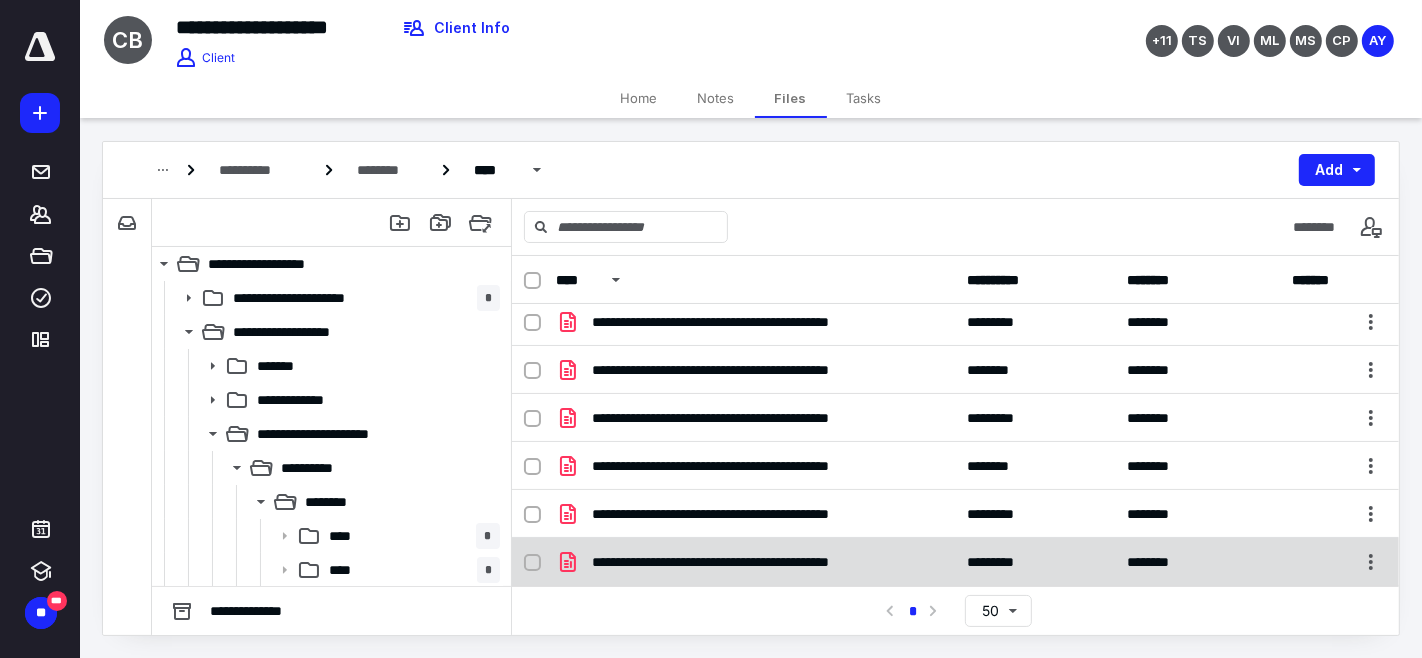 click on "**********" at bounding box center [955, 562] 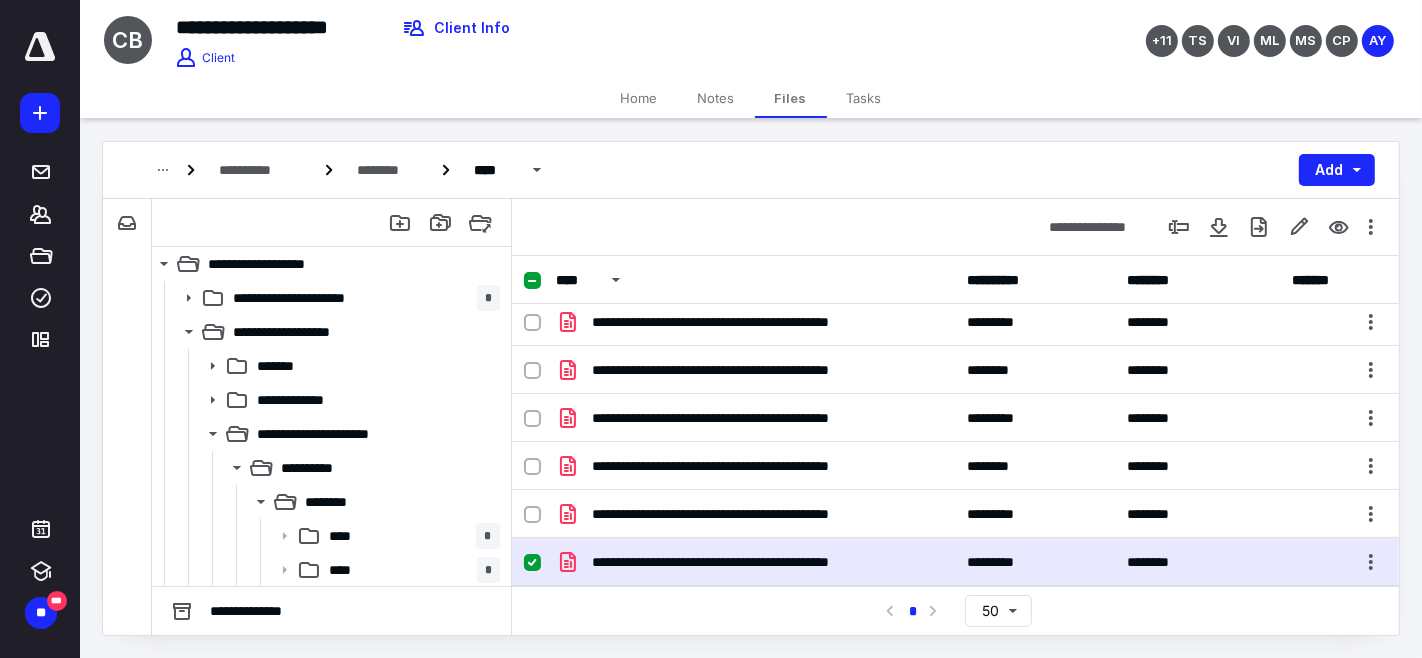 click on "**********" at bounding box center [955, 562] 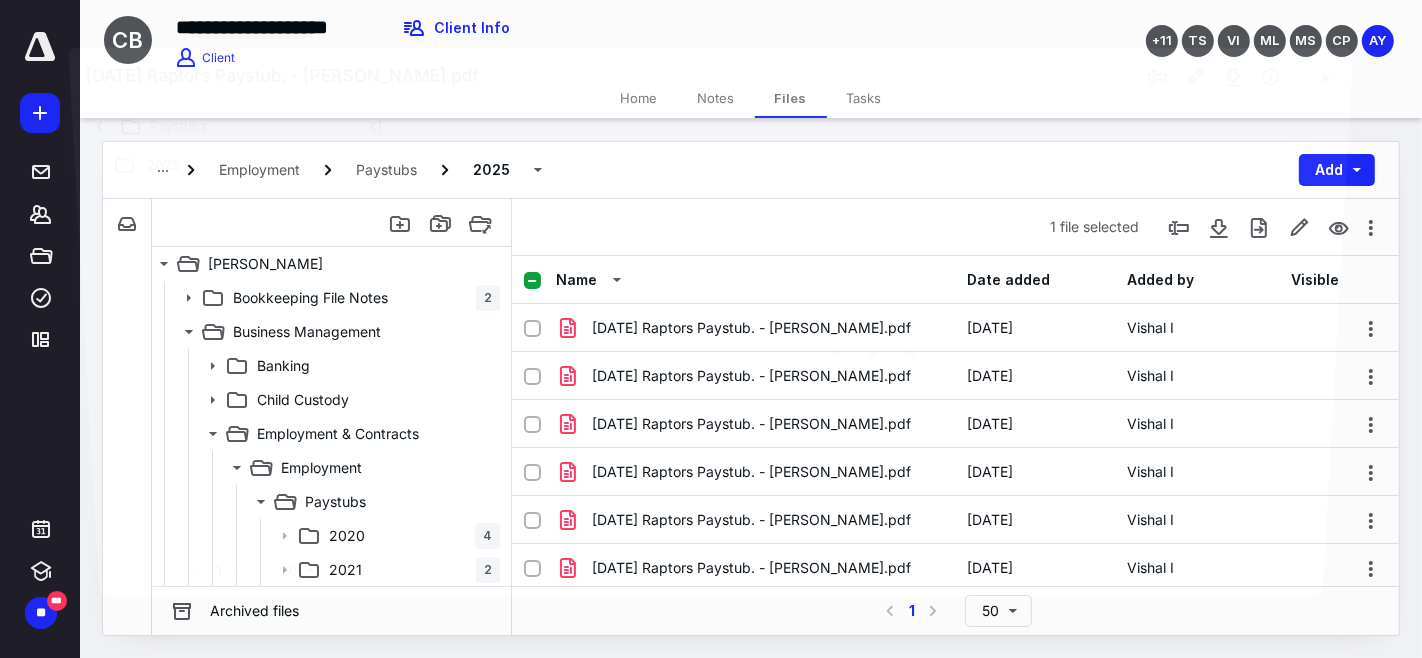 scroll, scrollTop: 294, scrollLeft: 0, axis: vertical 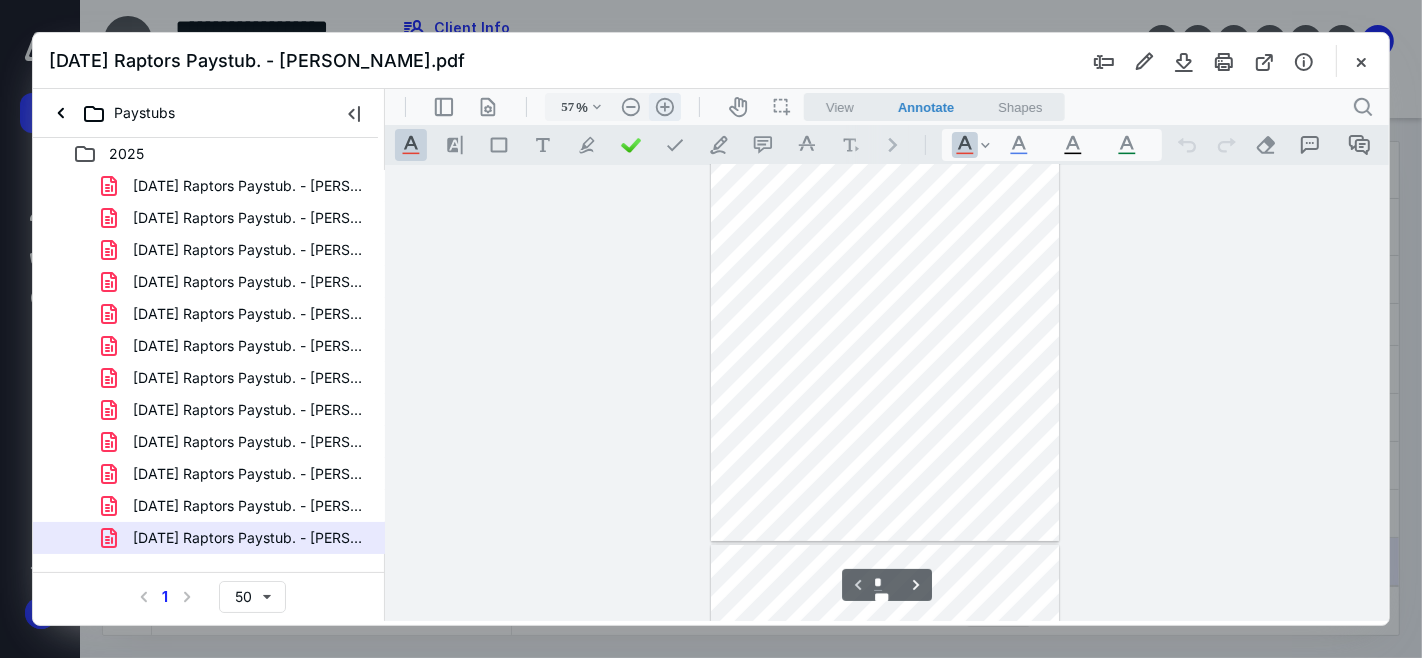 click on ".cls-1{fill:#abb0c4;} icon - header - zoom - in - line" at bounding box center [664, 106] 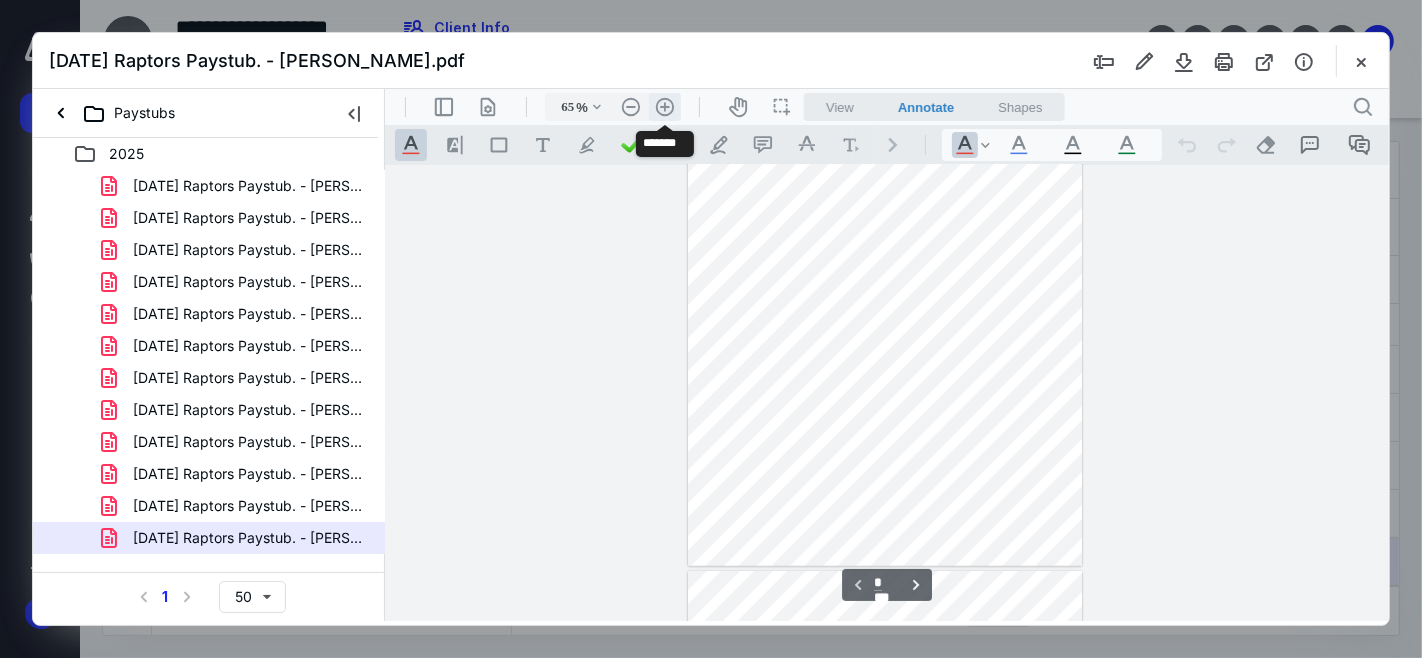 click on ".cls-1{fill:#abb0c4;} icon - header - zoom - in - line" at bounding box center [664, 106] 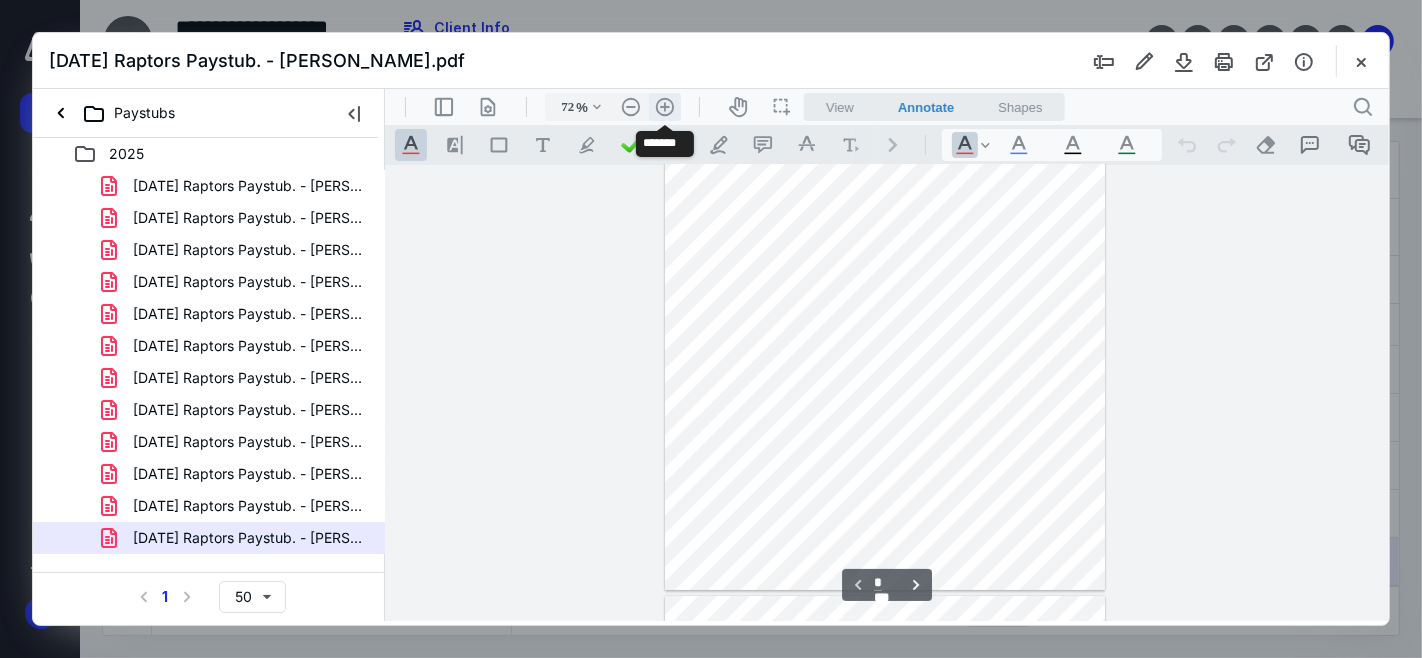 click on ".cls-1{fill:#abb0c4;} icon - header - zoom - in - line" at bounding box center (664, 106) 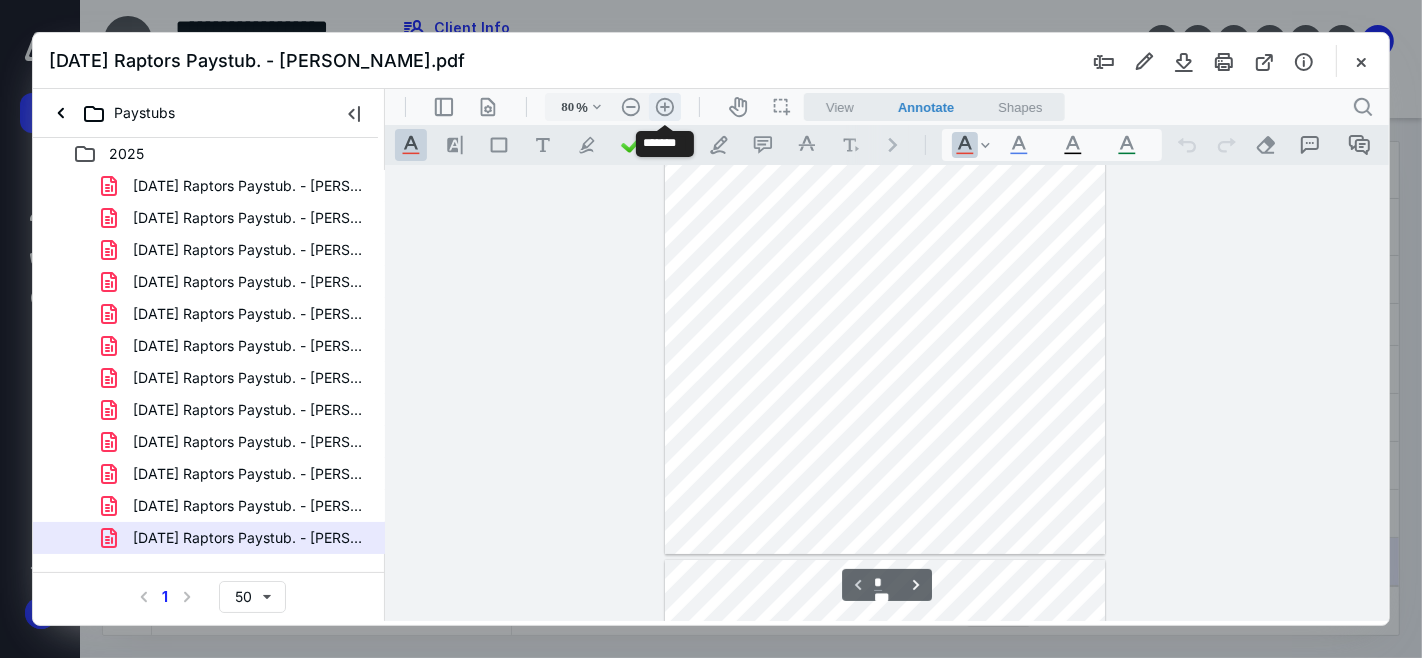 click on ".cls-1{fill:#abb0c4;} icon - header - zoom - in - line" at bounding box center (664, 106) 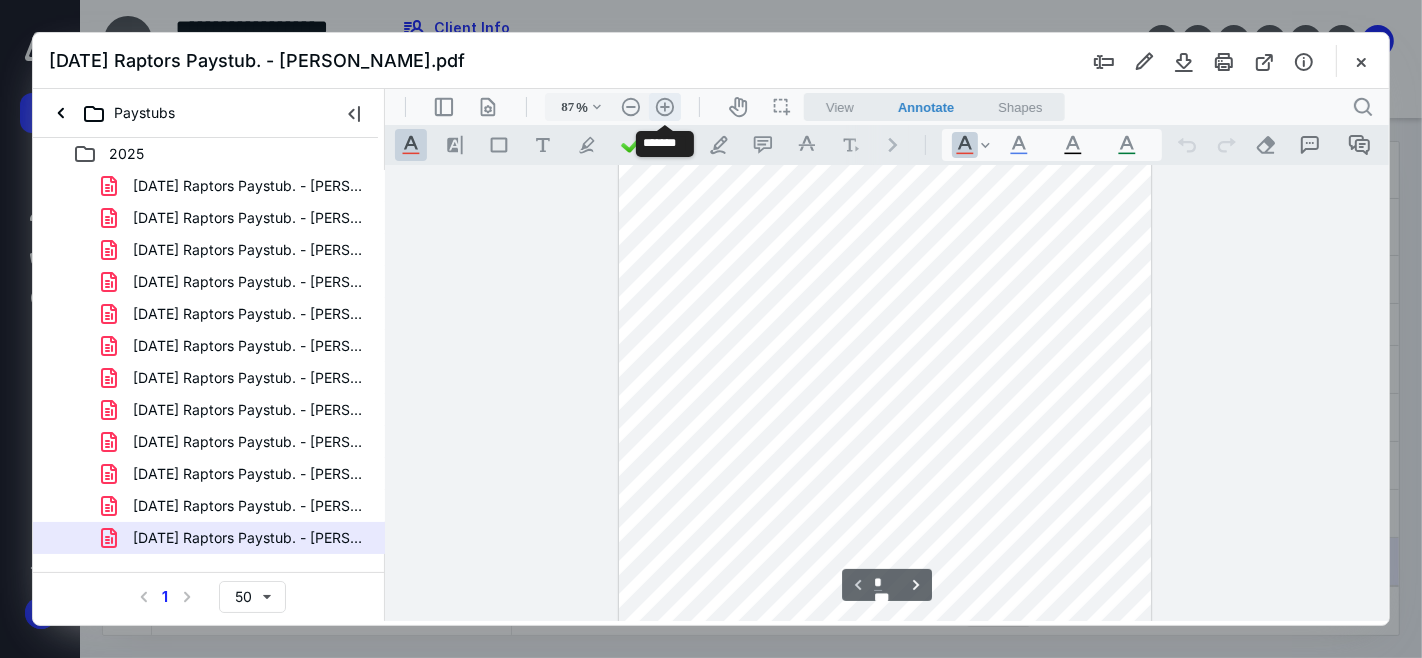 click on ".cls-1{fill:#abb0c4;} icon - header - zoom - in - line" at bounding box center [664, 106] 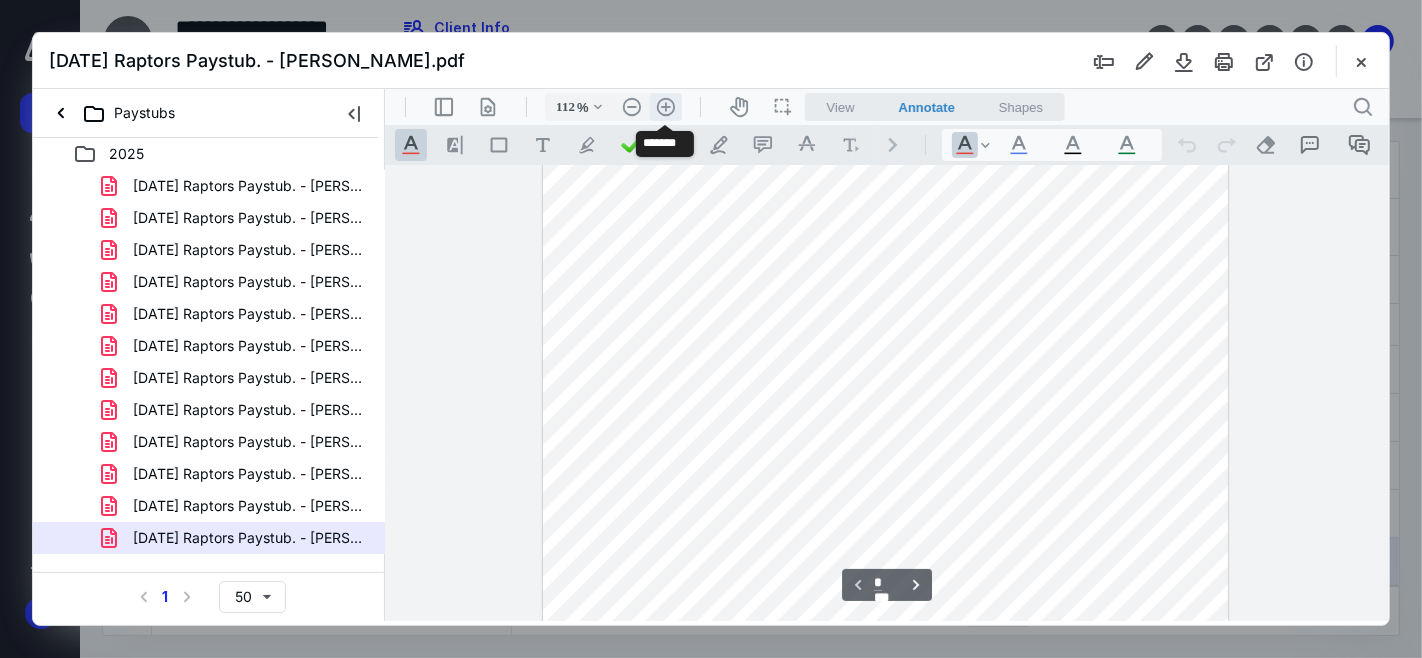 click on ".cls-1{fill:#abb0c4;} icon - header - zoom - in - line" at bounding box center [665, 106] 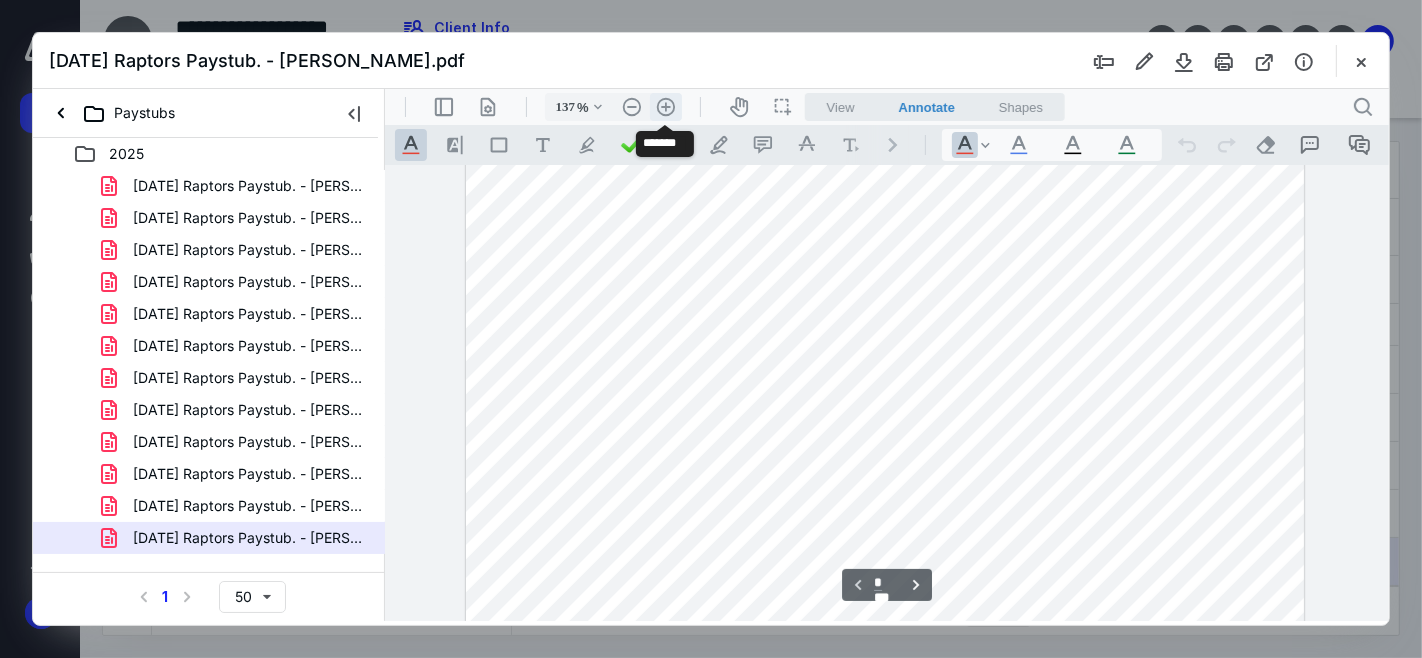 scroll, scrollTop: 455, scrollLeft: 0, axis: vertical 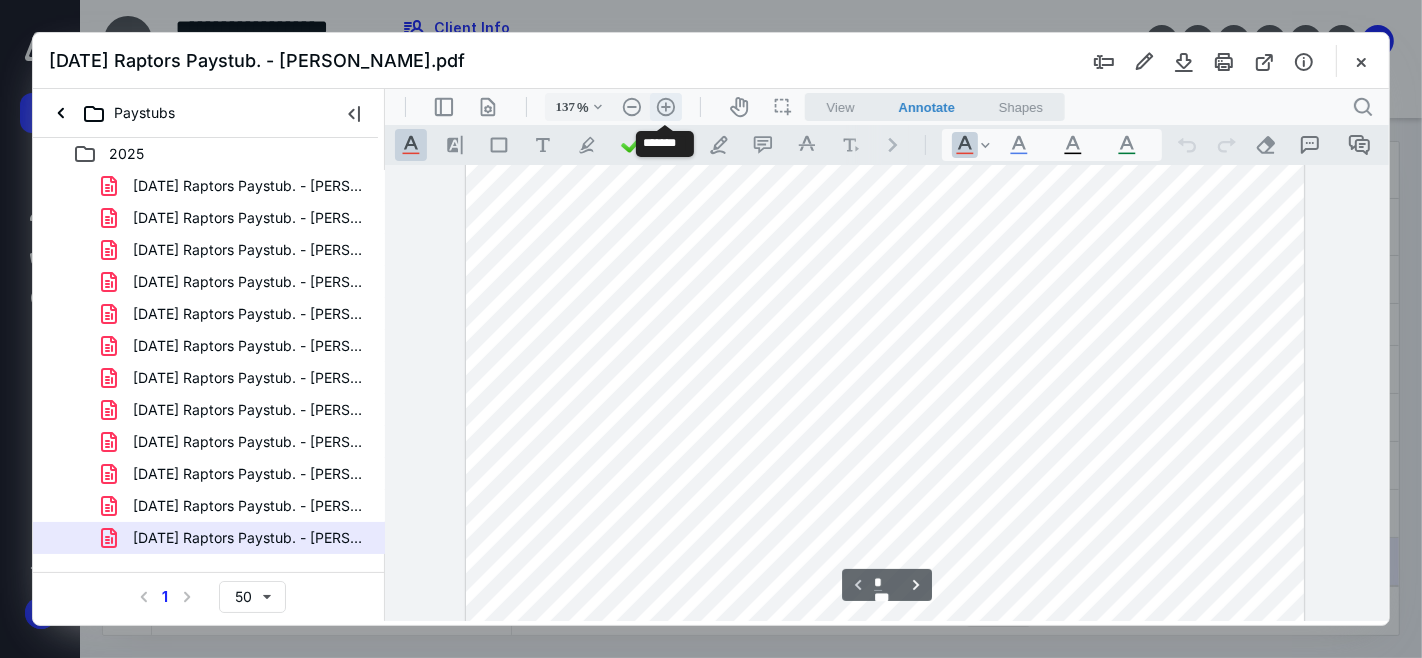click on ".cls-1{fill:#abb0c4;} icon - header - zoom - in - line" at bounding box center (665, 106) 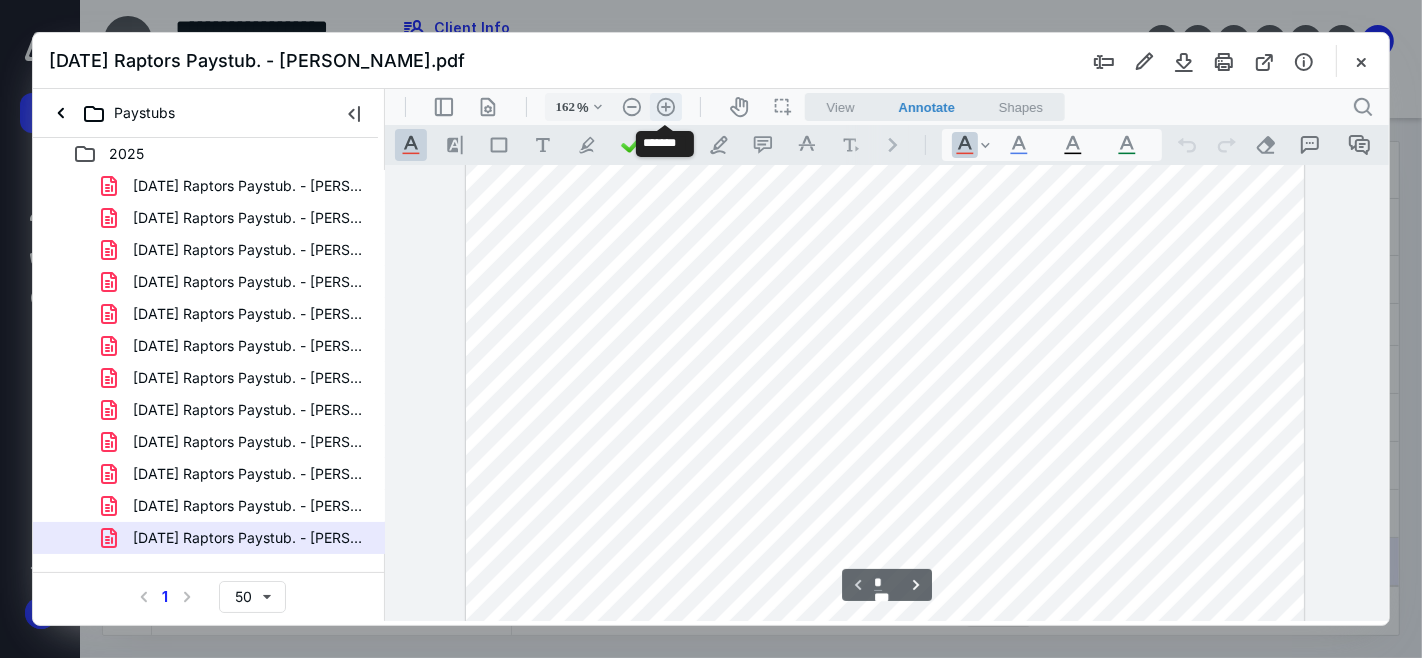 click on ".cls-1{fill:#abb0c4;} icon - header - zoom - in - line" at bounding box center (665, 106) 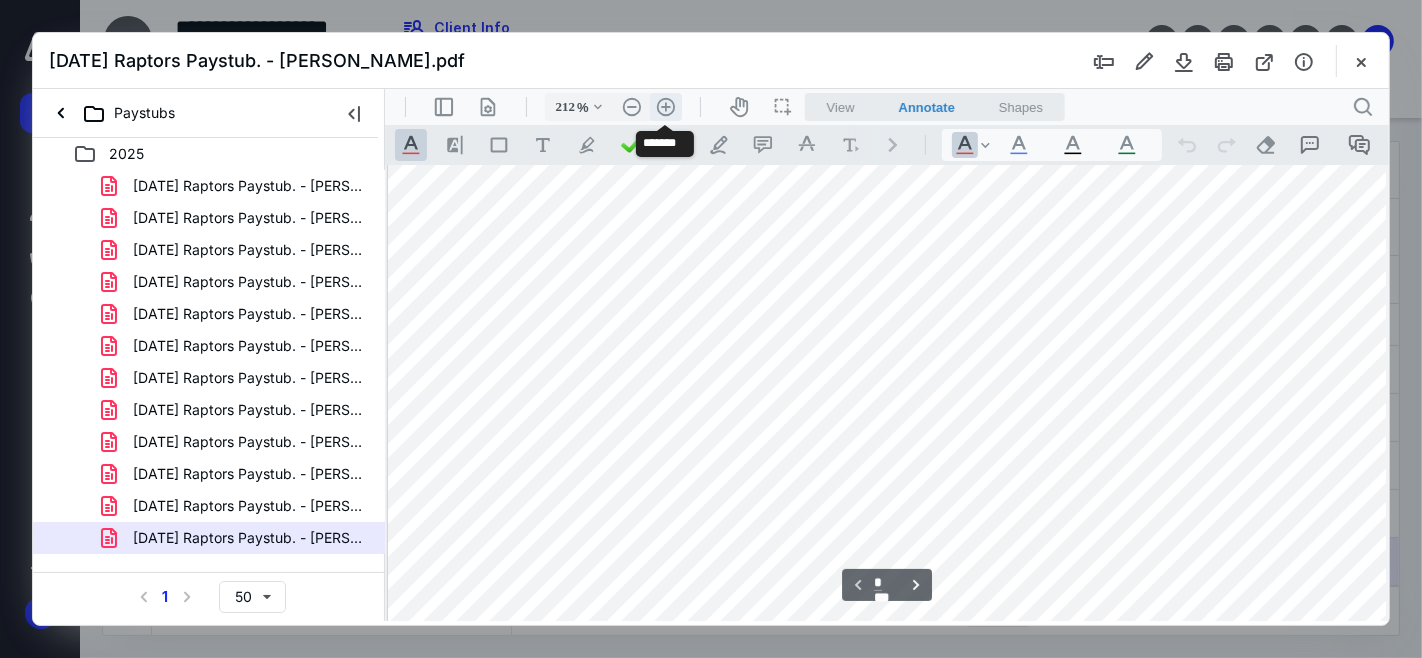 scroll, scrollTop: 808, scrollLeft: 162, axis: both 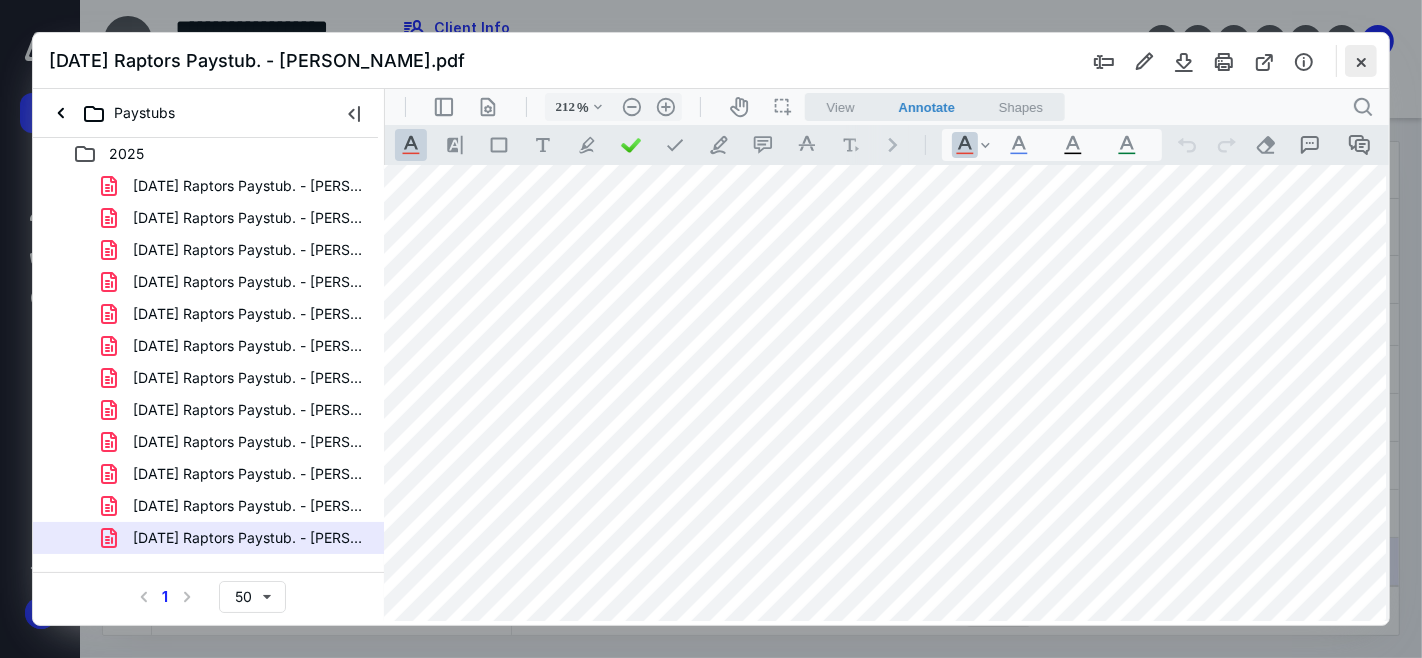 click at bounding box center (1361, 61) 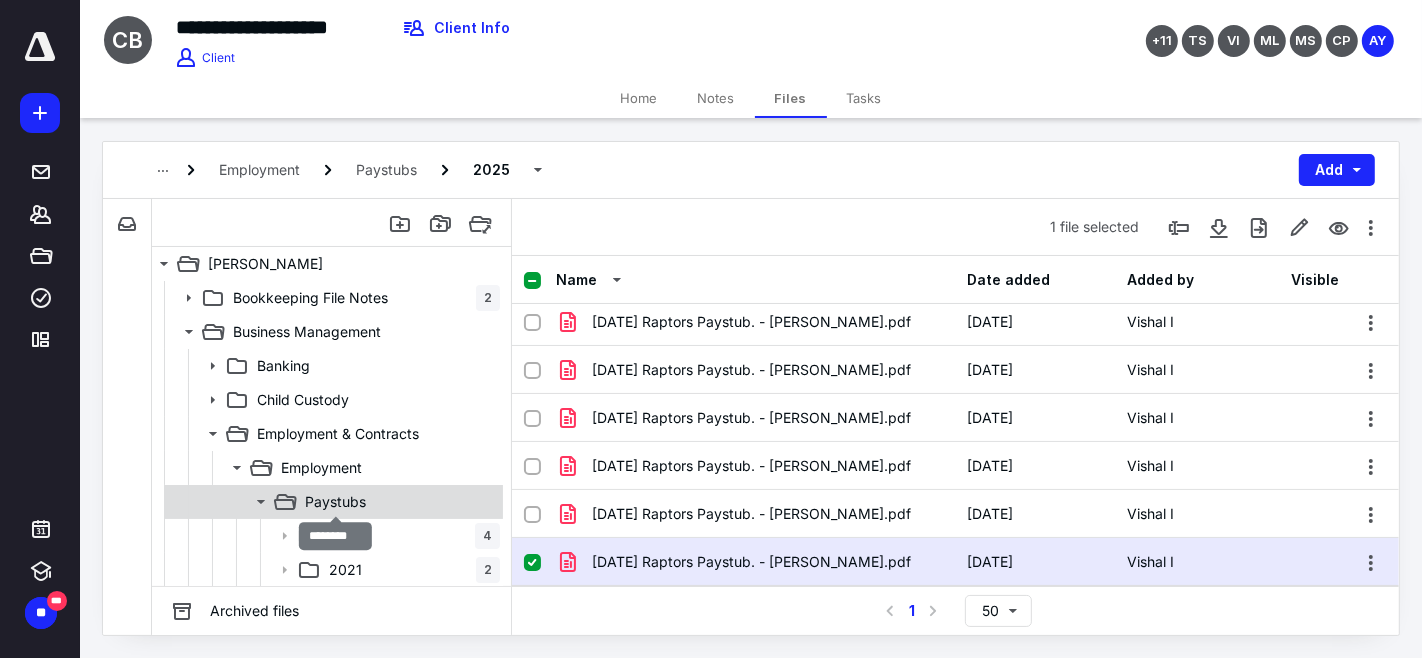 click on "Paystubs" at bounding box center [335, 502] 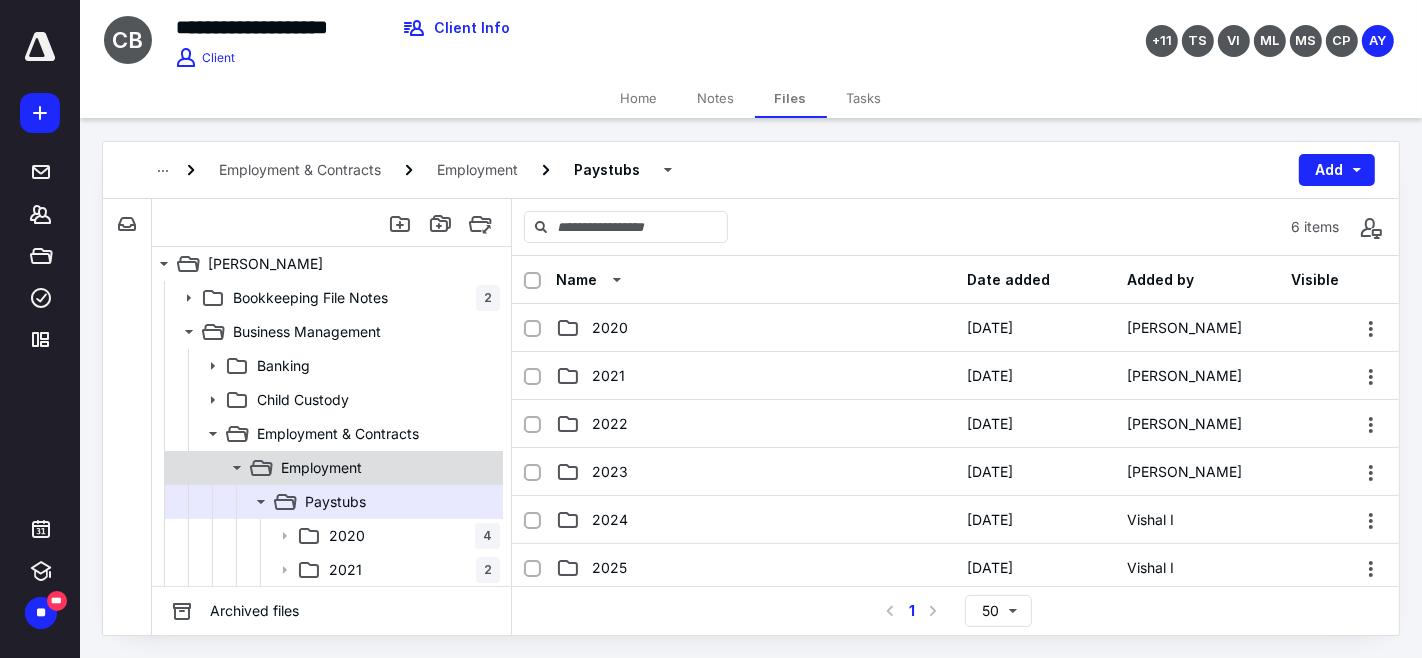 click on "Employment" at bounding box center (321, 468) 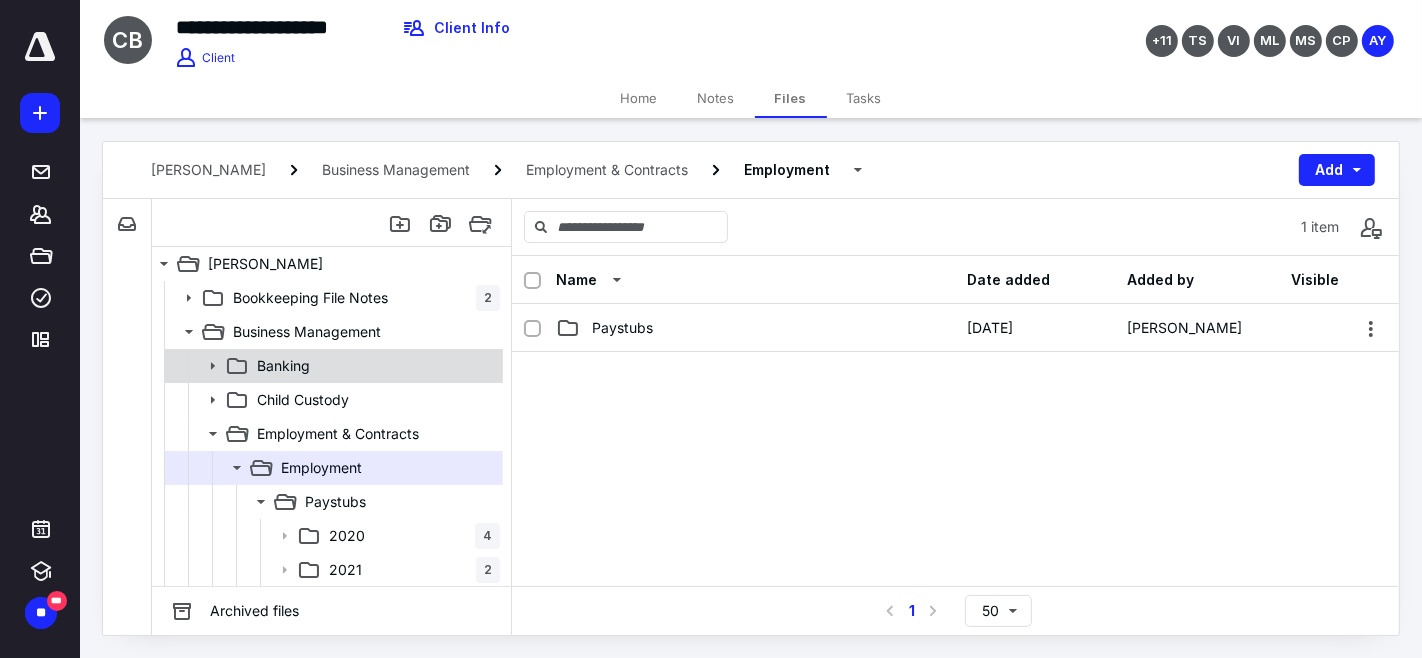 click on "Banking" at bounding box center (374, 366) 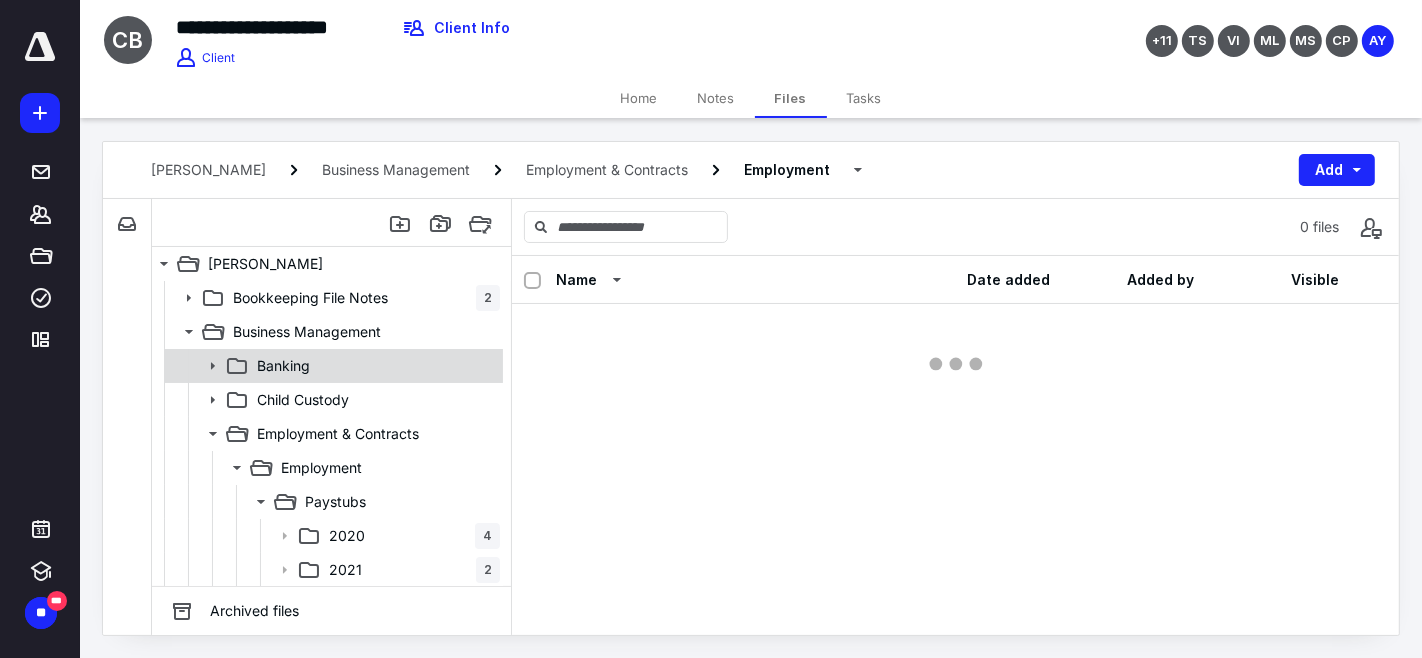 click on "Banking" at bounding box center (374, 366) 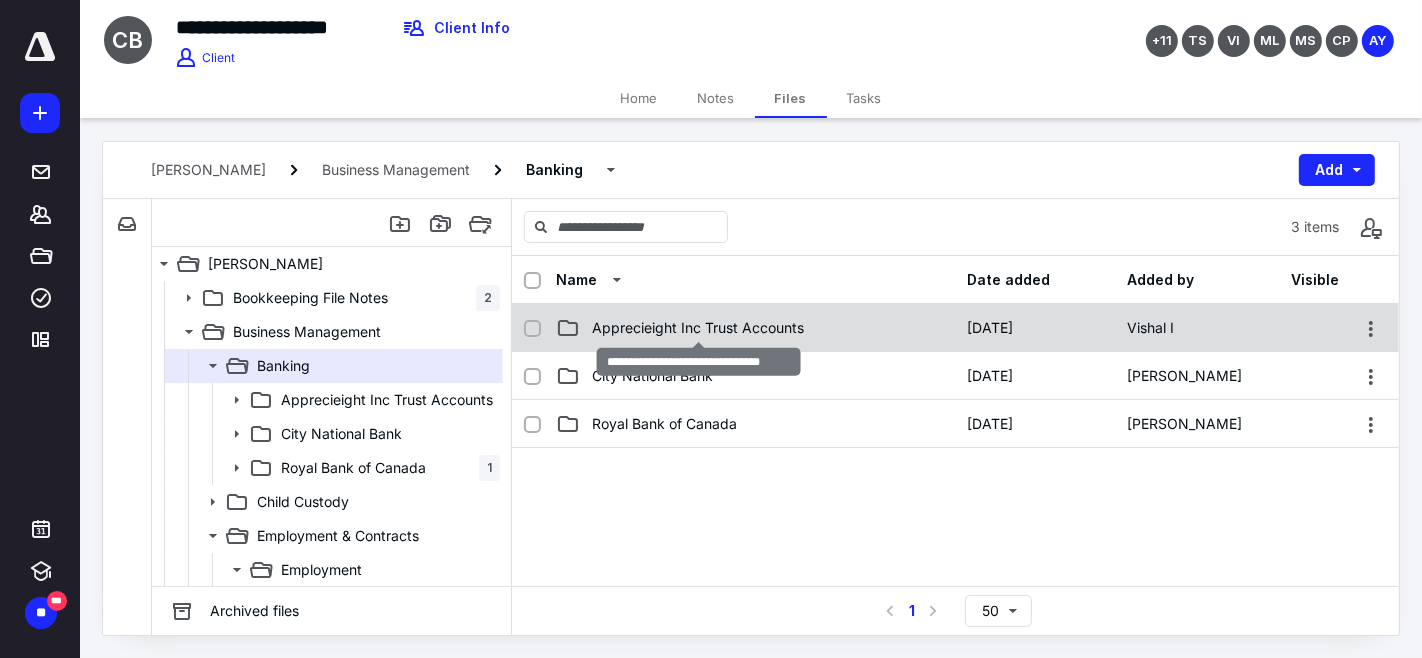 click on "Apprecieight Inc Trust Accounts" at bounding box center (698, 328) 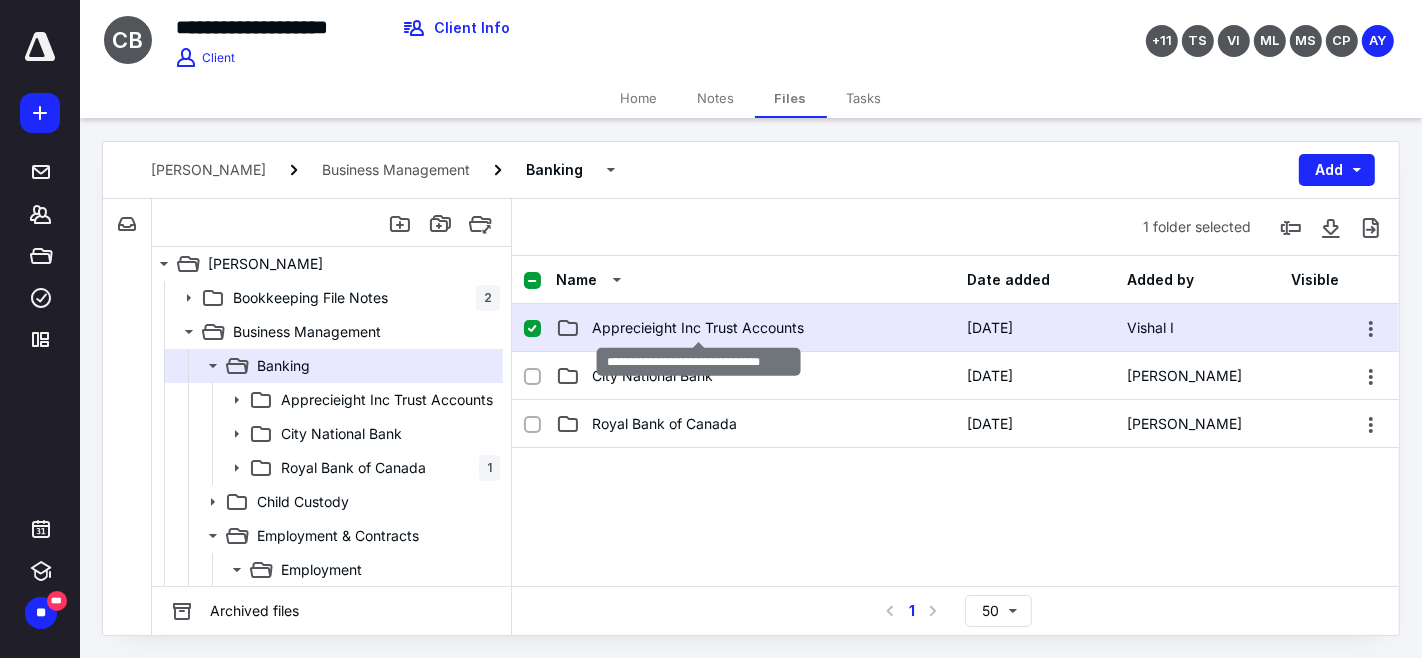 click on "Apprecieight Inc Trust Accounts" at bounding box center [698, 328] 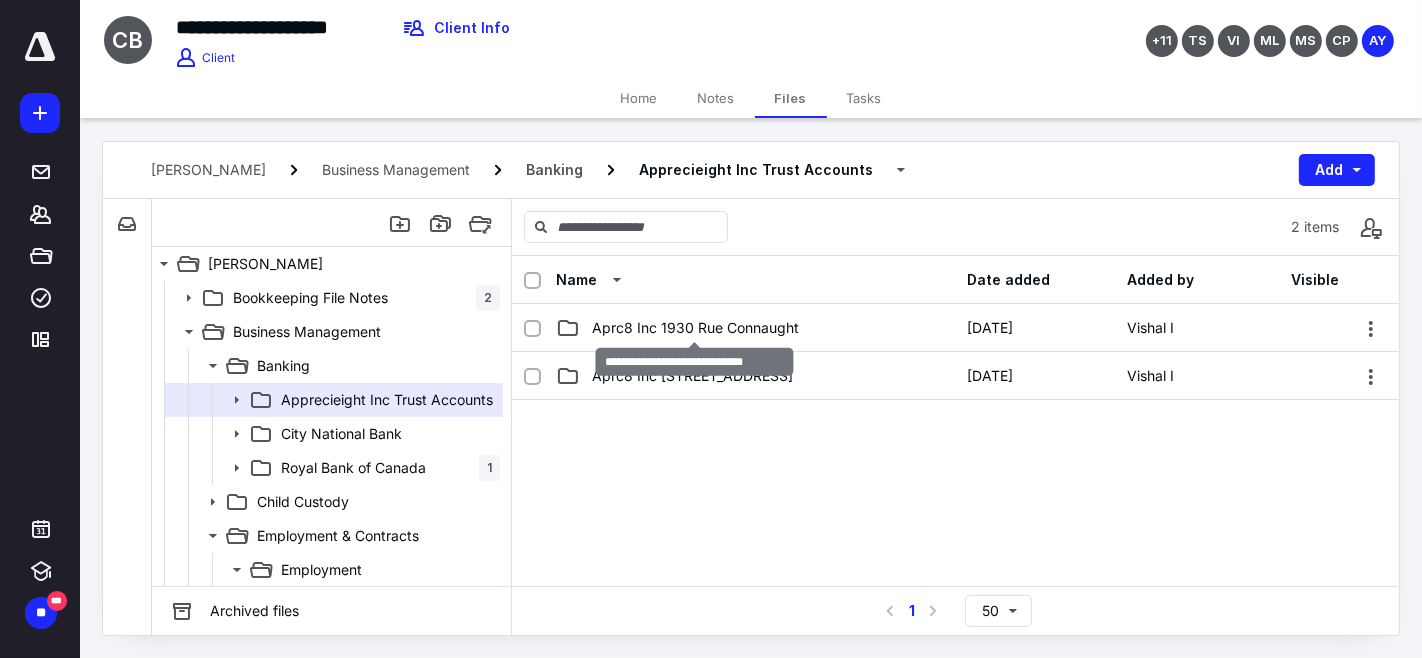click on "Aprc8 Inc 1930 Rue Connaught" at bounding box center [695, 328] 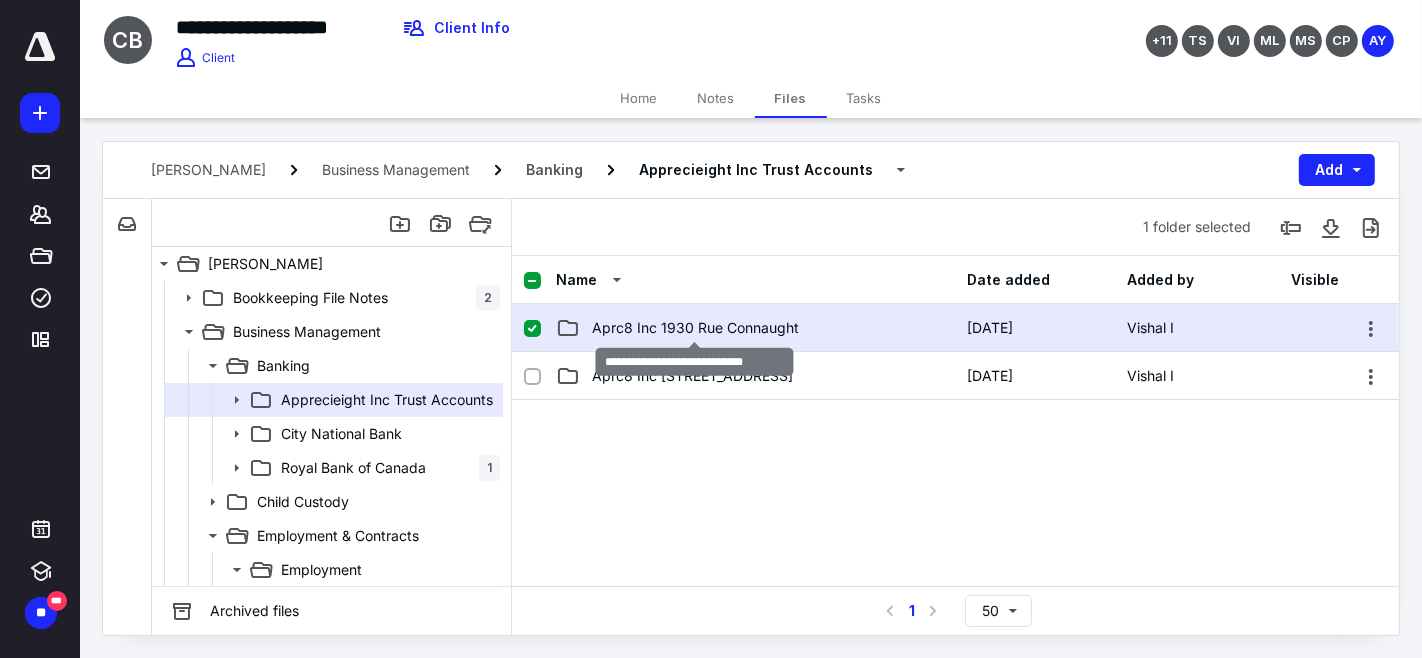 click on "Aprc8 Inc 1930 Rue Connaught" at bounding box center (695, 328) 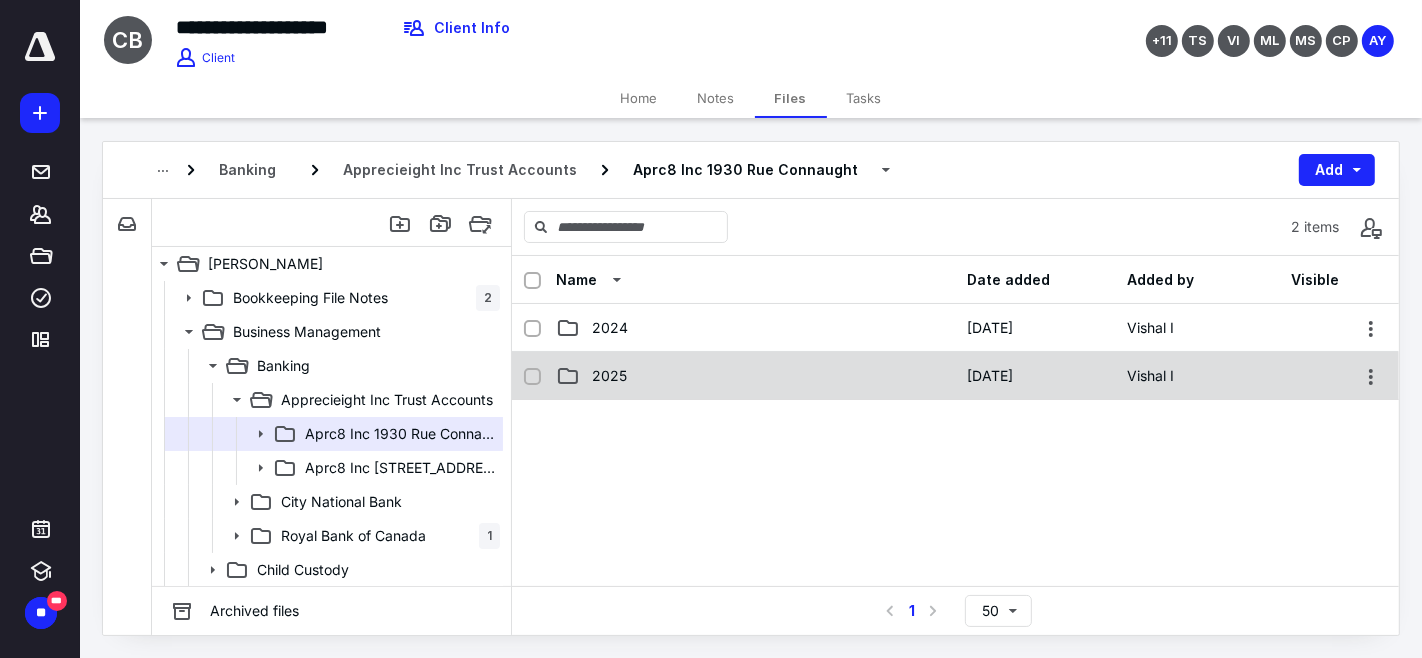 click on "2025" at bounding box center [756, 376] 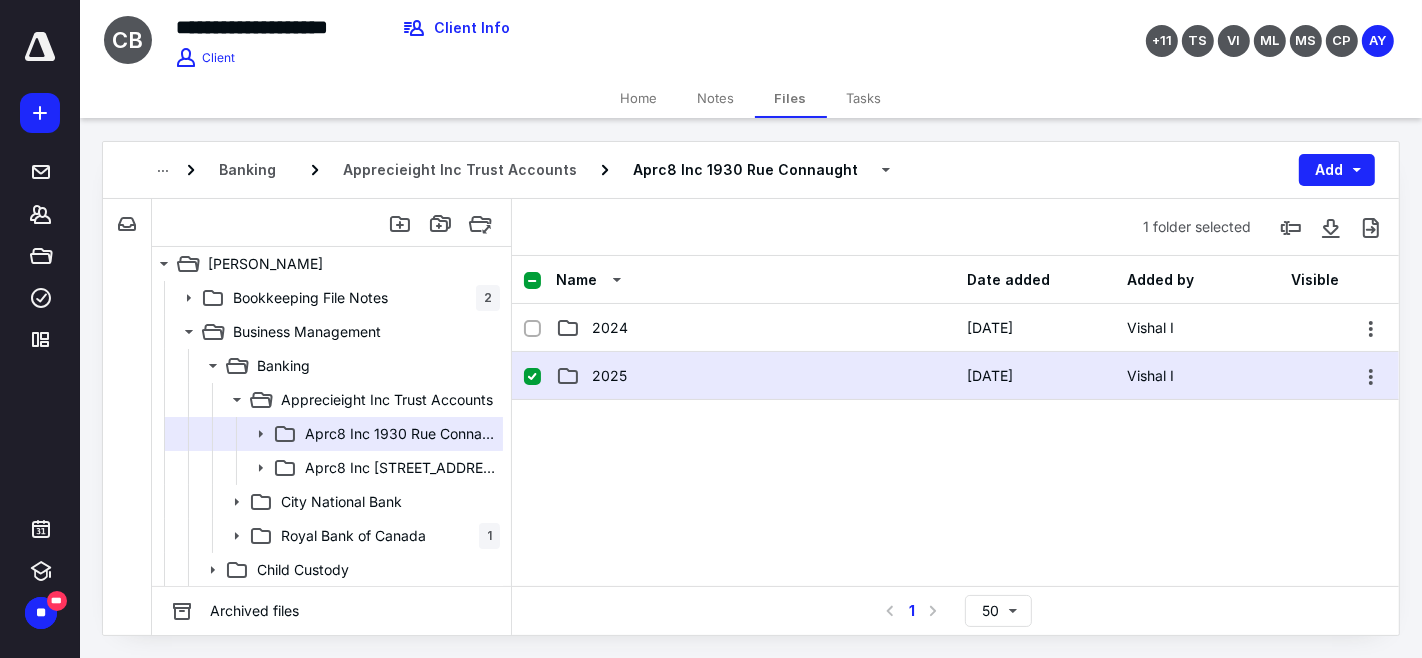 click on "2025" at bounding box center (756, 376) 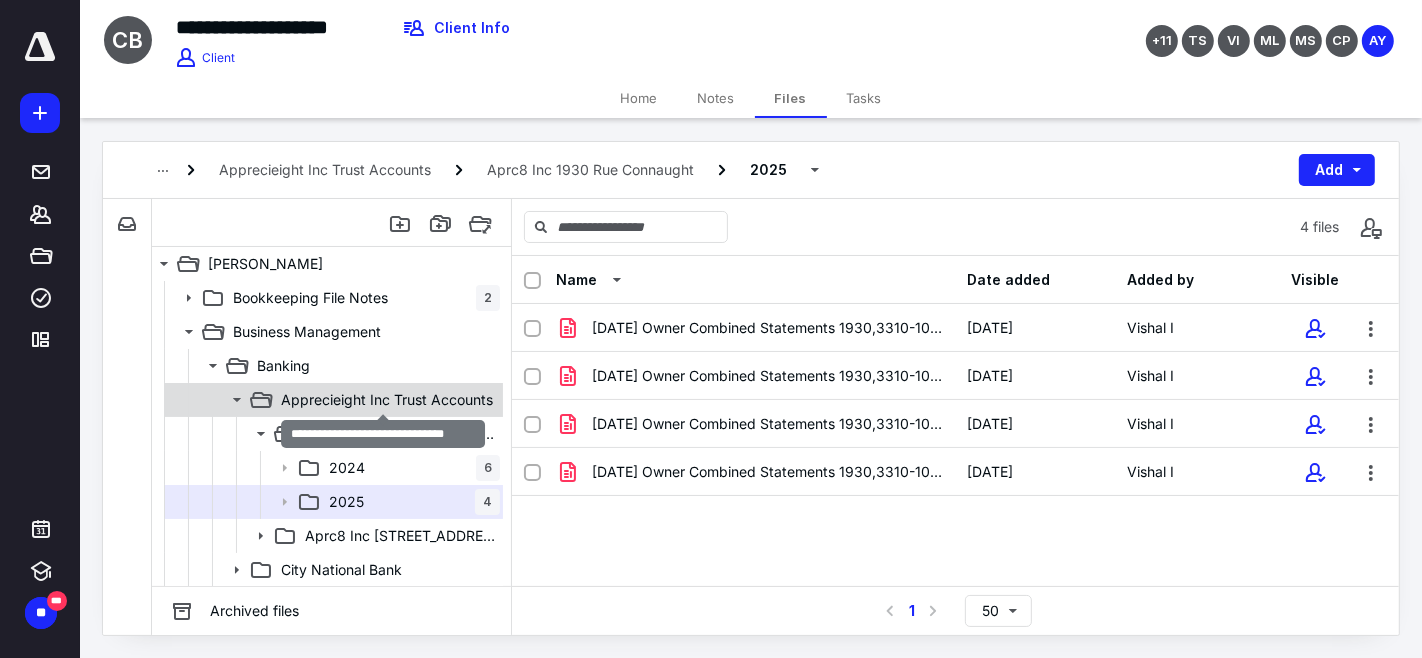 click on "Apprecieight Inc Trust Accounts" at bounding box center (387, 400) 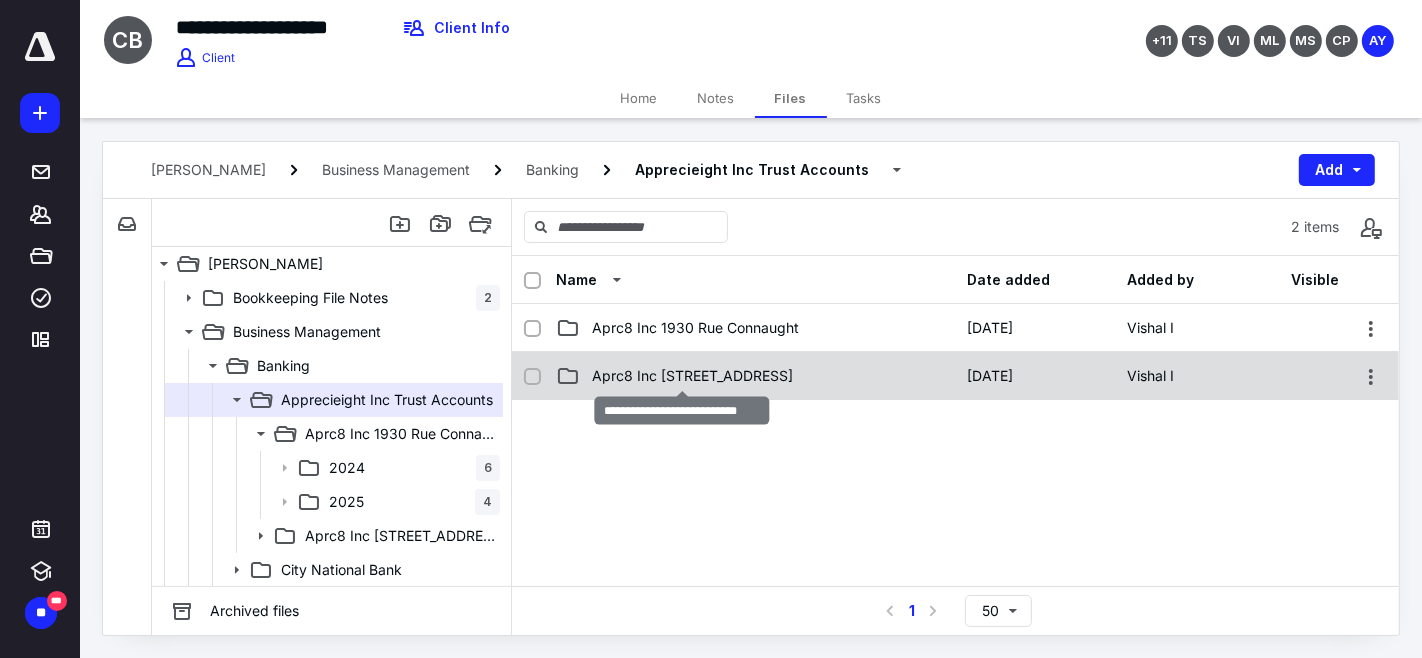 click on "Aprc8 Inc [STREET_ADDRESS]" at bounding box center [692, 376] 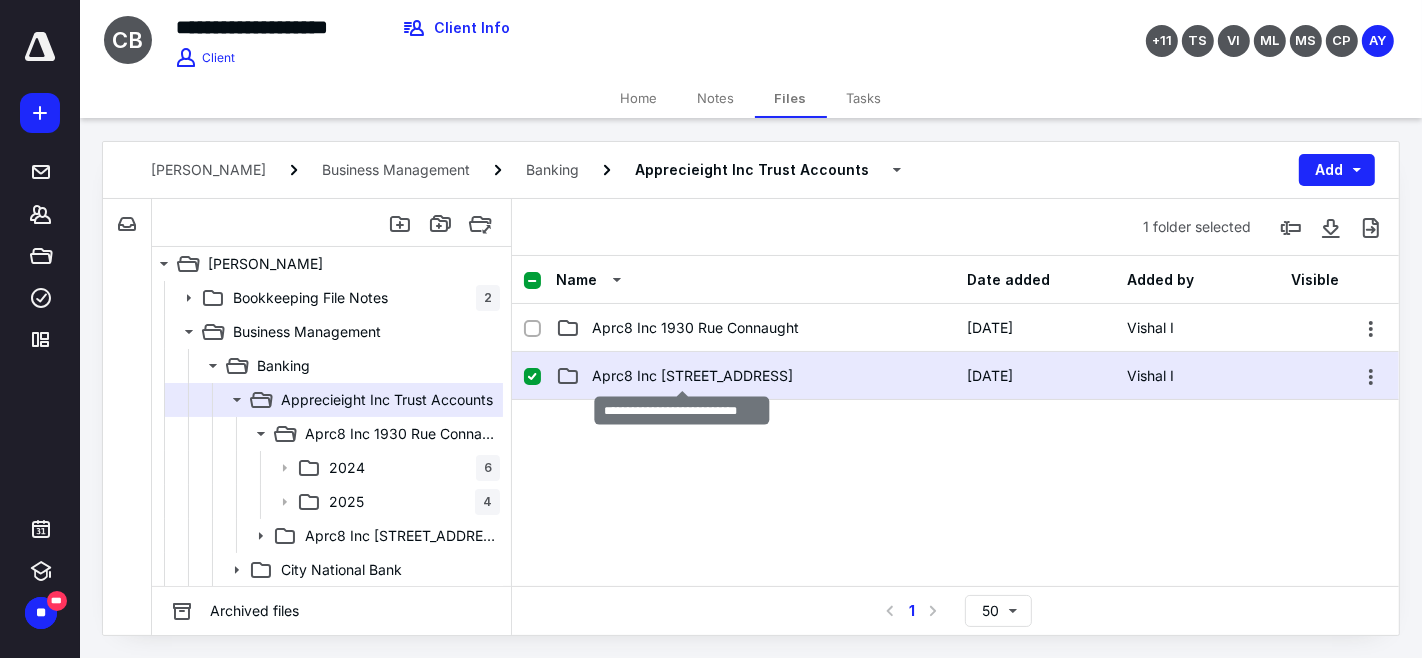 click on "Aprc8 Inc [STREET_ADDRESS]" at bounding box center (692, 376) 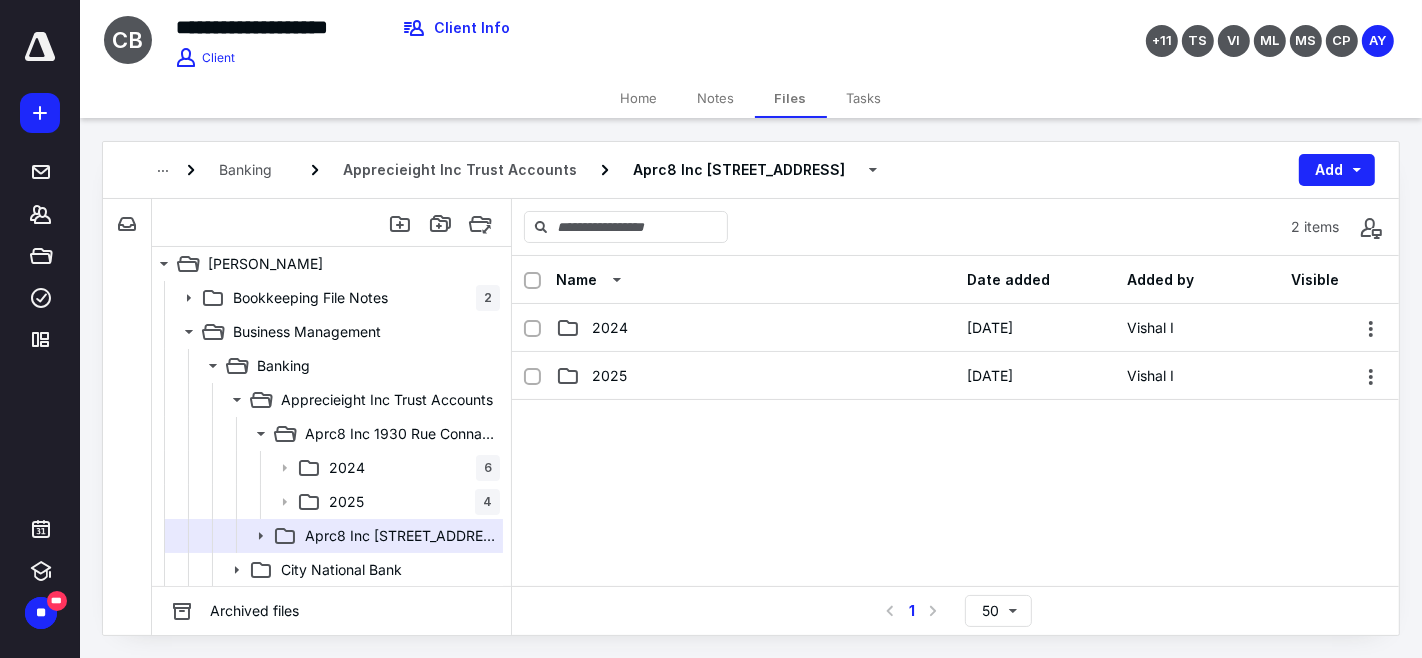 click on "2025" at bounding box center [756, 376] 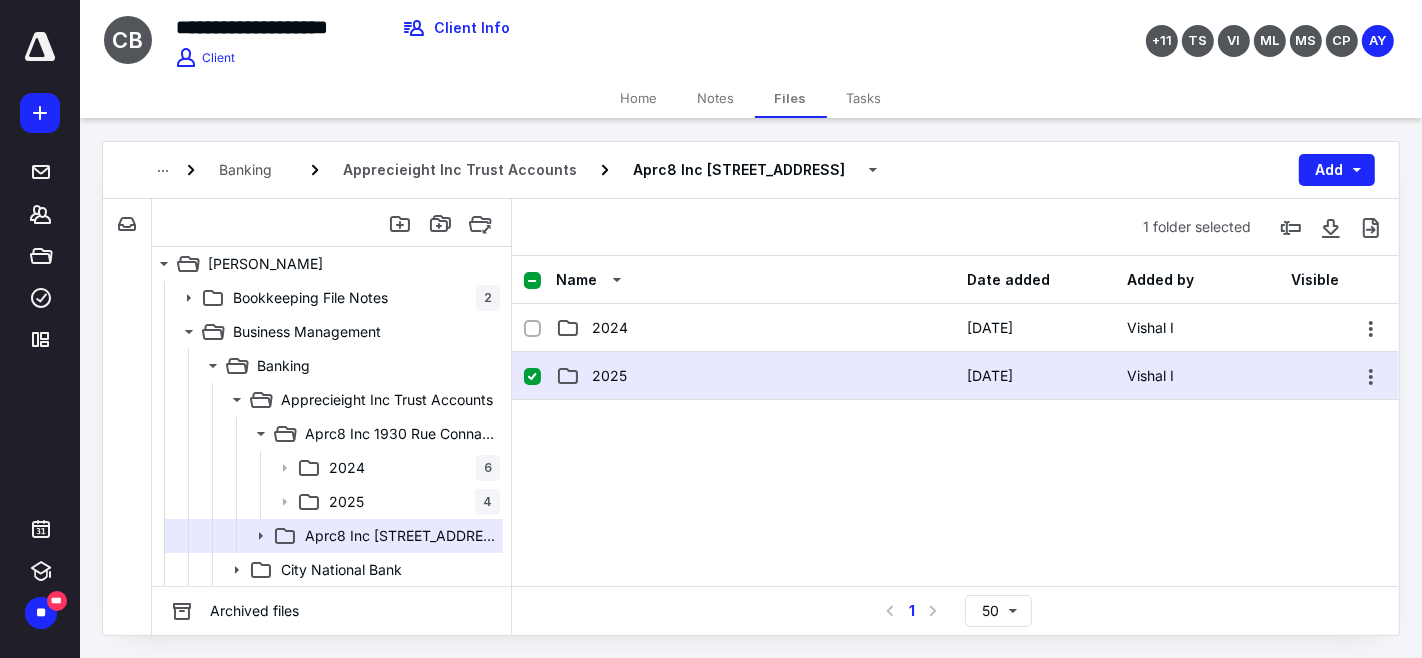 click on "2025" at bounding box center [756, 376] 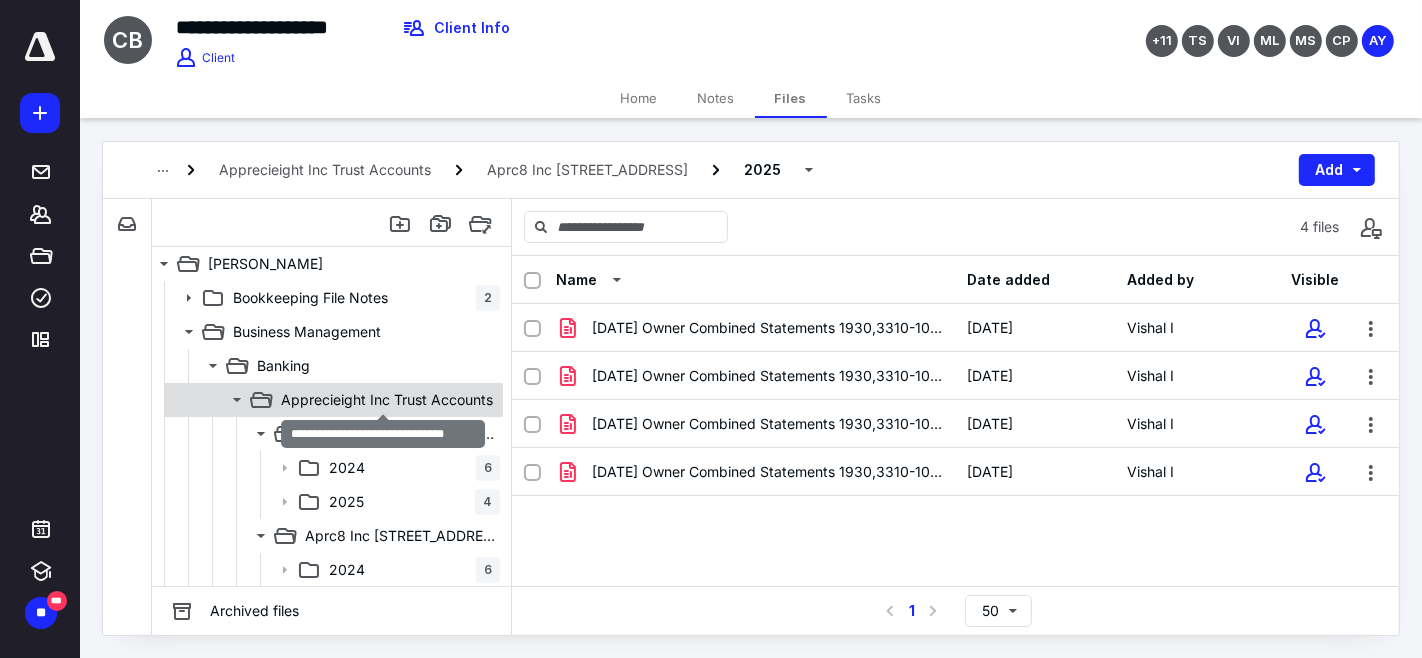 click on "Apprecieight Inc Trust Accounts" at bounding box center [387, 400] 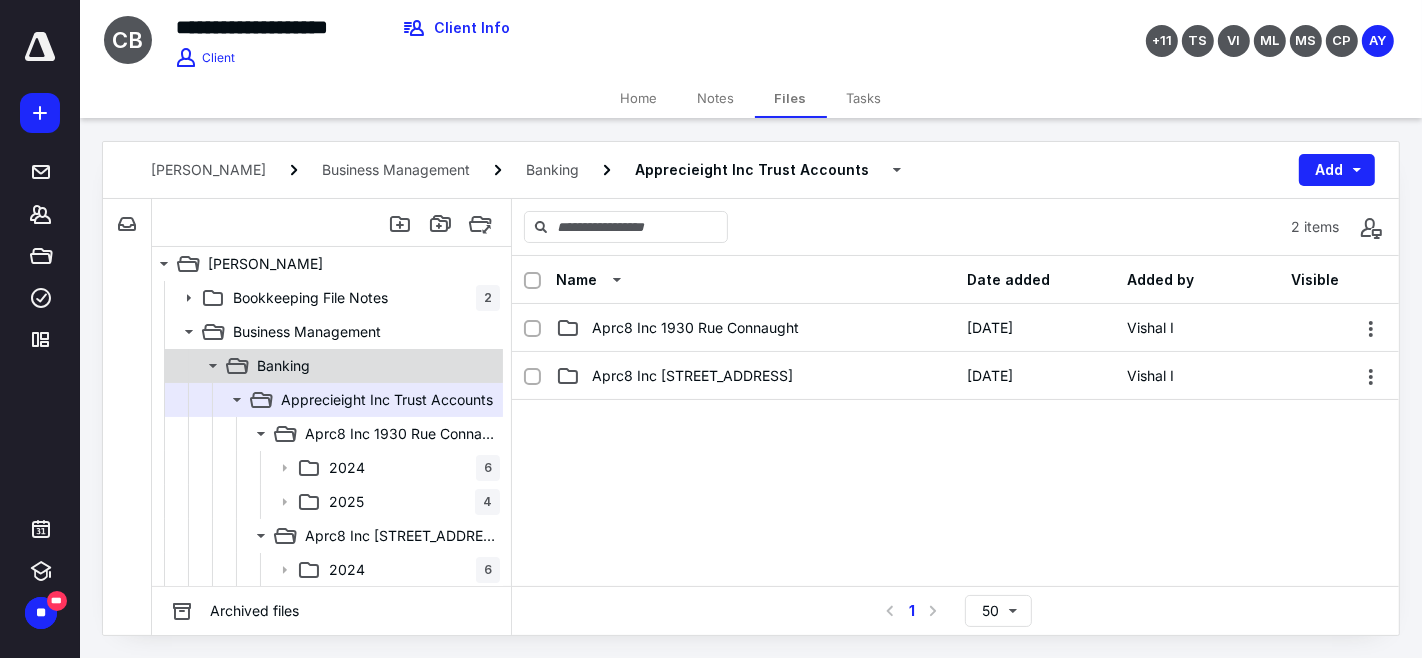 click on "Banking" at bounding box center (374, 366) 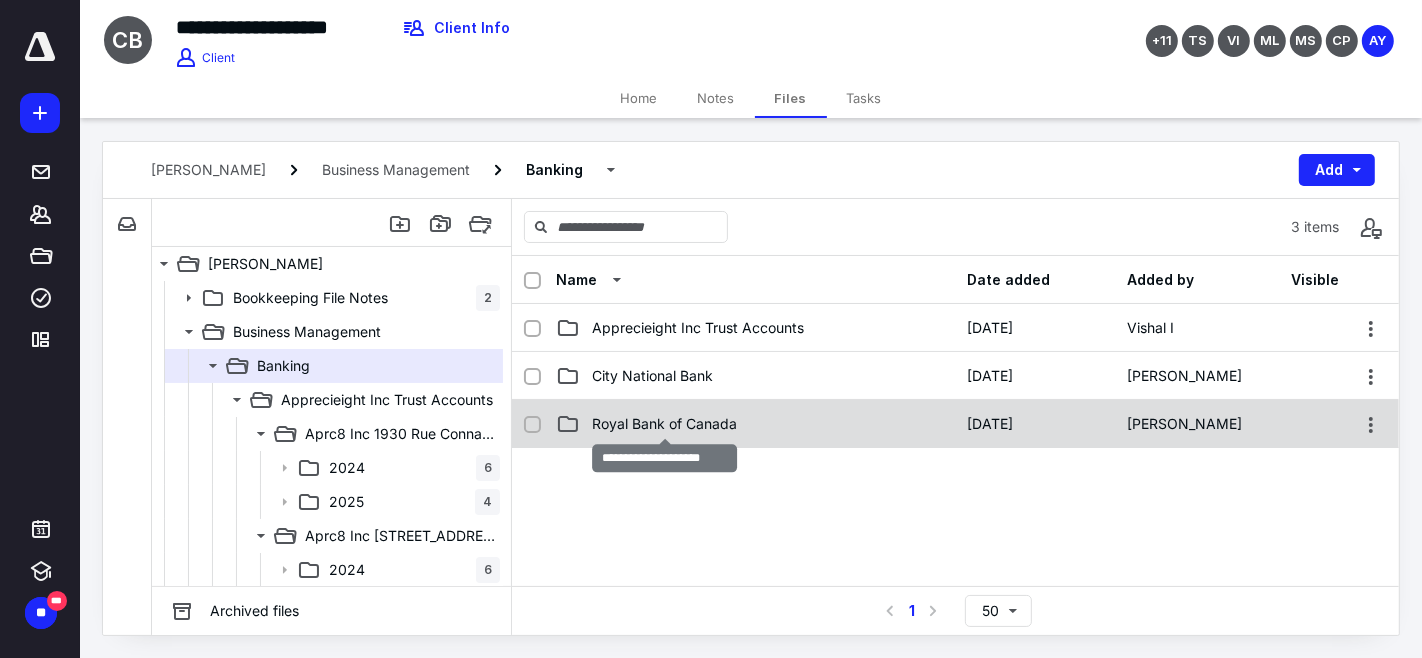 click on "Royal Bank of Canada" at bounding box center [664, 424] 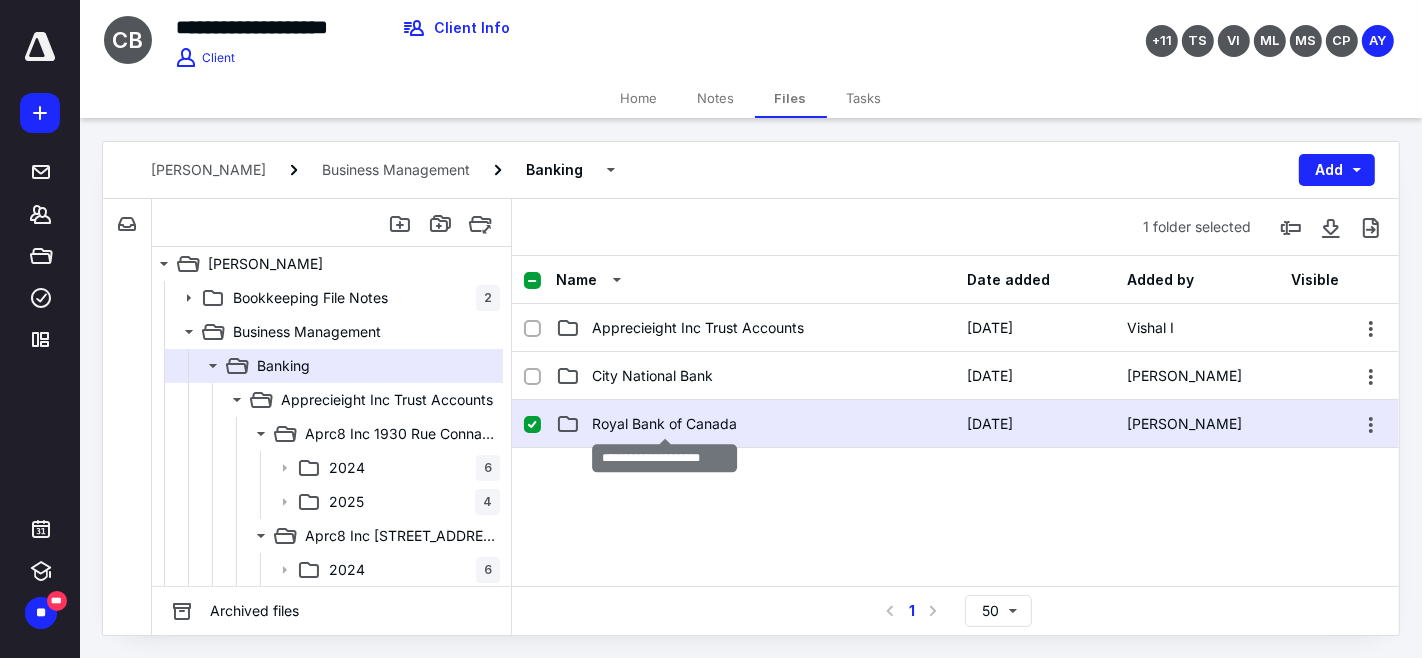 click on "Royal Bank of Canada" at bounding box center [664, 424] 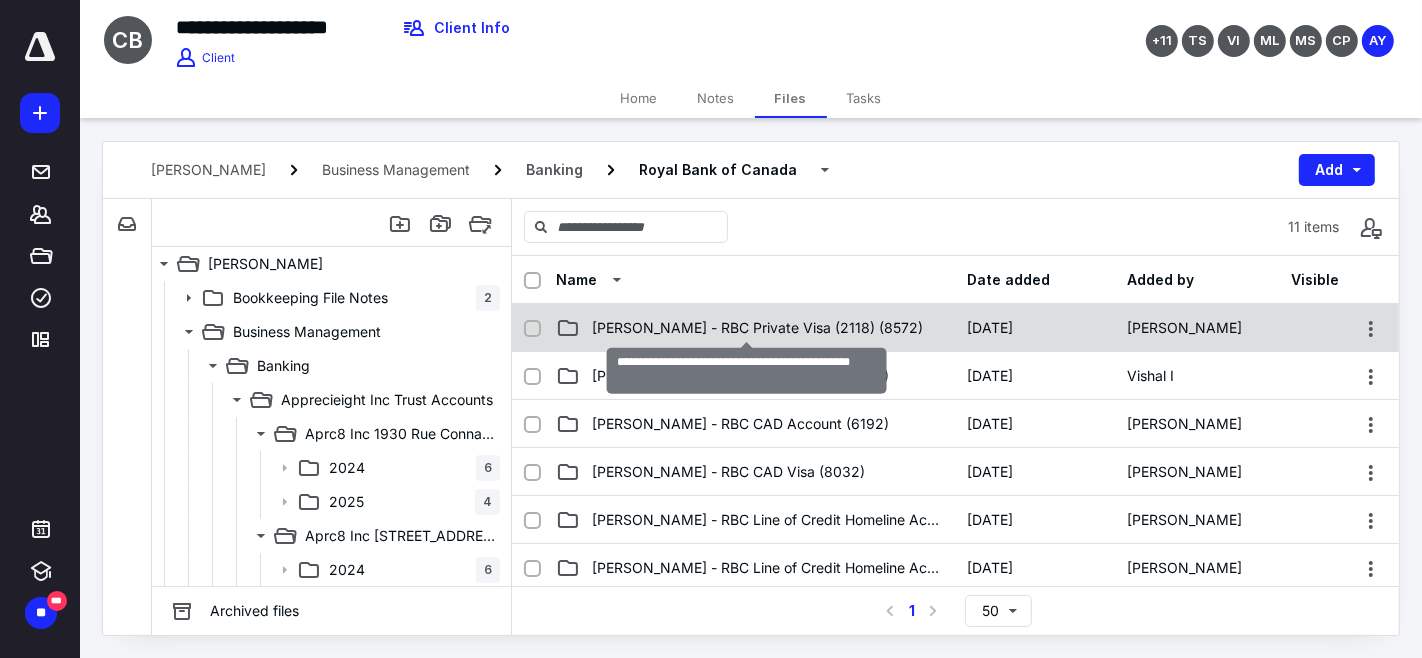 click on "[PERSON_NAME] - RBC  Private Visa (2118) (8572)" at bounding box center [757, 328] 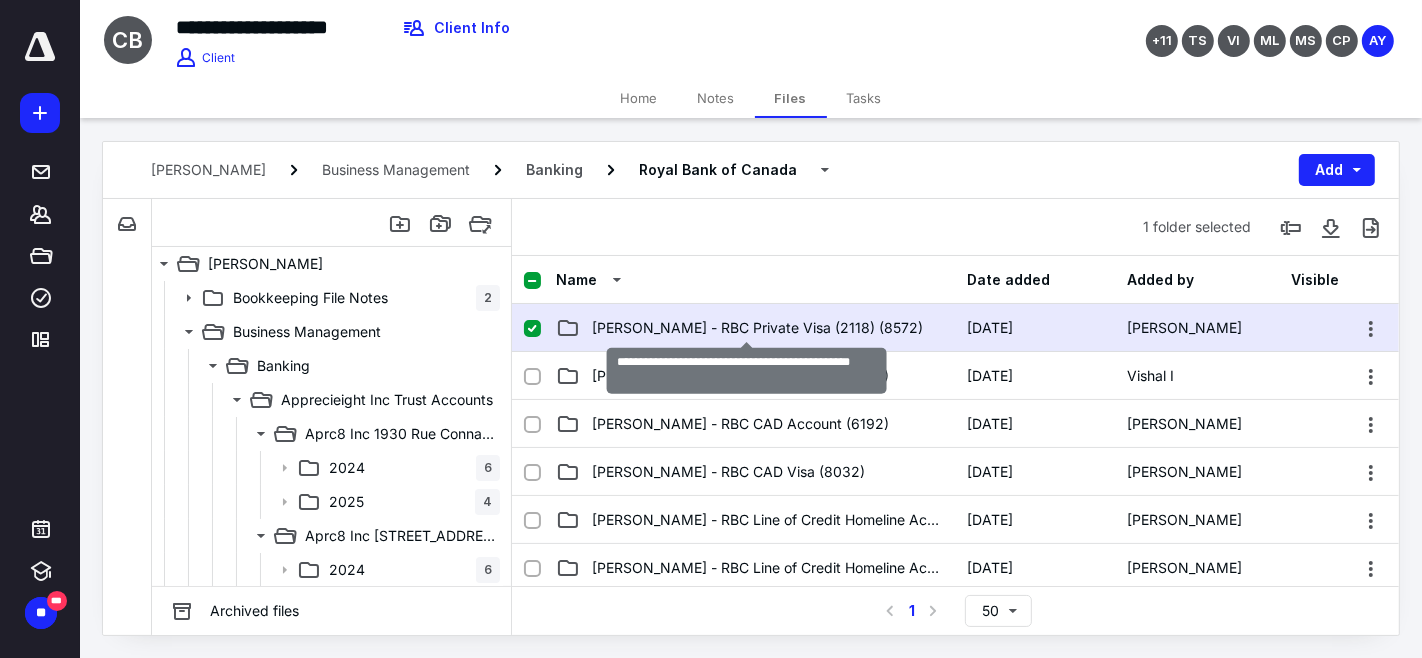 click on "[PERSON_NAME] - RBC  Private Visa (2118) (8572)" at bounding box center (757, 328) 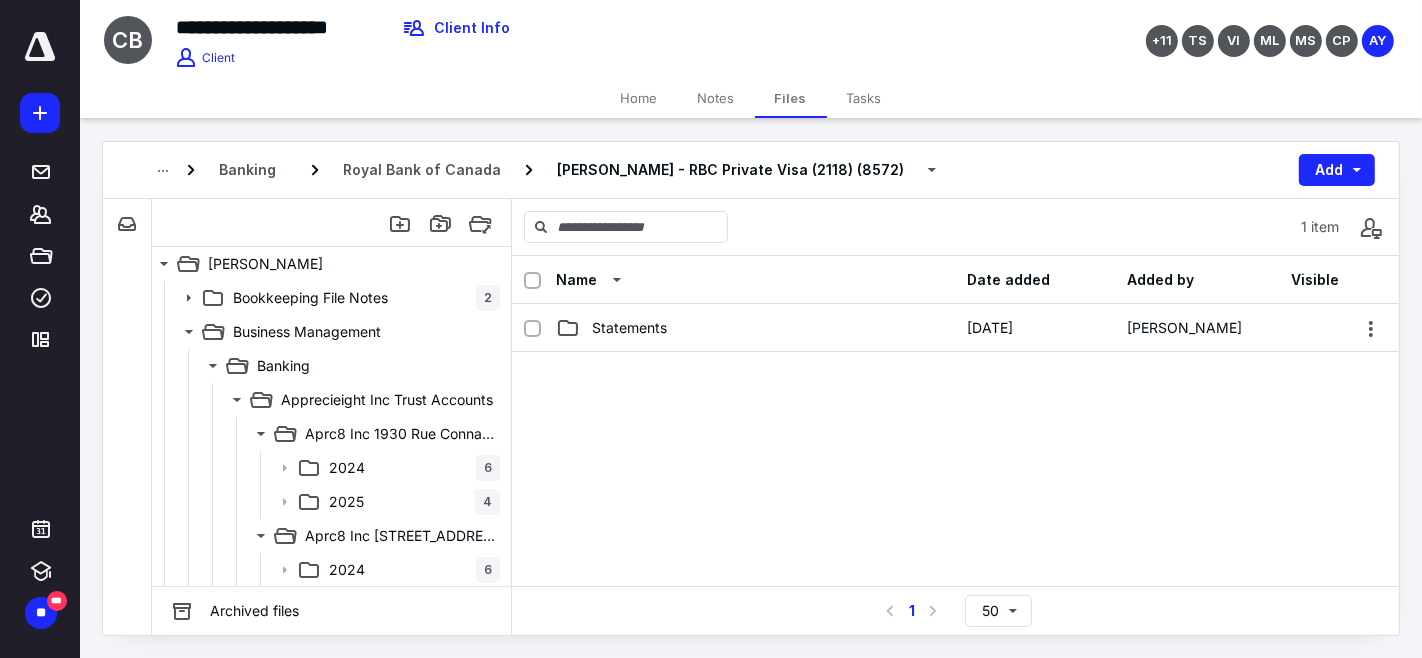 click on "Statements" at bounding box center (756, 328) 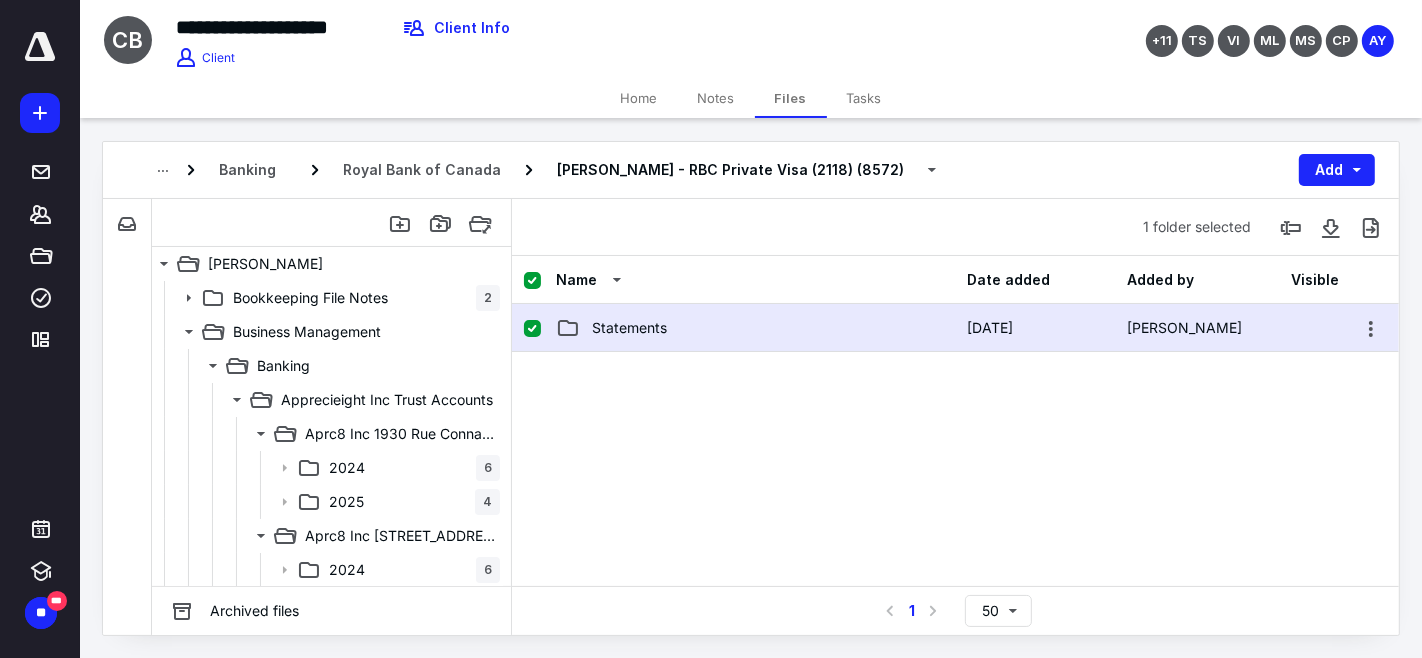 click on "Statements" at bounding box center [756, 328] 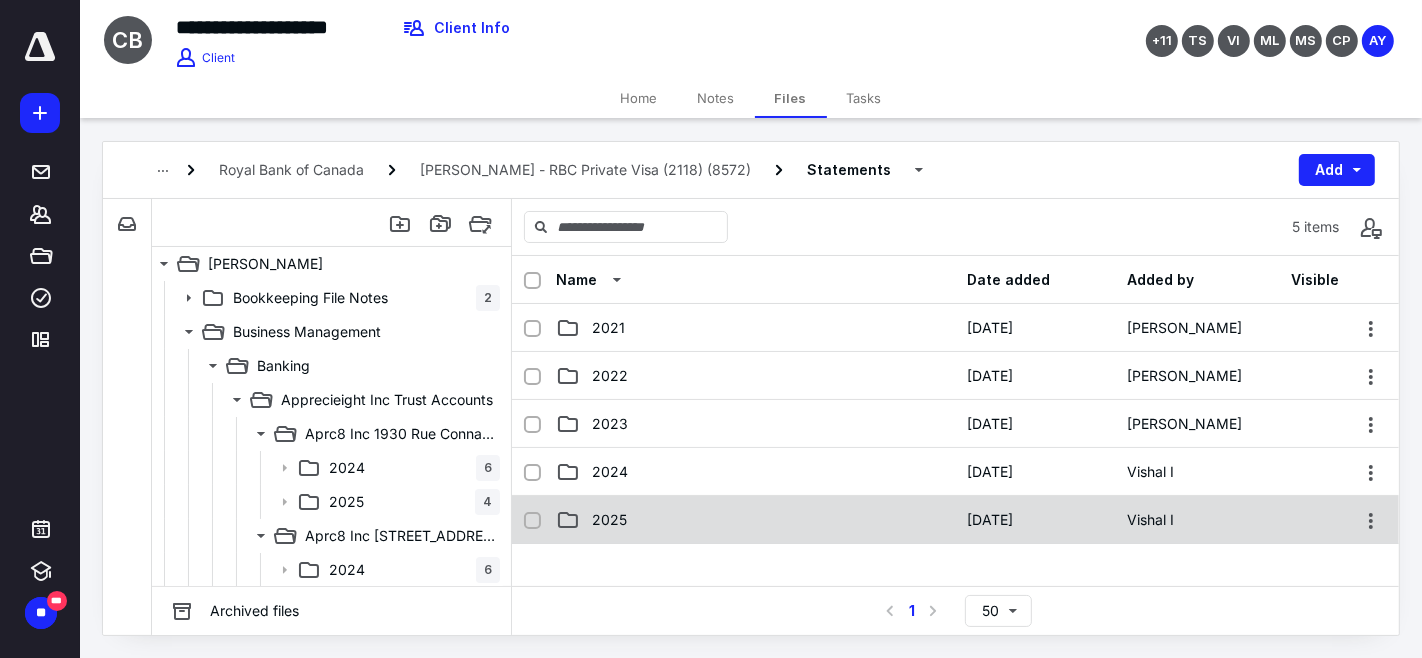 click on "2025" at bounding box center (756, 520) 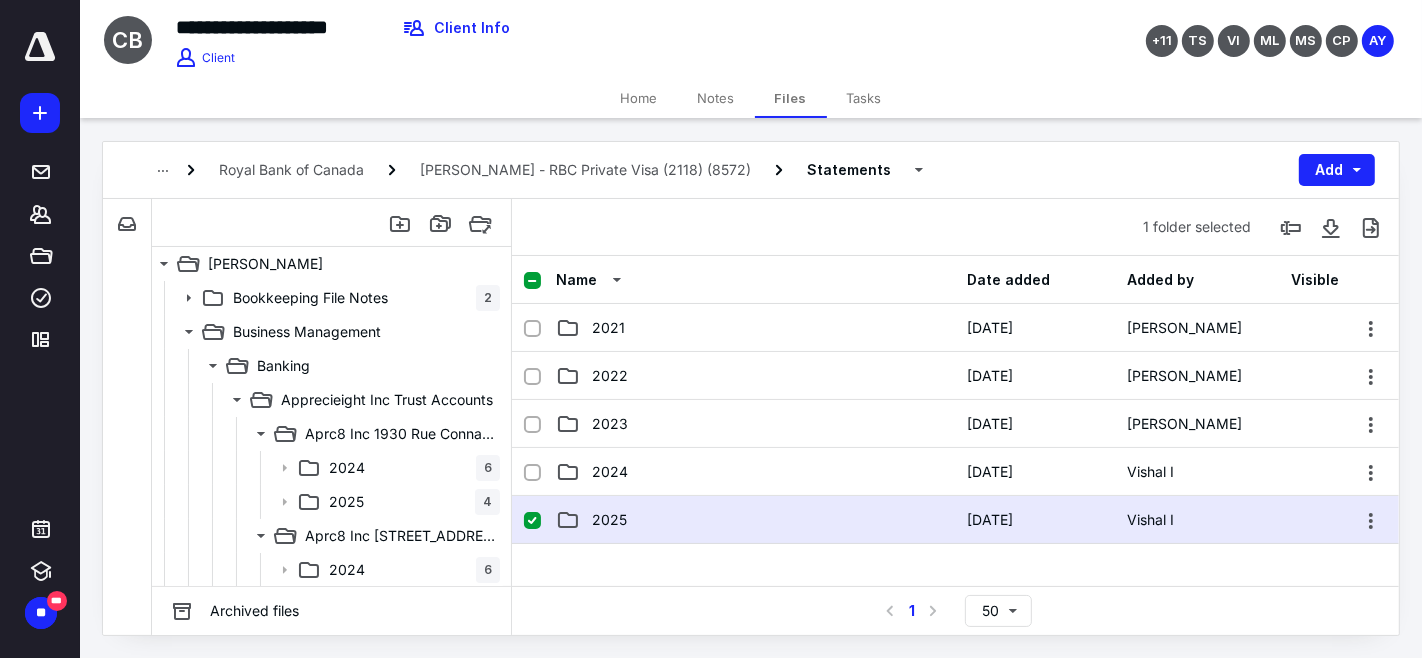 click on "2025" at bounding box center (756, 520) 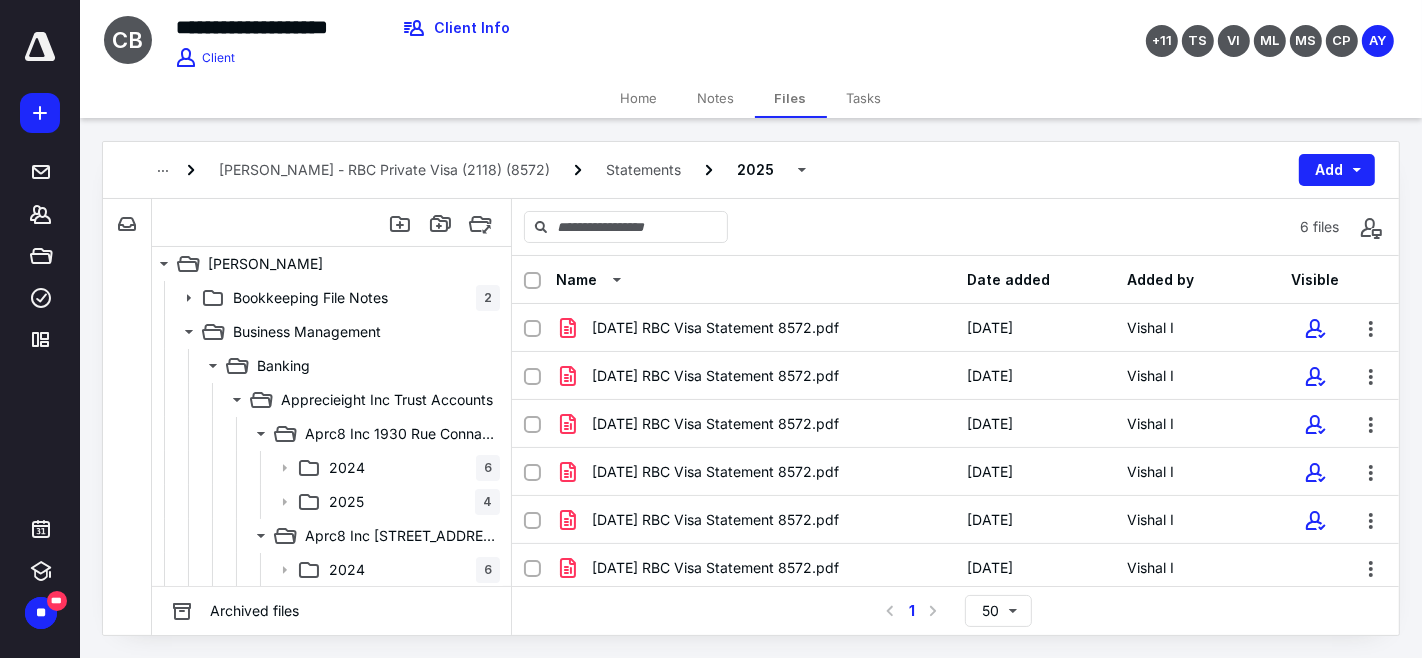 scroll, scrollTop: 17, scrollLeft: 0, axis: vertical 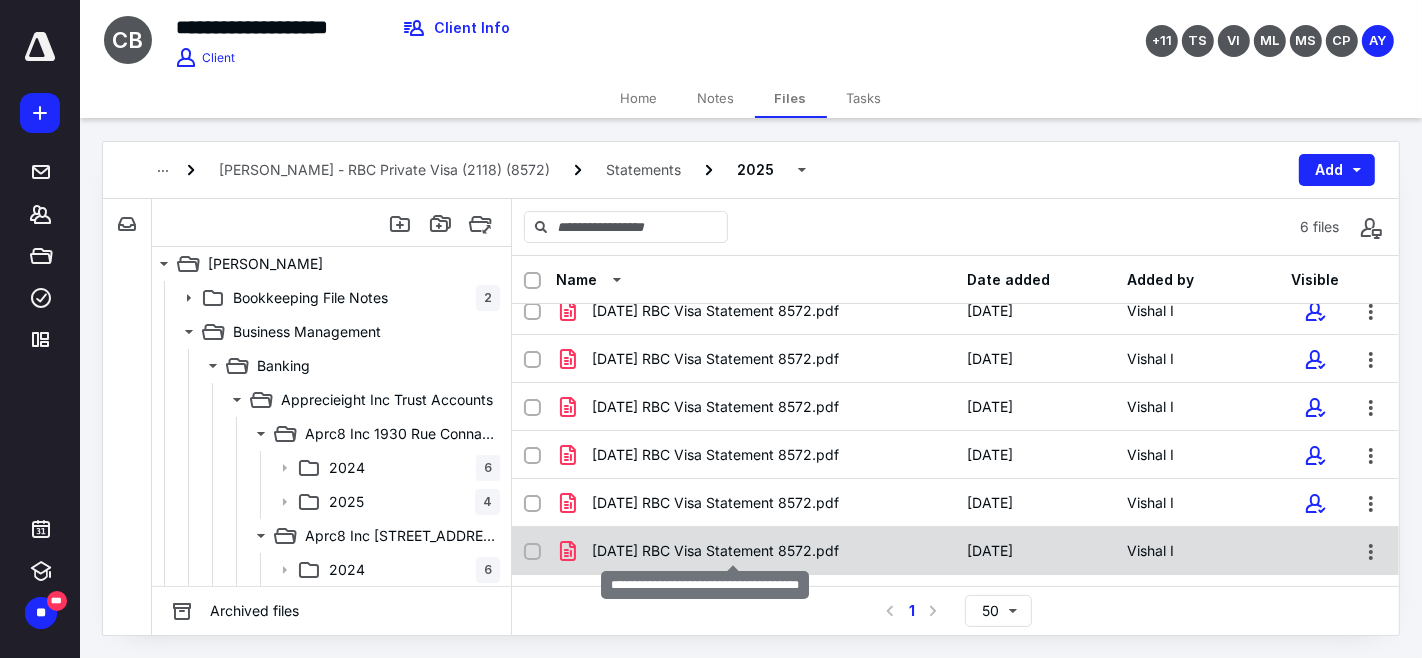 click on "[DATE] RBC Visa Statement 8572.pdf" at bounding box center (715, 551) 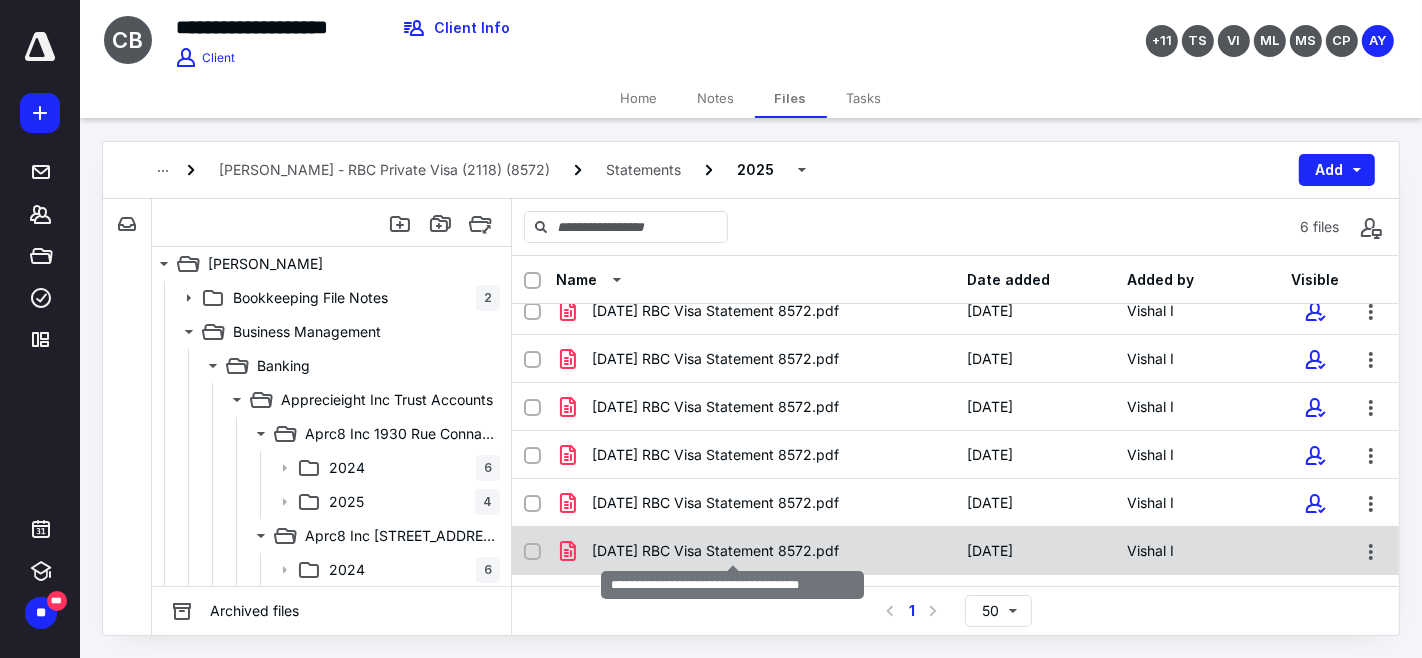 click on "[DATE] RBC Visa Statement 8572.pdf" at bounding box center [715, 551] 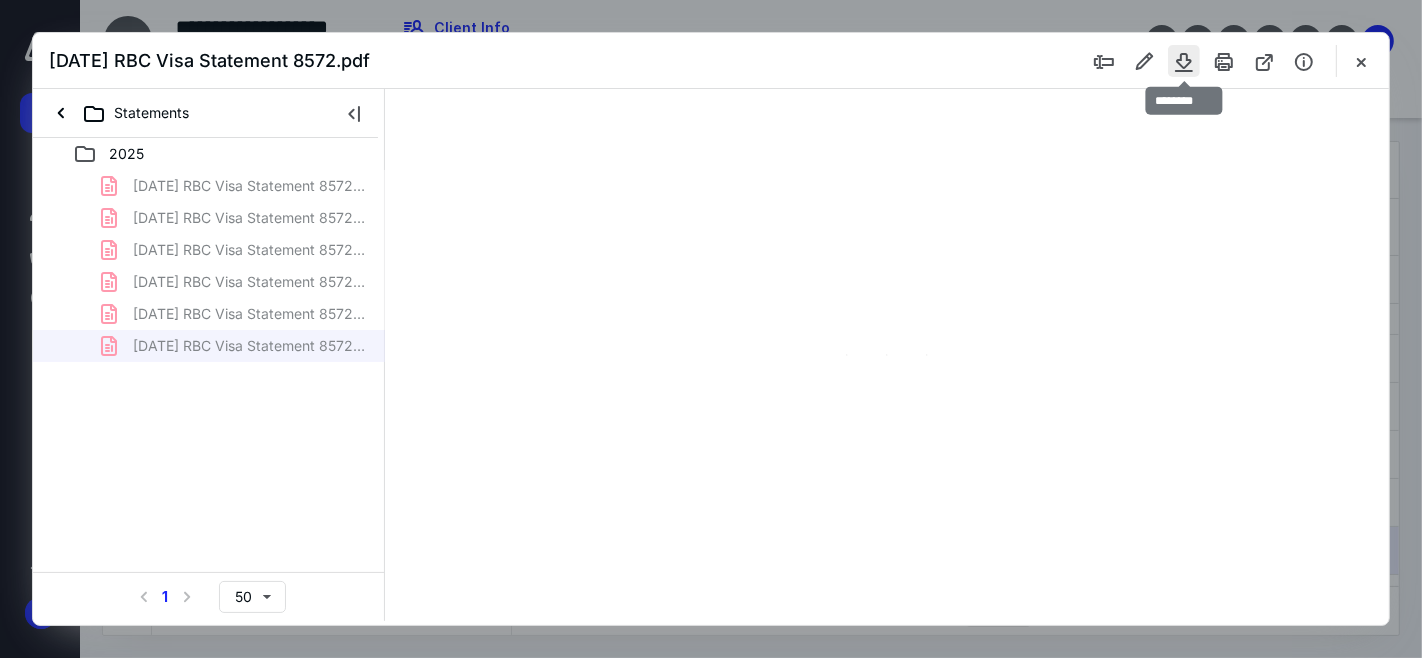 click at bounding box center (1184, 61) 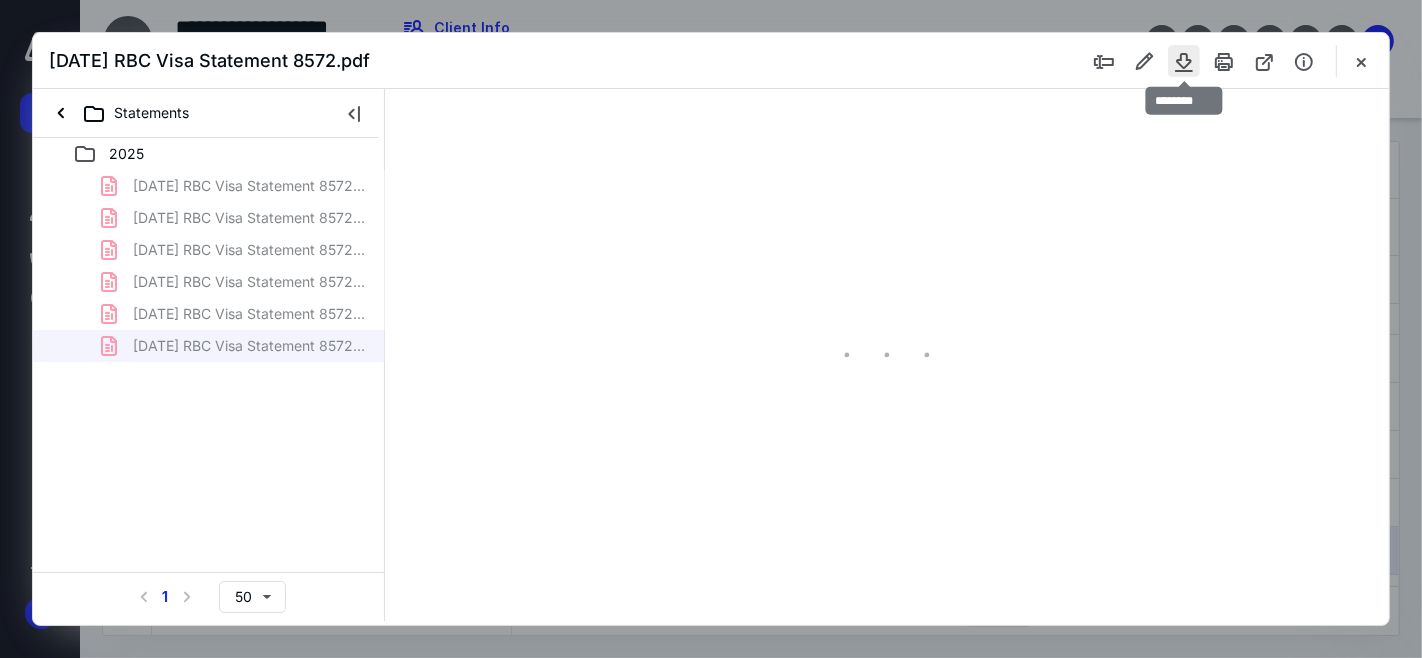 scroll, scrollTop: 0, scrollLeft: 0, axis: both 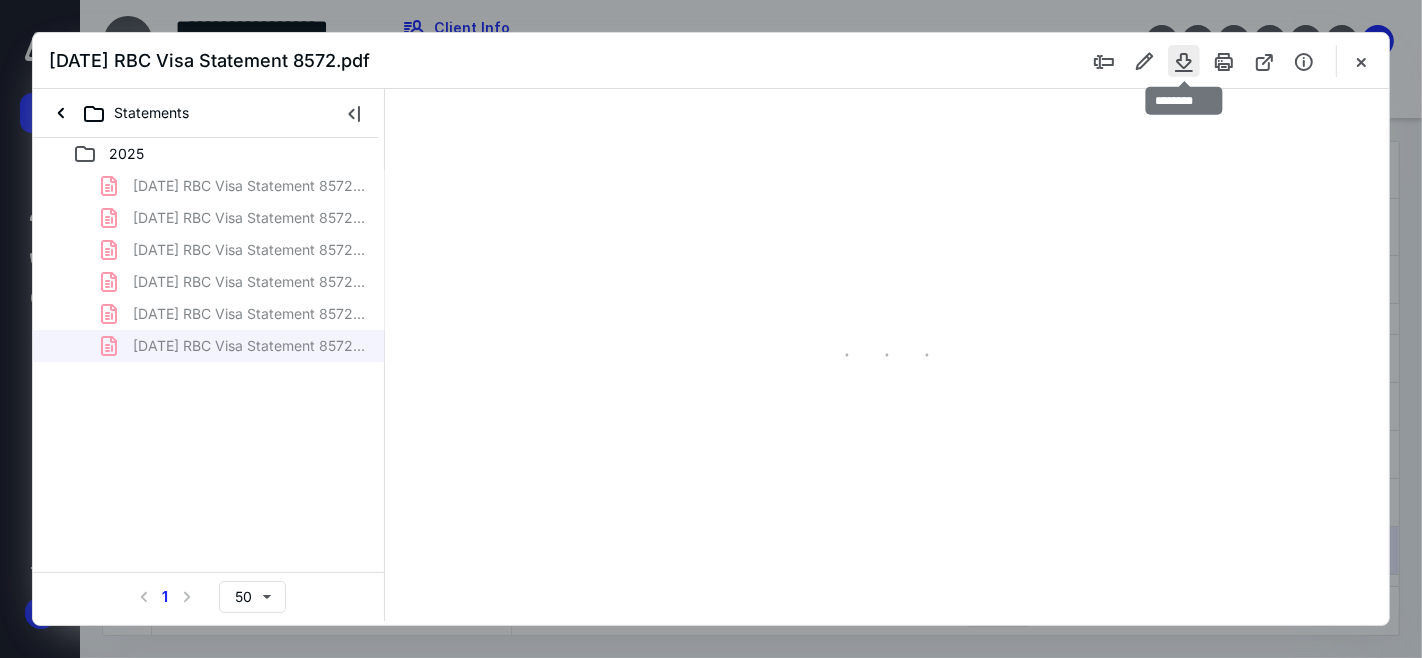 type on "57" 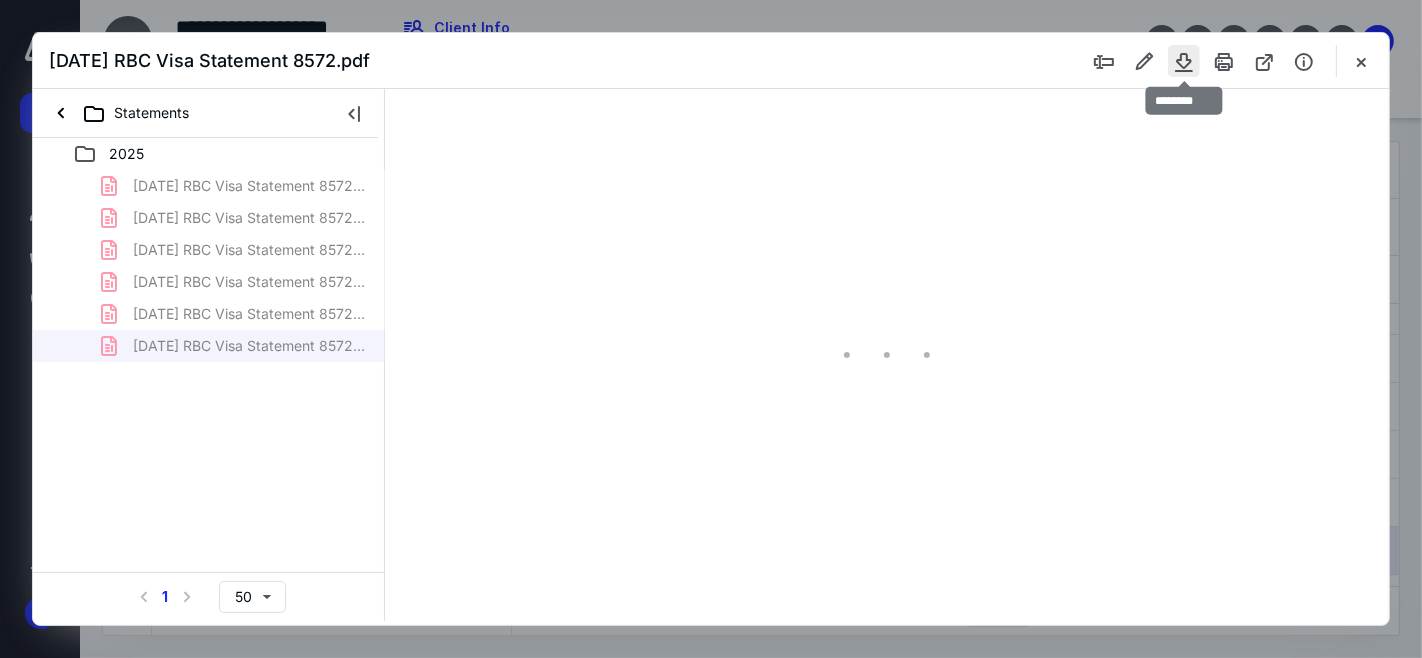 scroll, scrollTop: 77, scrollLeft: 0, axis: vertical 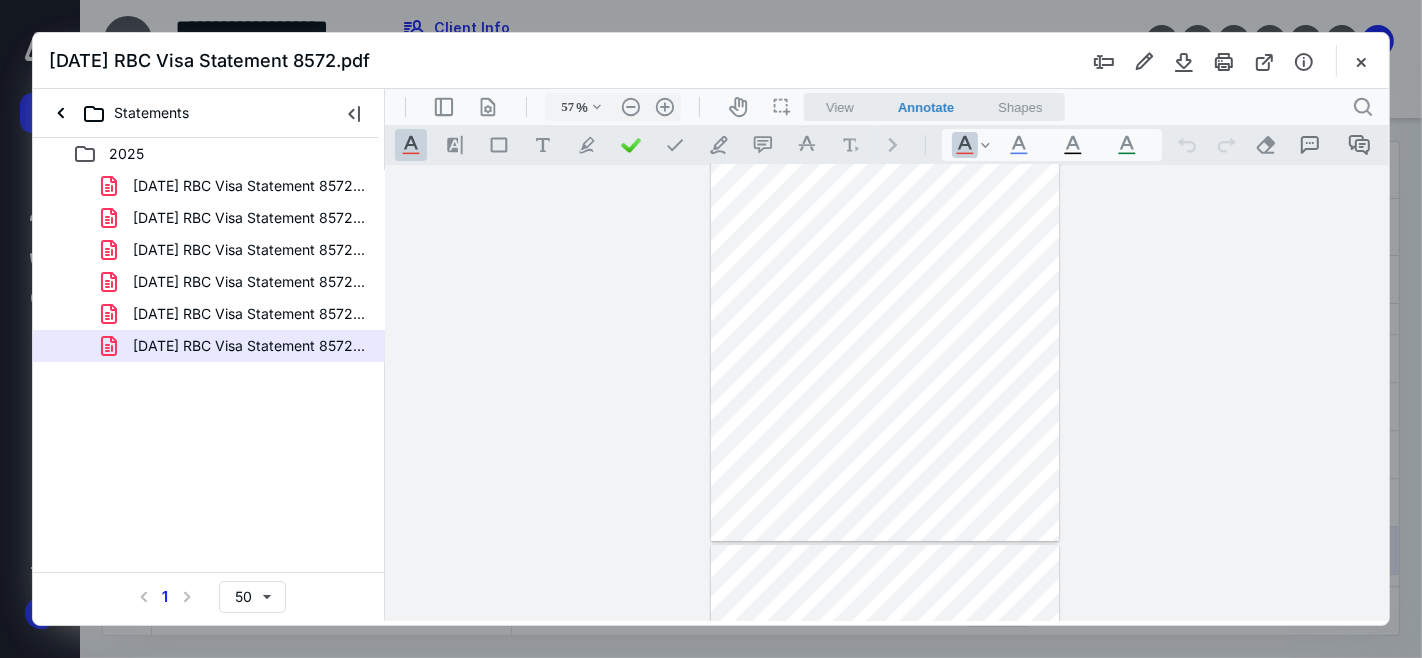 drag, startPoint x: 1351, startPoint y: 55, endPoint x: 1330, endPoint y: 74, distance: 28.319605 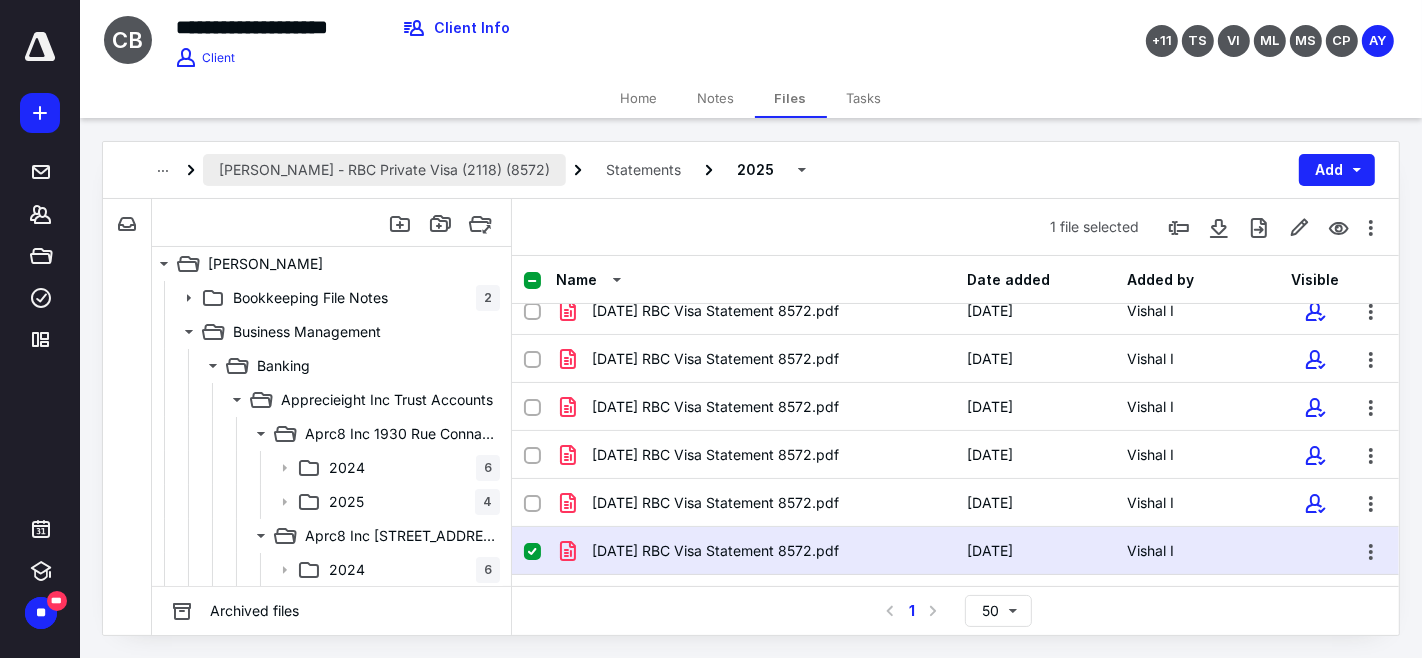 click on "[PERSON_NAME] - RBC  Private Visa (2118) (8572)" at bounding box center [384, 170] 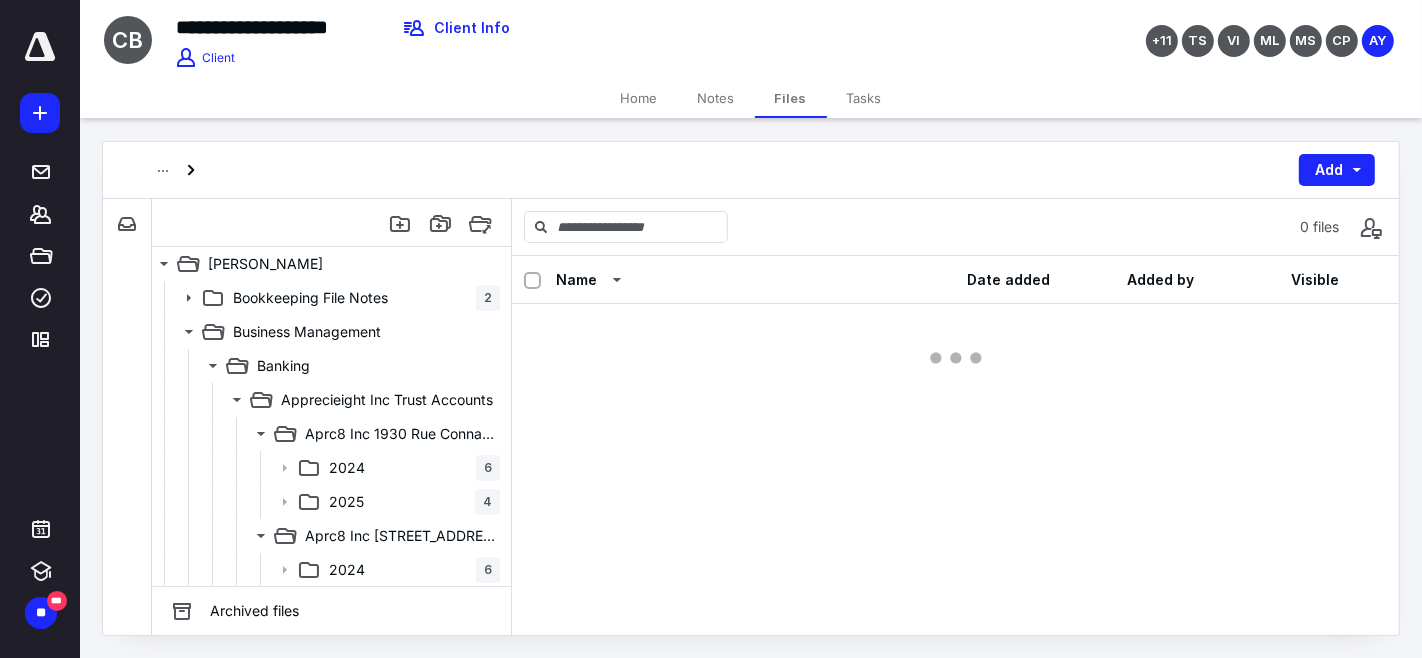 scroll, scrollTop: 0, scrollLeft: 0, axis: both 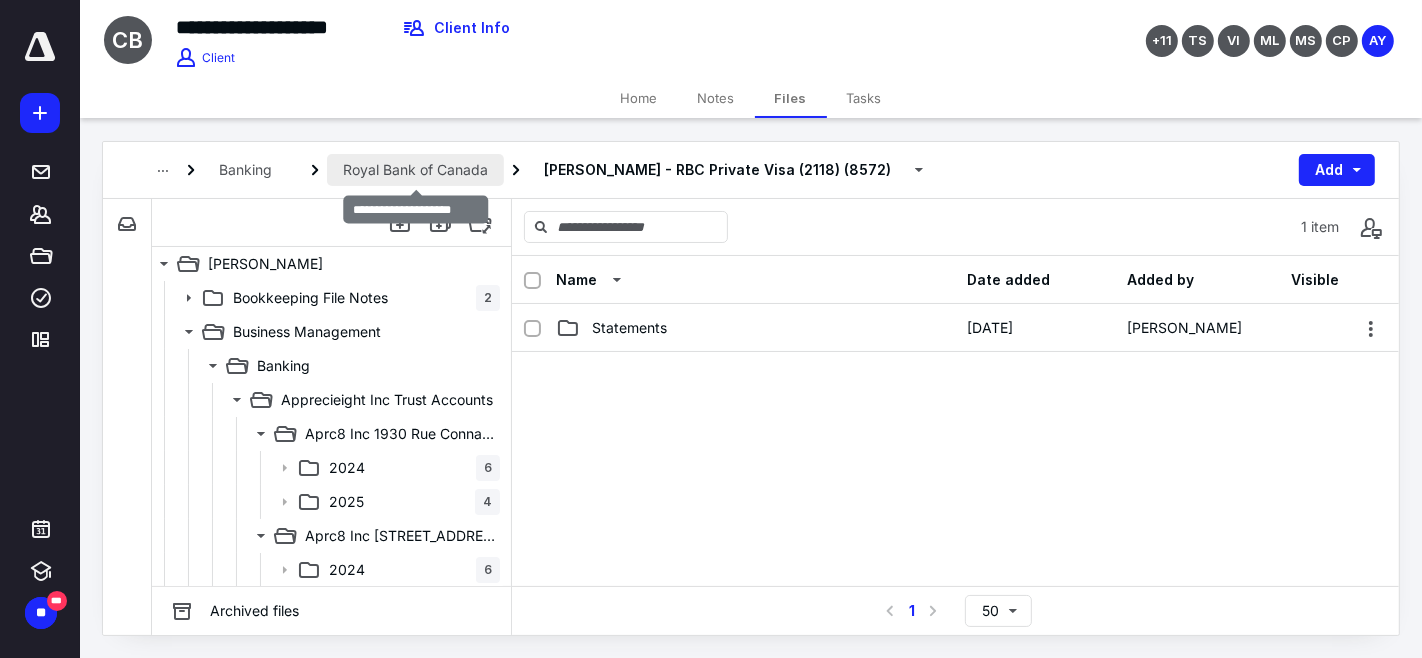 click on "Royal Bank of Canada" at bounding box center [415, 170] 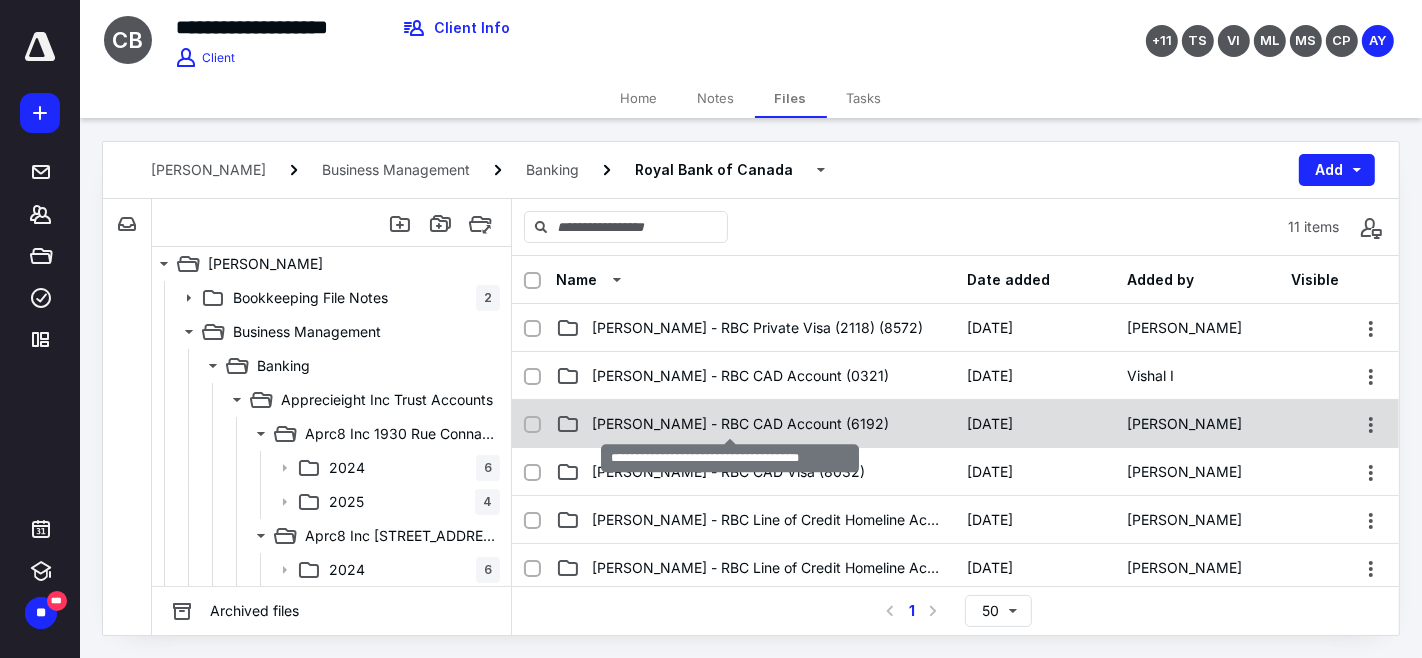 click on "[PERSON_NAME] - RBC CAD Account (6192)" at bounding box center (740, 424) 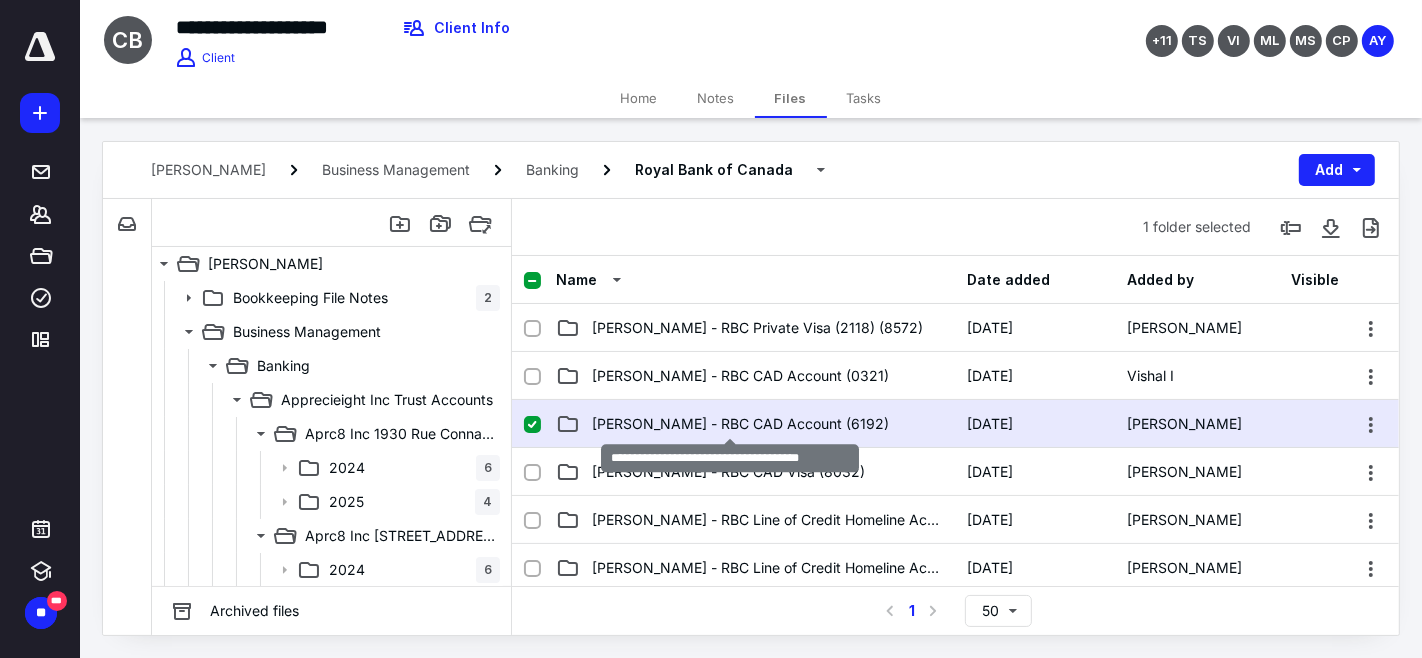 click on "[PERSON_NAME] - RBC CAD Account (6192)" at bounding box center (740, 424) 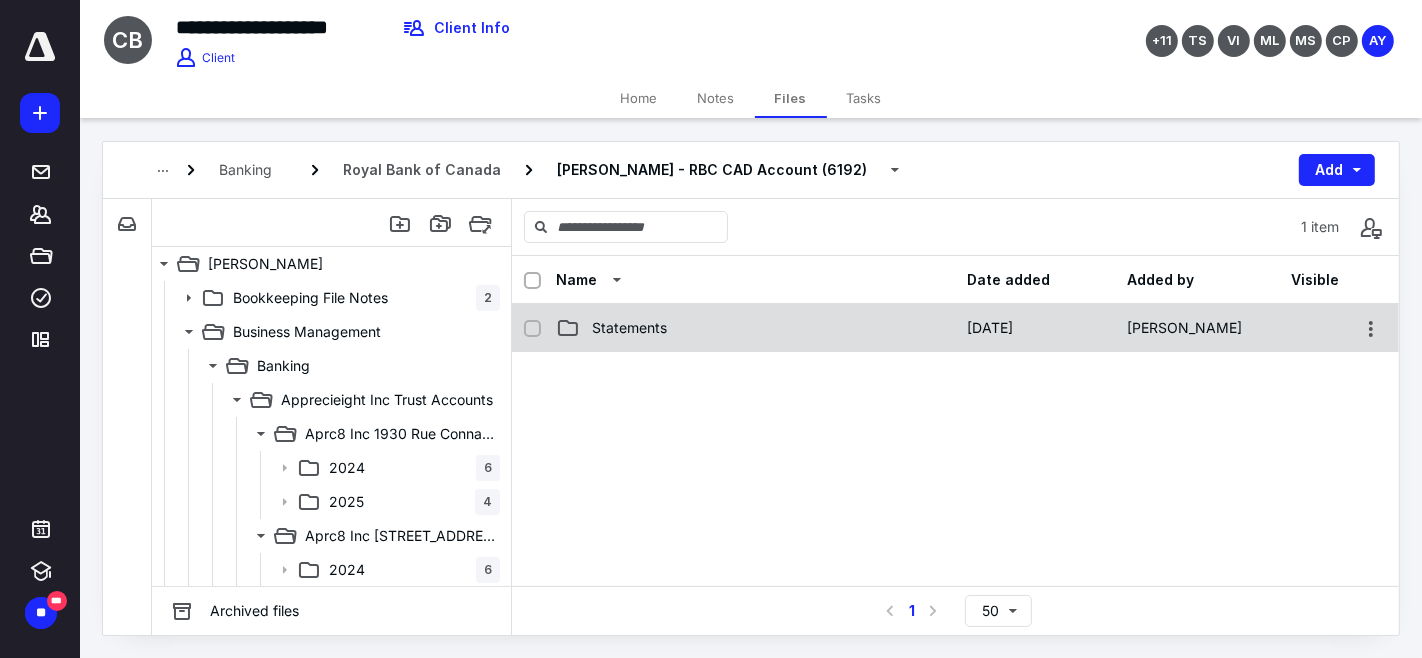 click on "Statements" at bounding box center [756, 328] 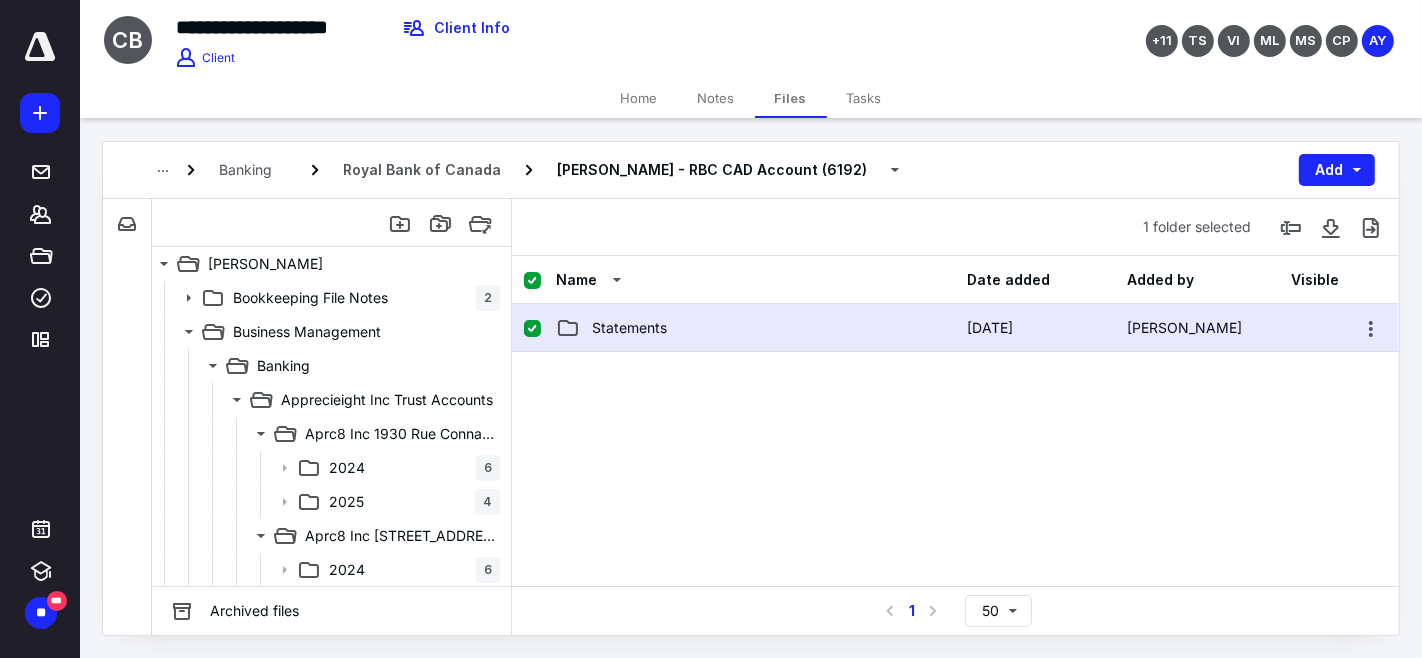 click on "Statements" at bounding box center (756, 328) 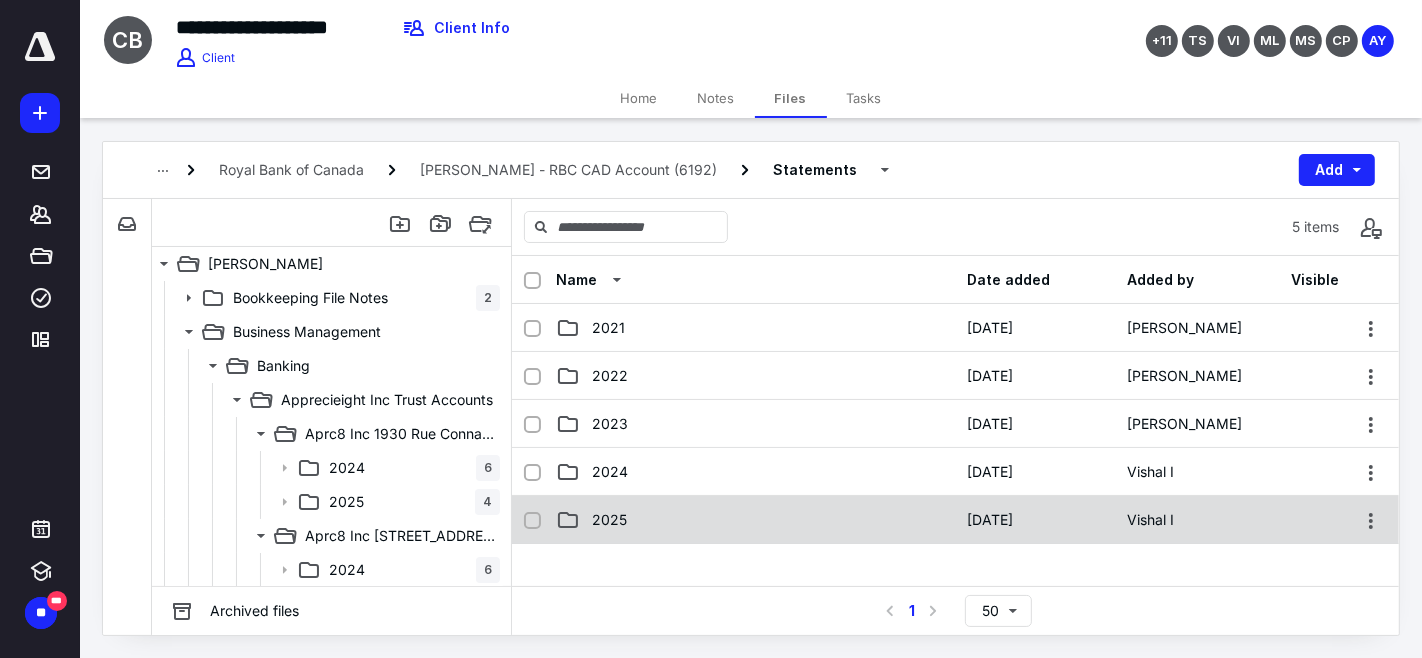 click on "2025" at bounding box center [756, 520] 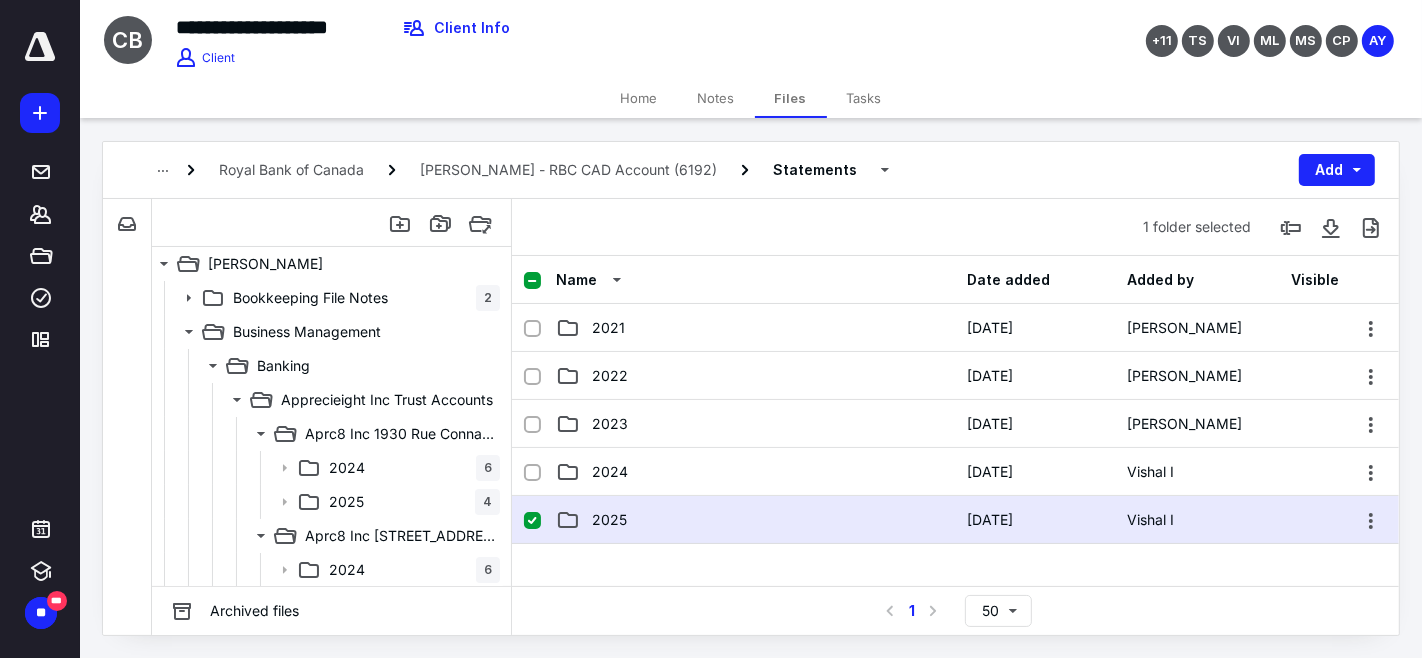 click on "2025" at bounding box center [756, 520] 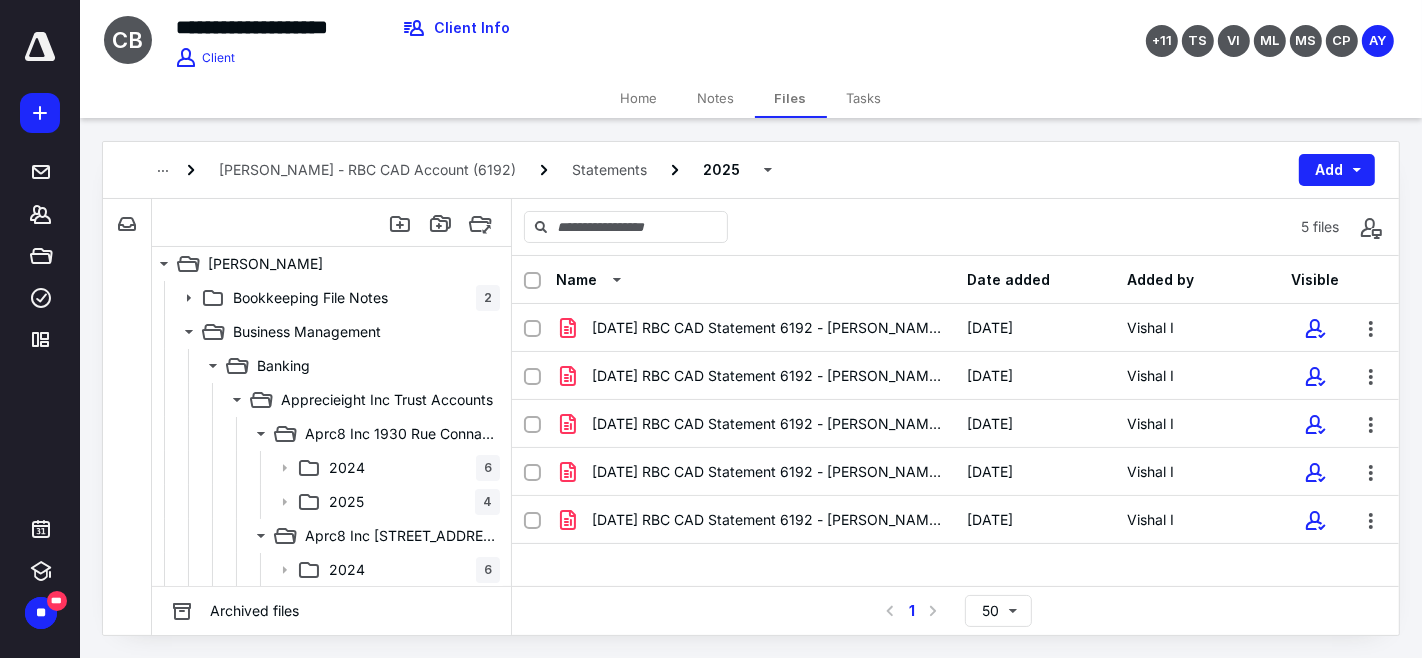 scroll, scrollTop: 17, scrollLeft: 0, axis: vertical 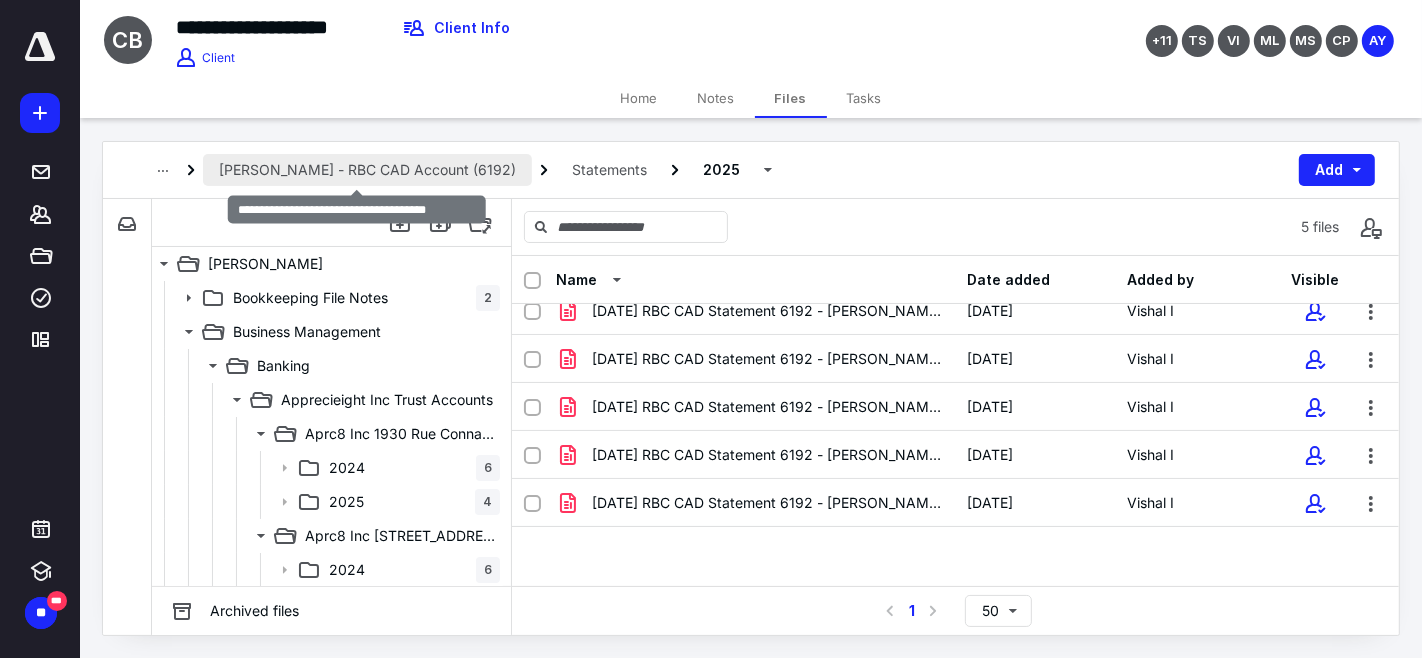 click on "[PERSON_NAME] - RBC CAD Account (6192)" at bounding box center [367, 170] 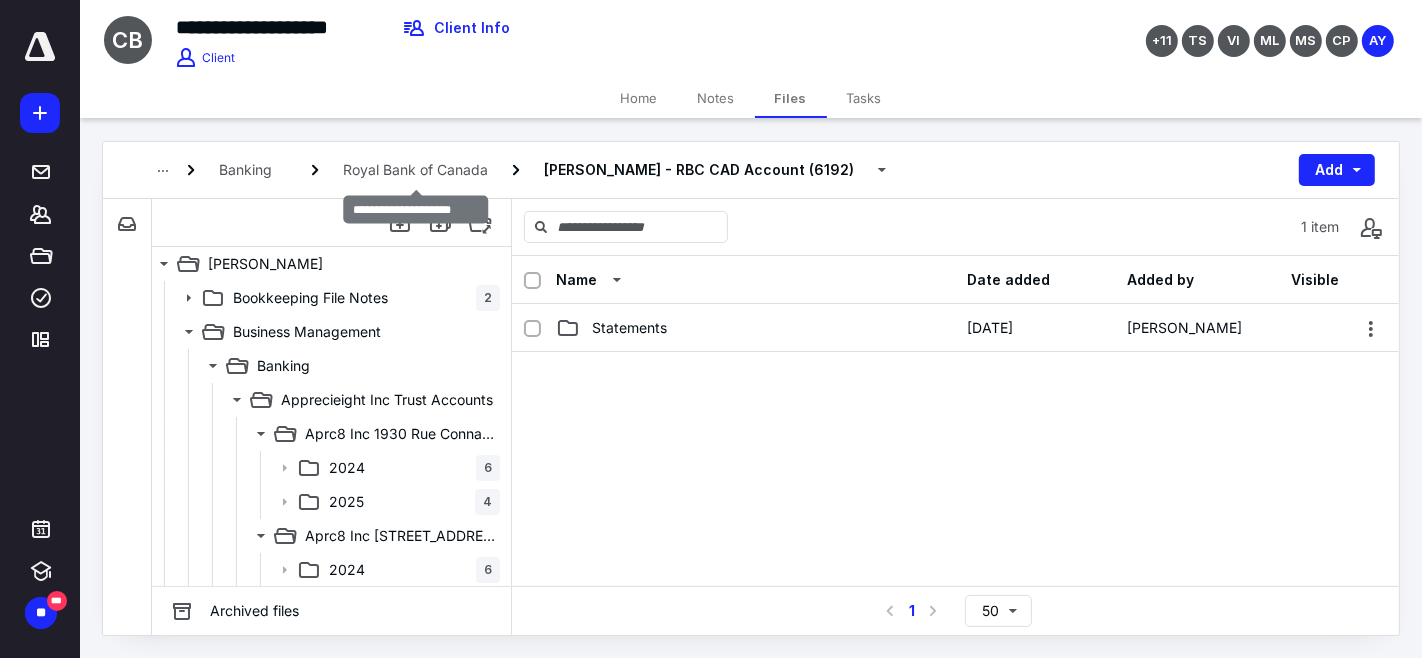 click on "Royal Bank of Canada" at bounding box center (415, 170) 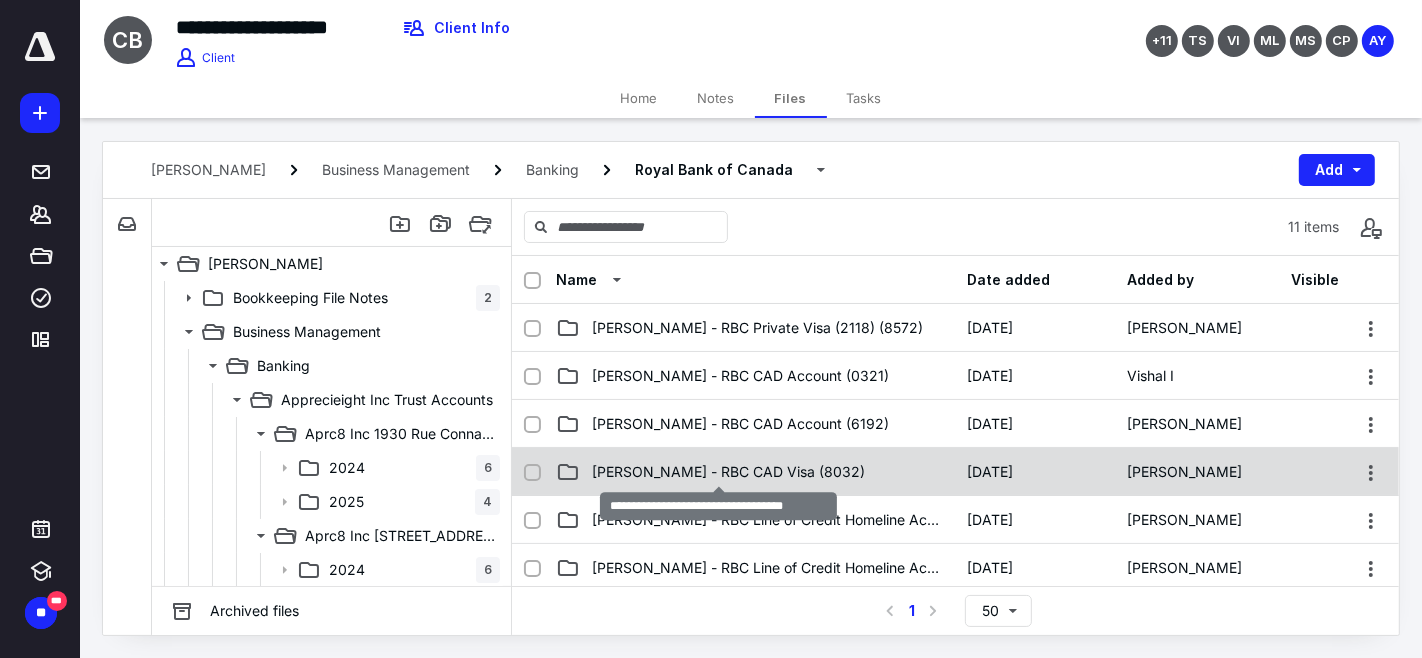 click on "[PERSON_NAME] - RBC CAD Visa (8032)" at bounding box center (728, 472) 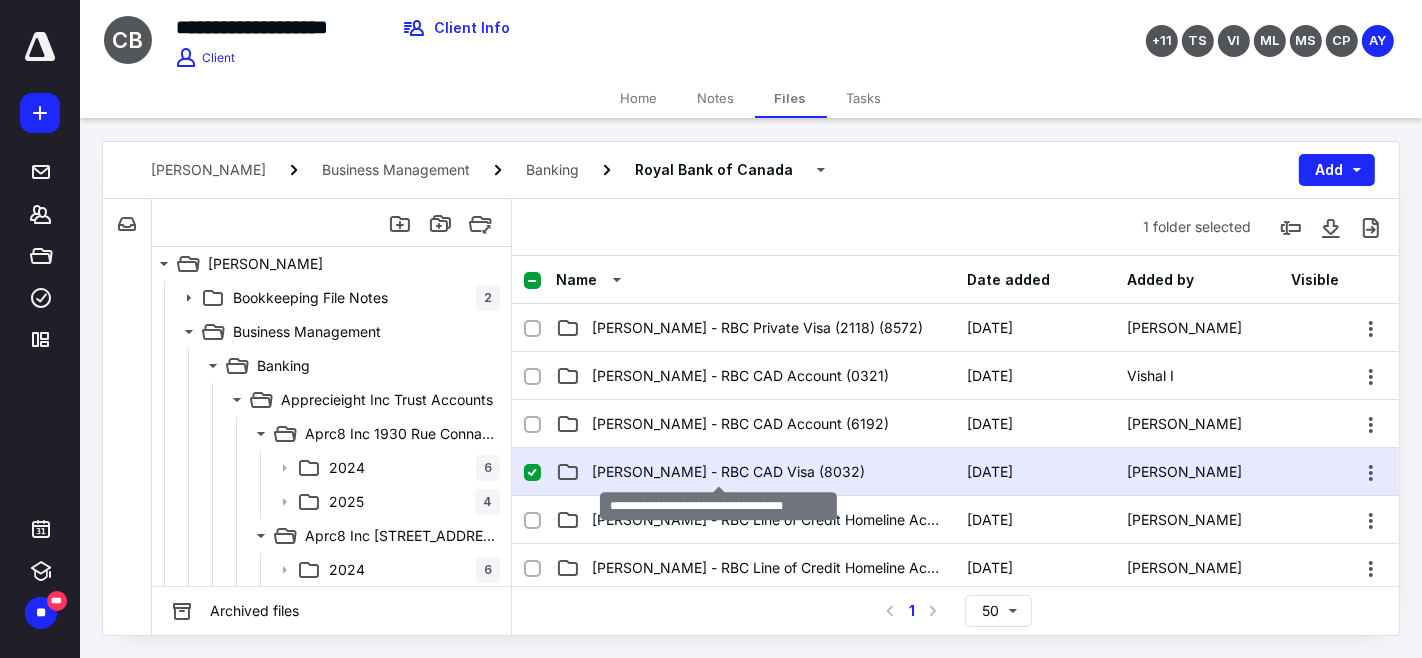 click on "[PERSON_NAME] - RBC CAD Visa (8032)" at bounding box center (728, 472) 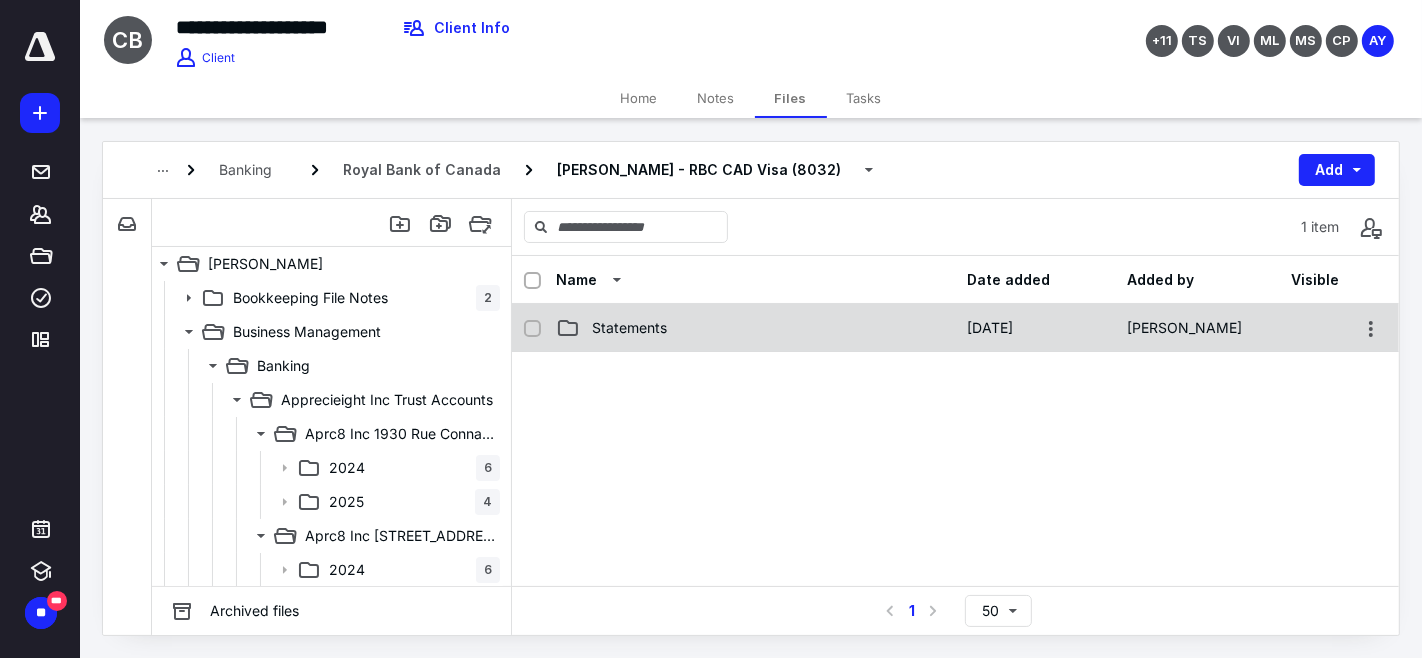 click on "Statements" at bounding box center (756, 328) 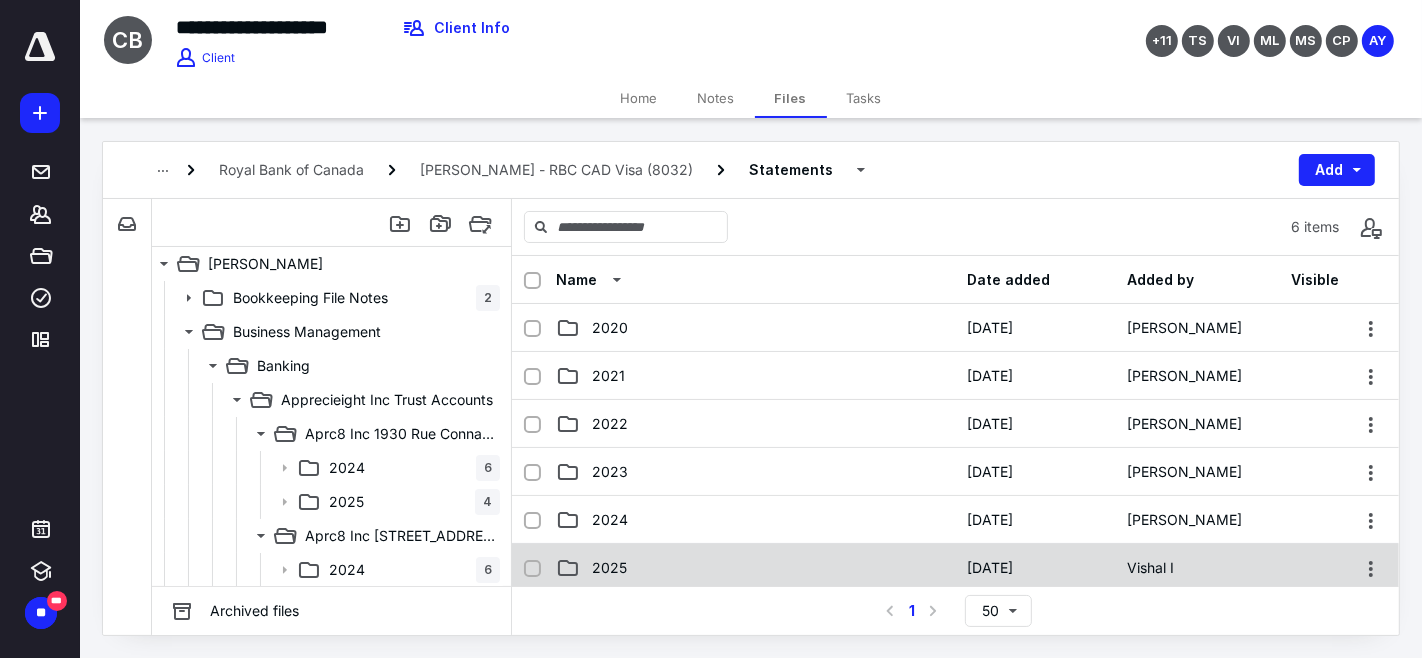 click on "2025" at bounding box center (756, 568) 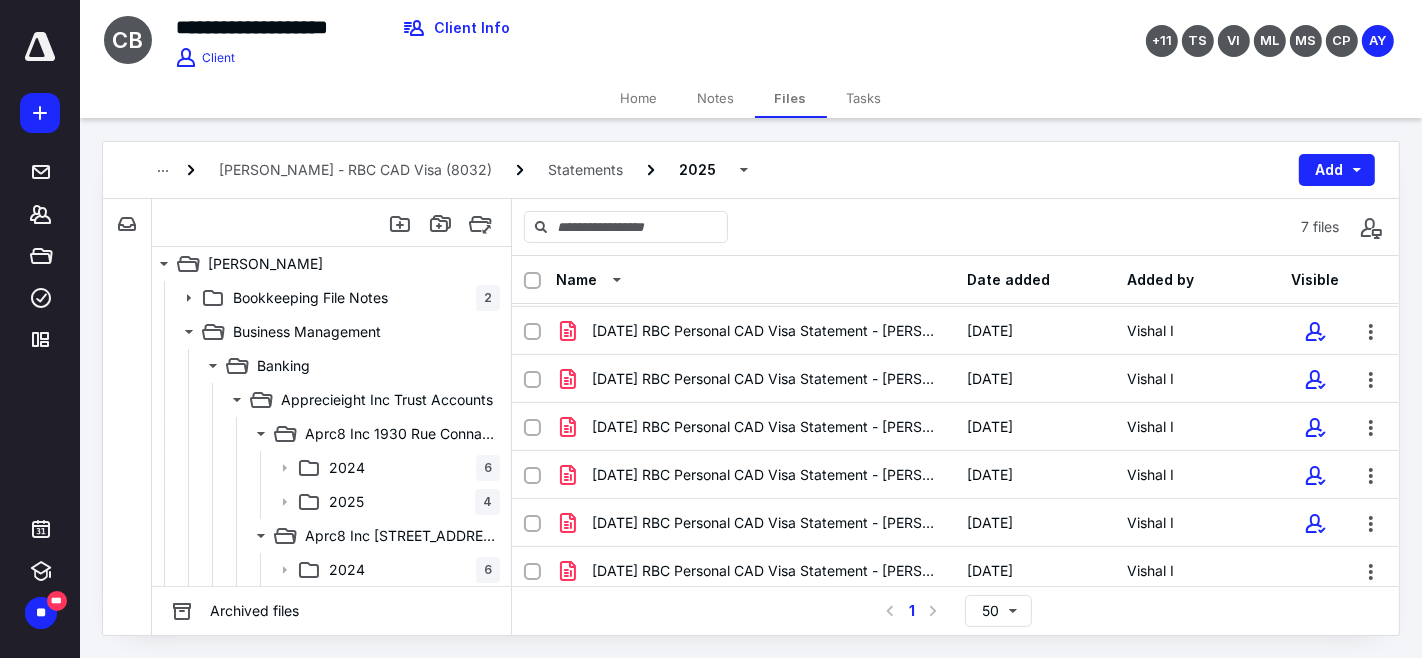 scroll, scrollTop: 54, scrollLeft: 0, axis: vertical 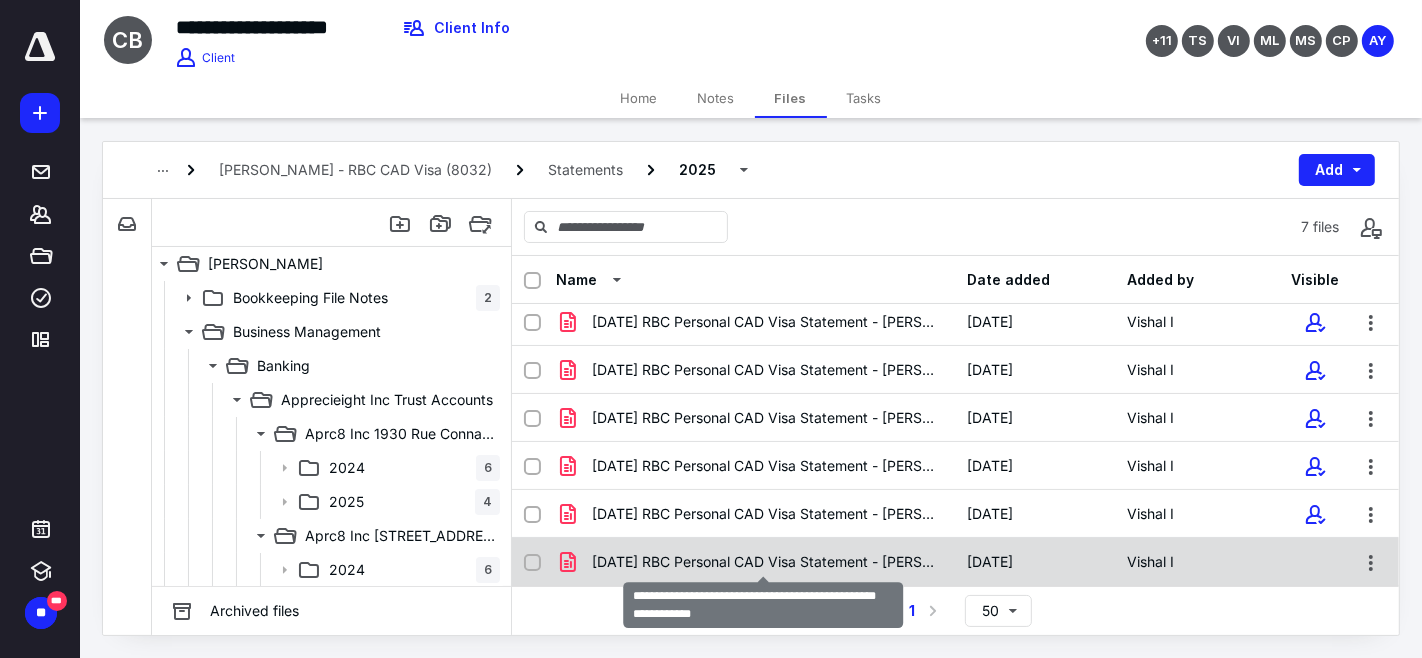 click on "[DATE] RBC Personal CAD Visa Statement - [PERSON_NAME].pdf" at bounding box center [768, 562] 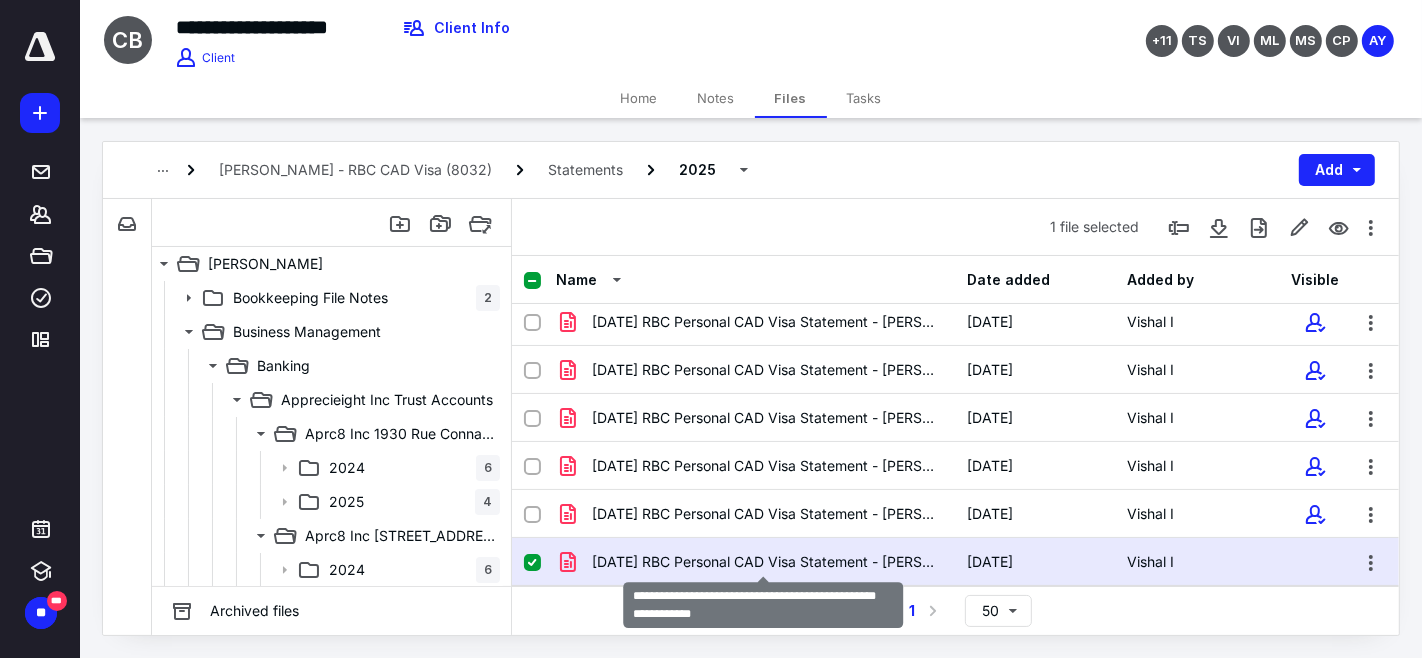 click on "[DATE] RBC Personal CAD Visa Statement - [PERSON_NAME].pdf" at bounding box center [768, 562] 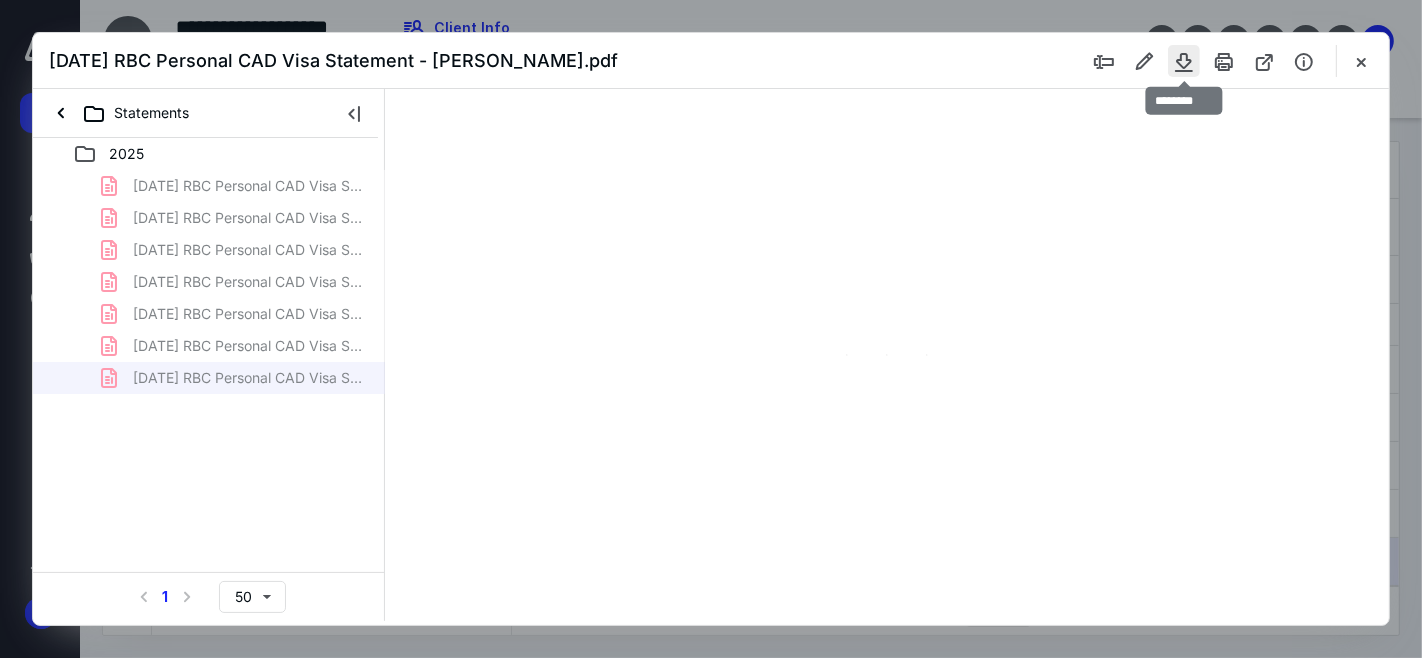 scroll, scrollTop: 0, scrollLeft: 0, axis: both 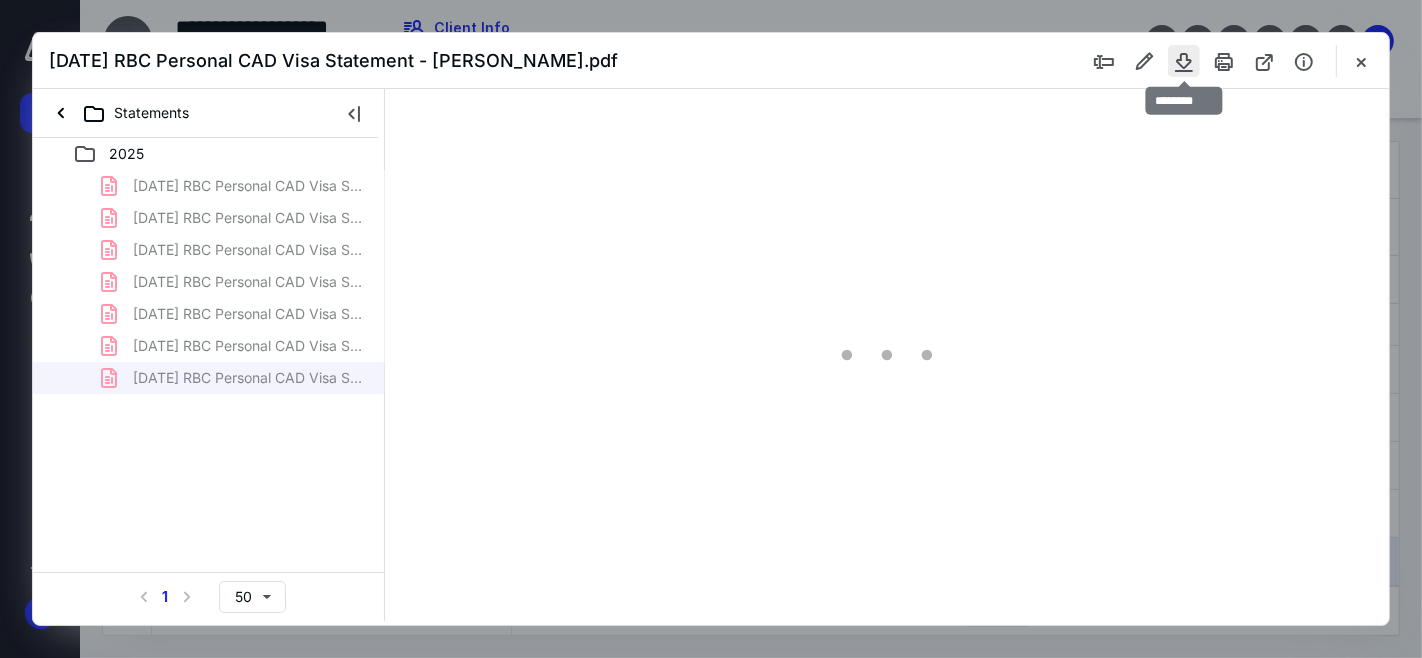 click at bounding box center [1184, 61] 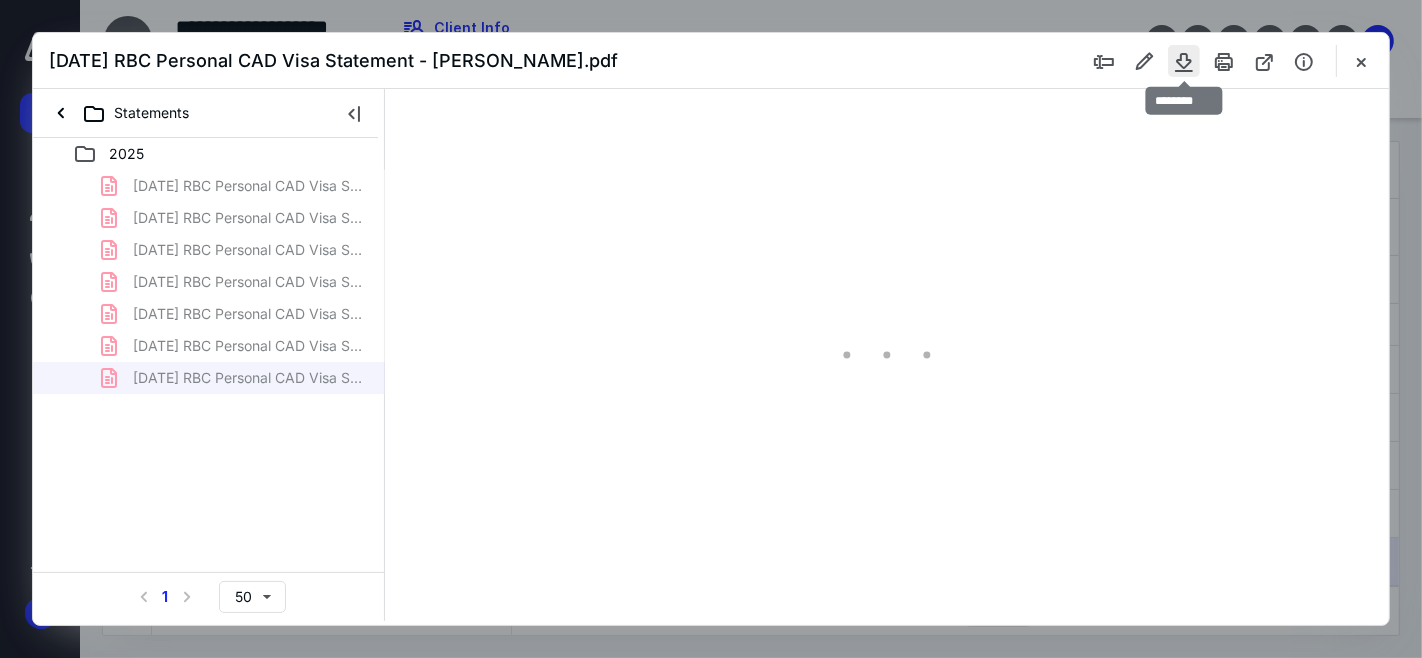 type on "57" 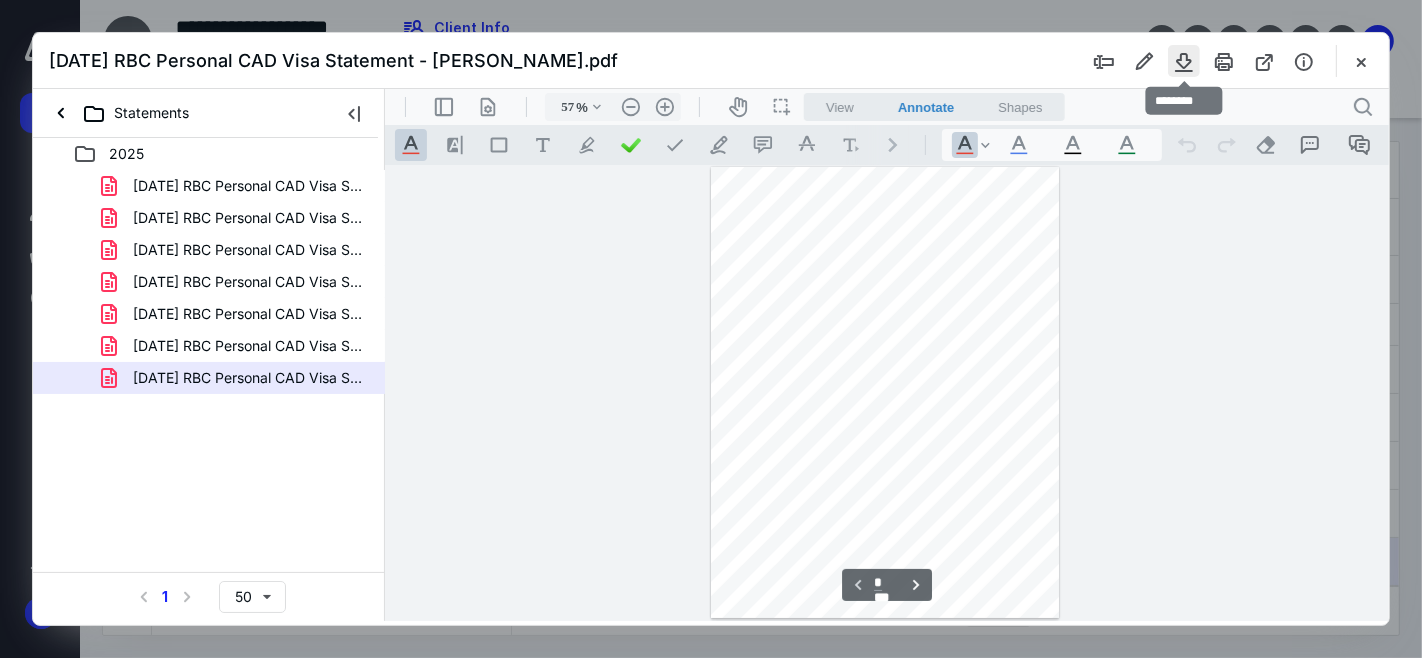 scroll, scrollTop: 77, scrollLeft: 0, axis: vertical 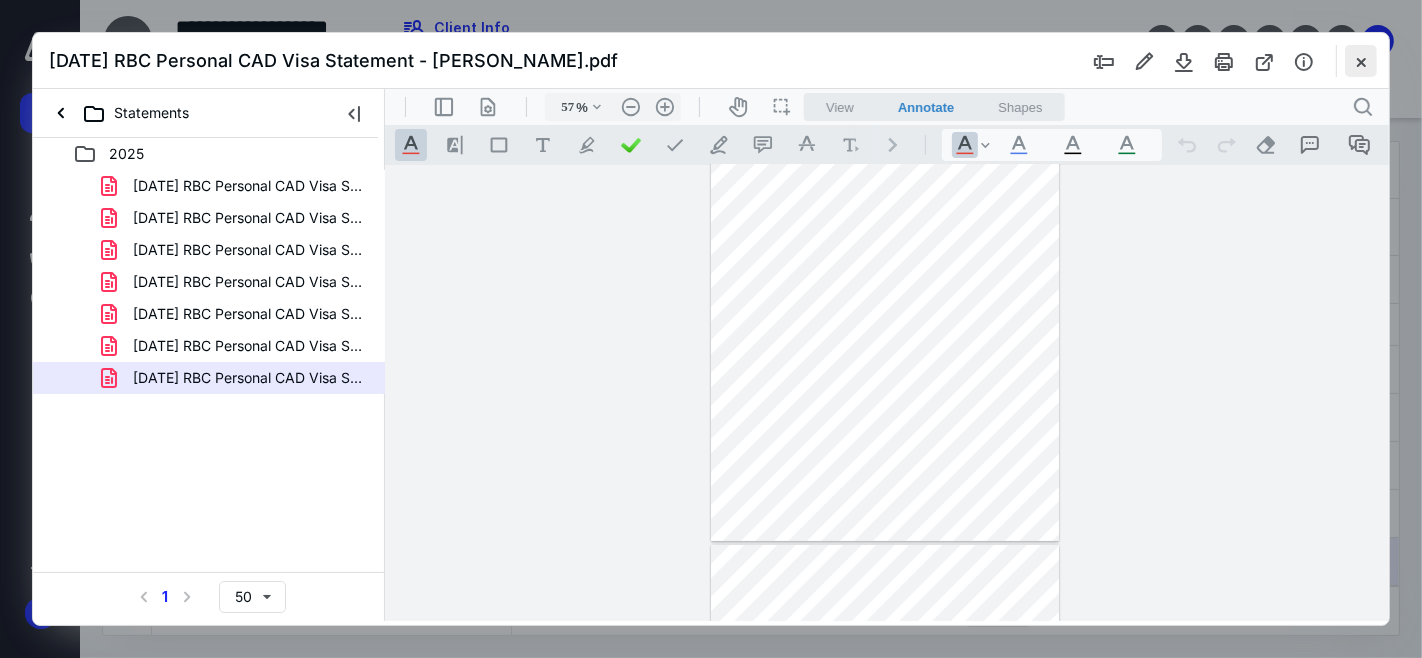 click at bounding box center [1361, 61] 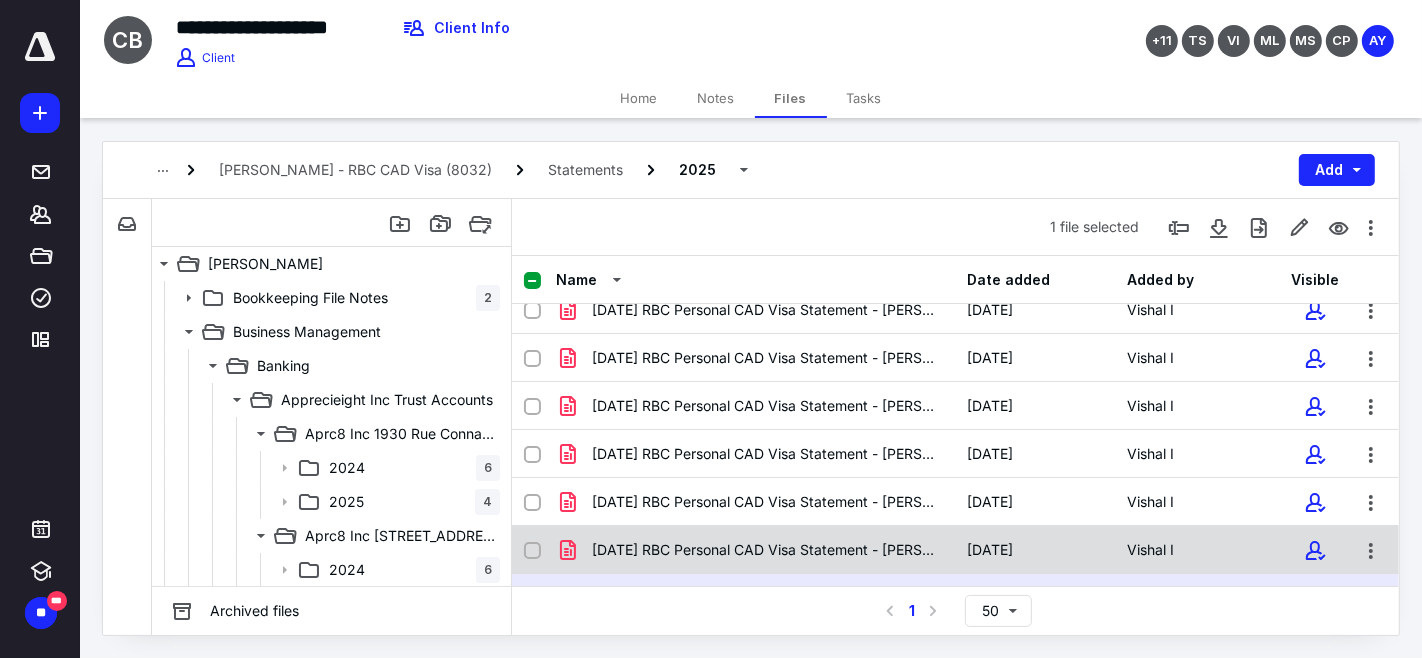scroll, scrollTop: 0, scrollLeft: 0, axis: both 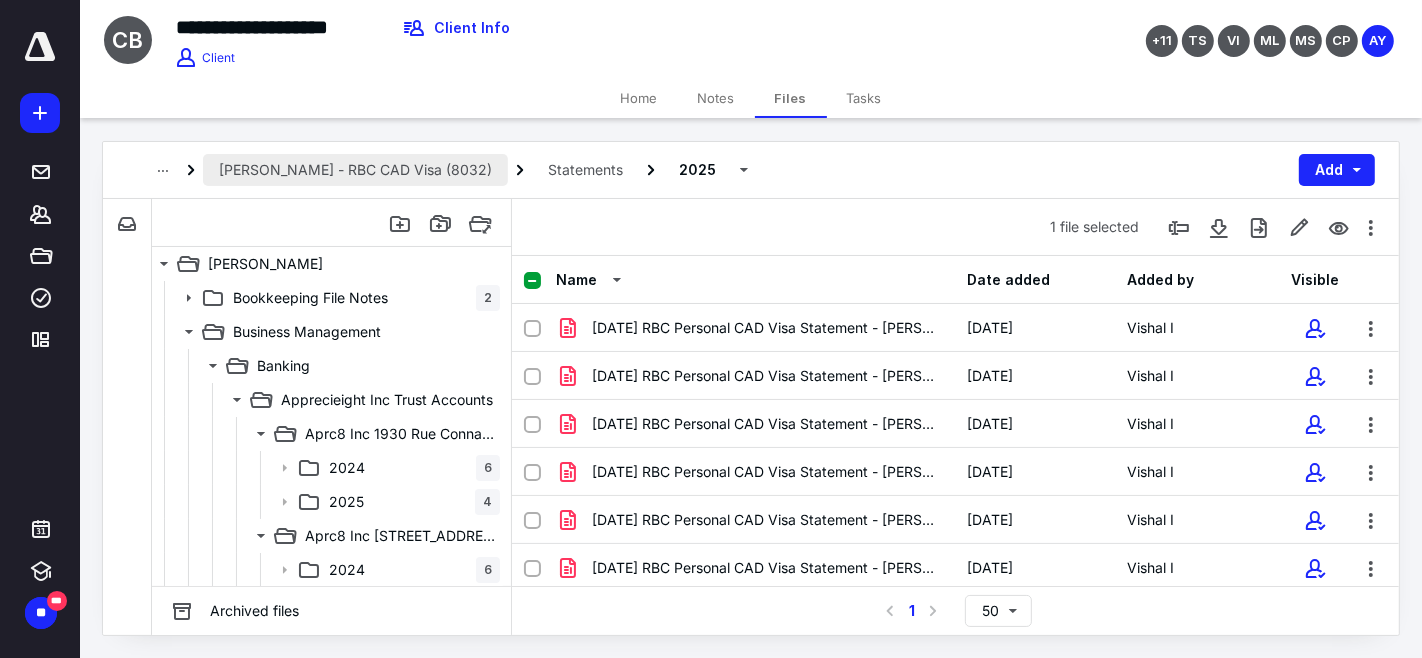 click on "[PERSON_NAME] - RBC CAD Visa (8032)" at bounding box center [355, 170] 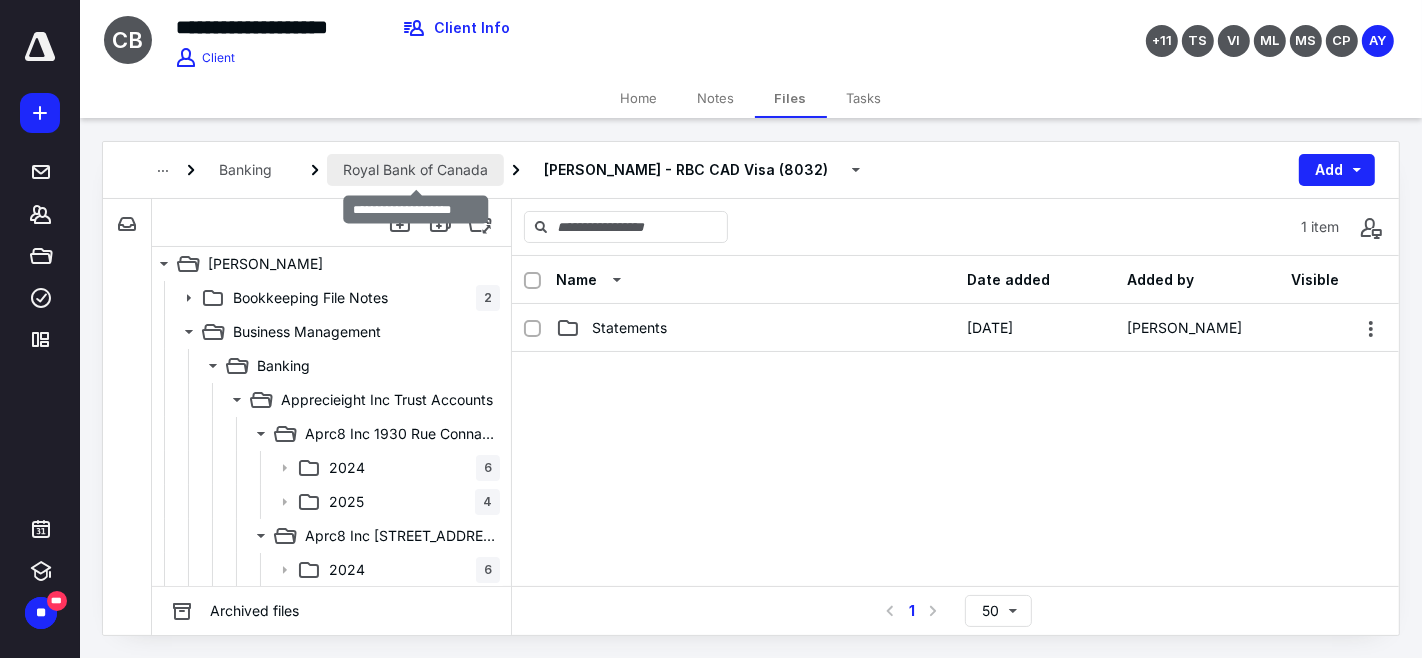 click on "Royal Bank of Canada" at bounding box center [415, 170] 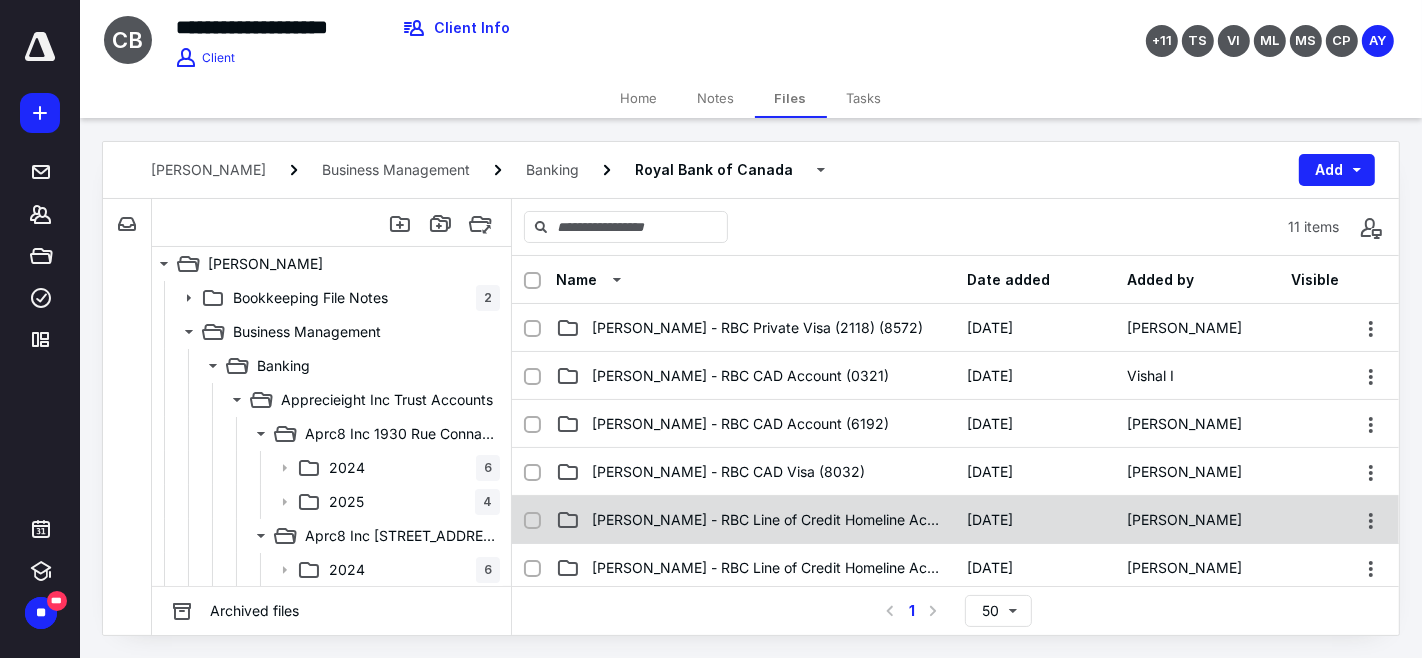 scroll, scrollTop: 111, scrollLeft: 0, axis: vertical 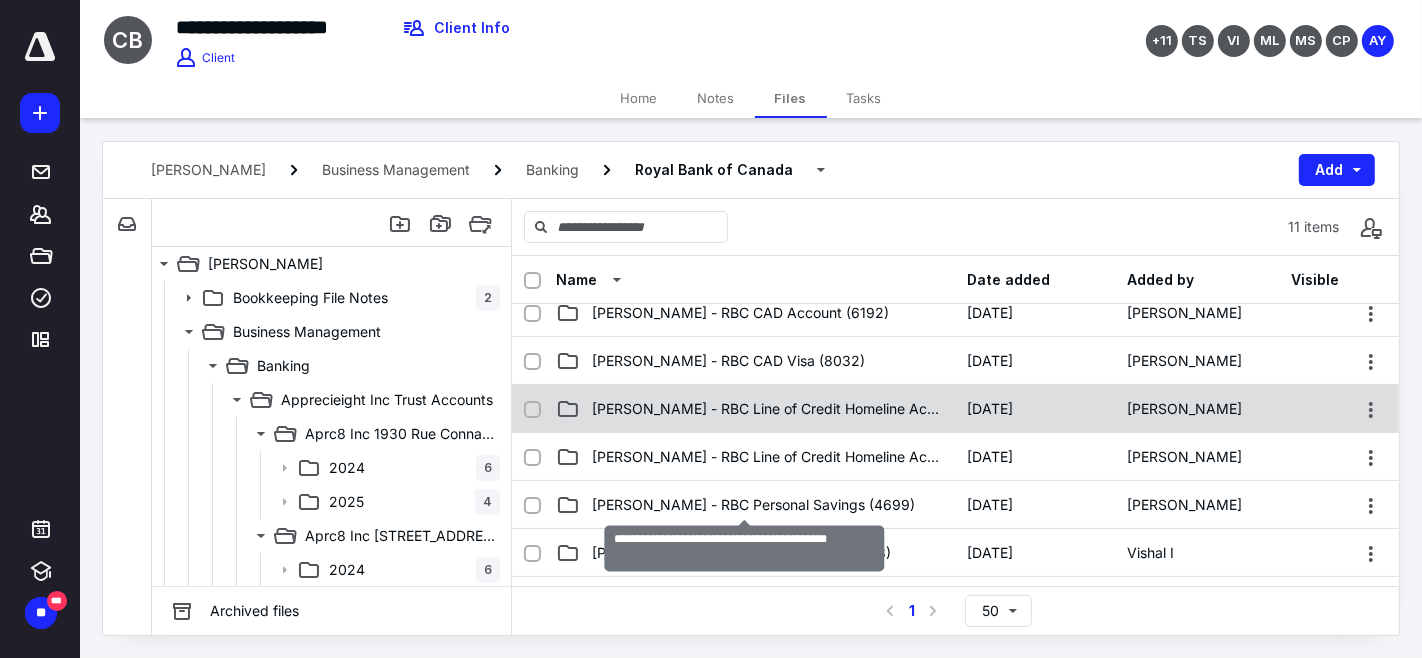 click on "[PERSON_NAME] - RBC Personal Savings (4699)" at bounding box center [753, 505] 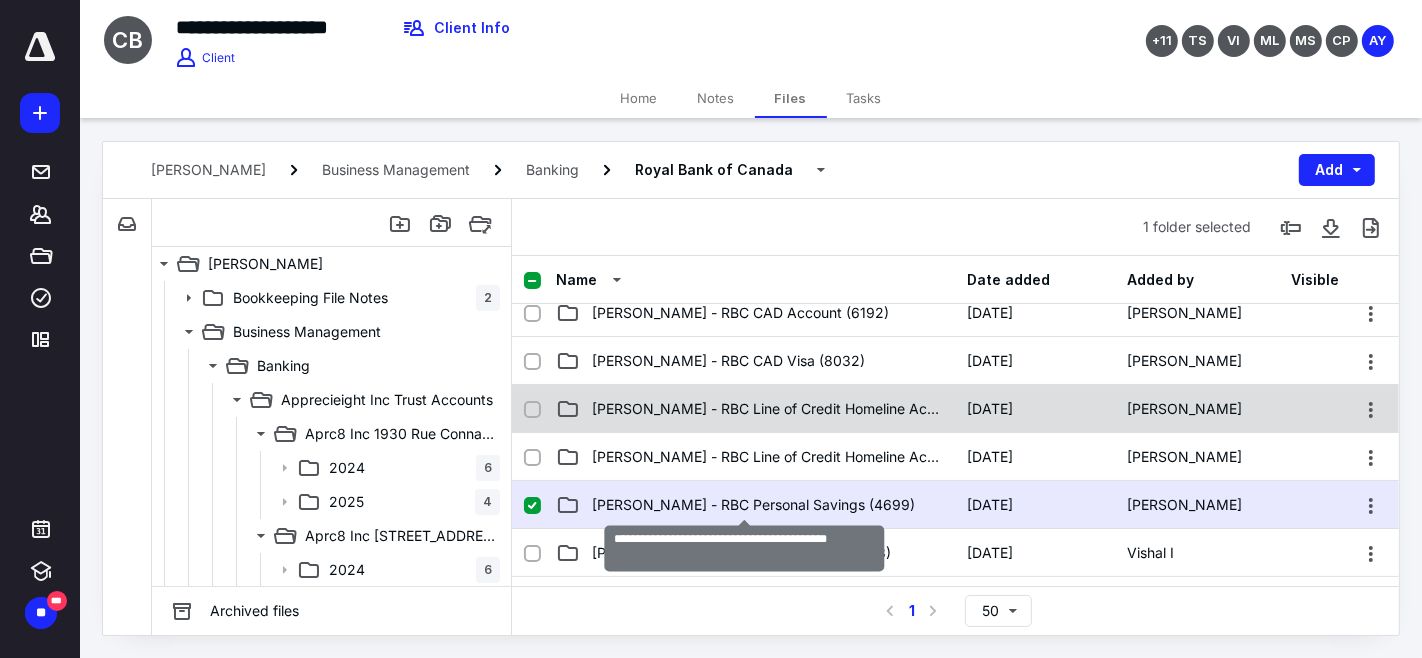 click on "[PERSON_NAME] - RBC Personal Savings (4699)" at bounding box center (753, 505) 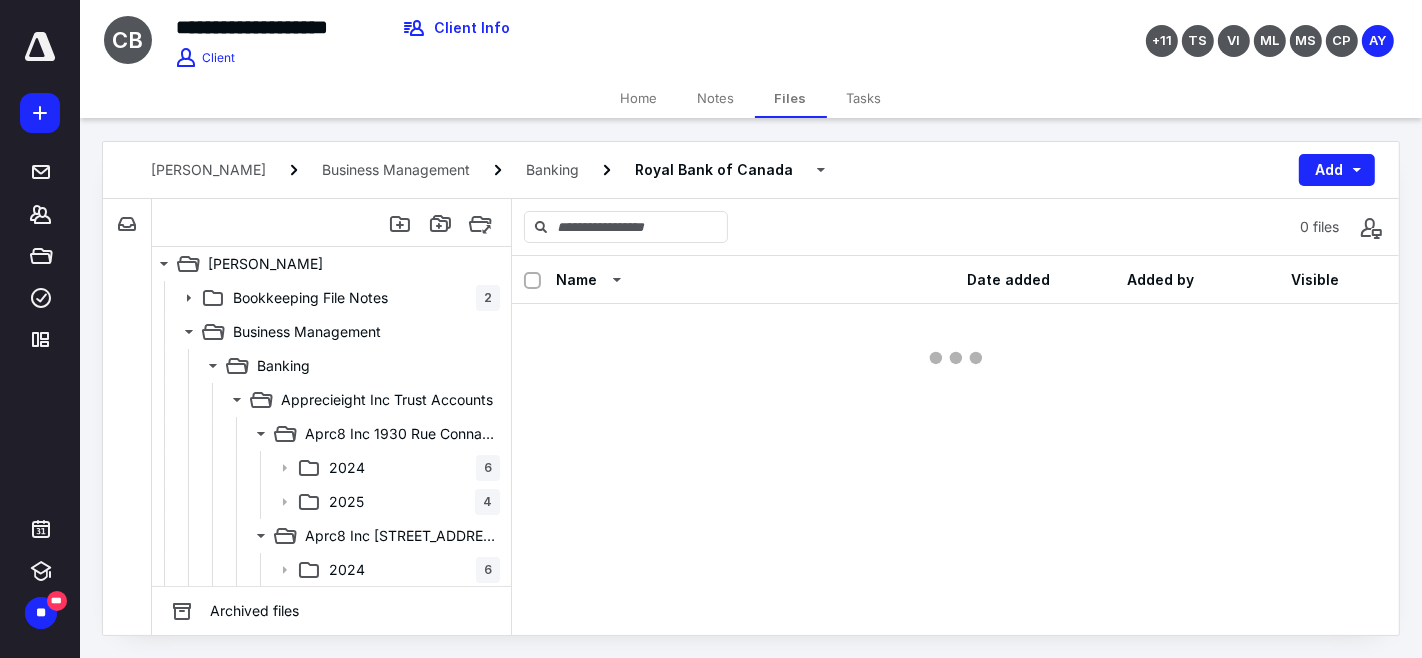 scroll, scrollTop: 0, scrollLeft: 0, axis: both 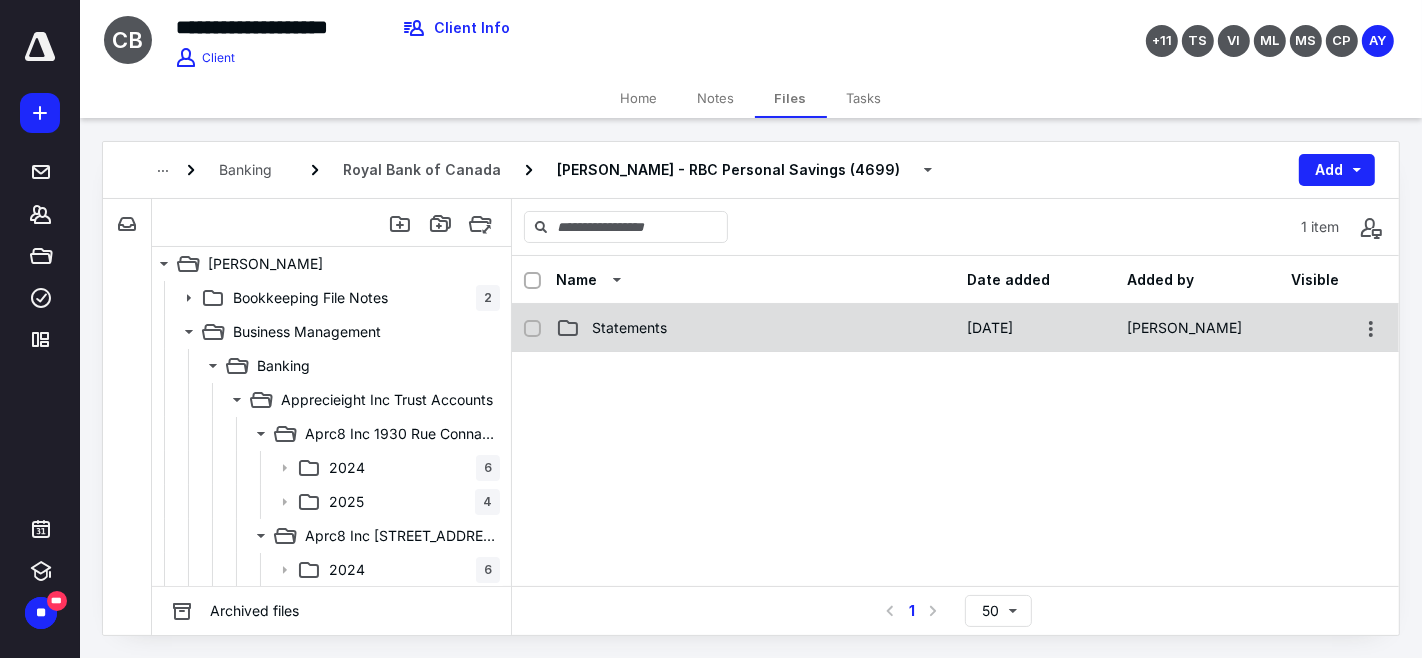 click on "Statements" at bounding box center (756, 328) 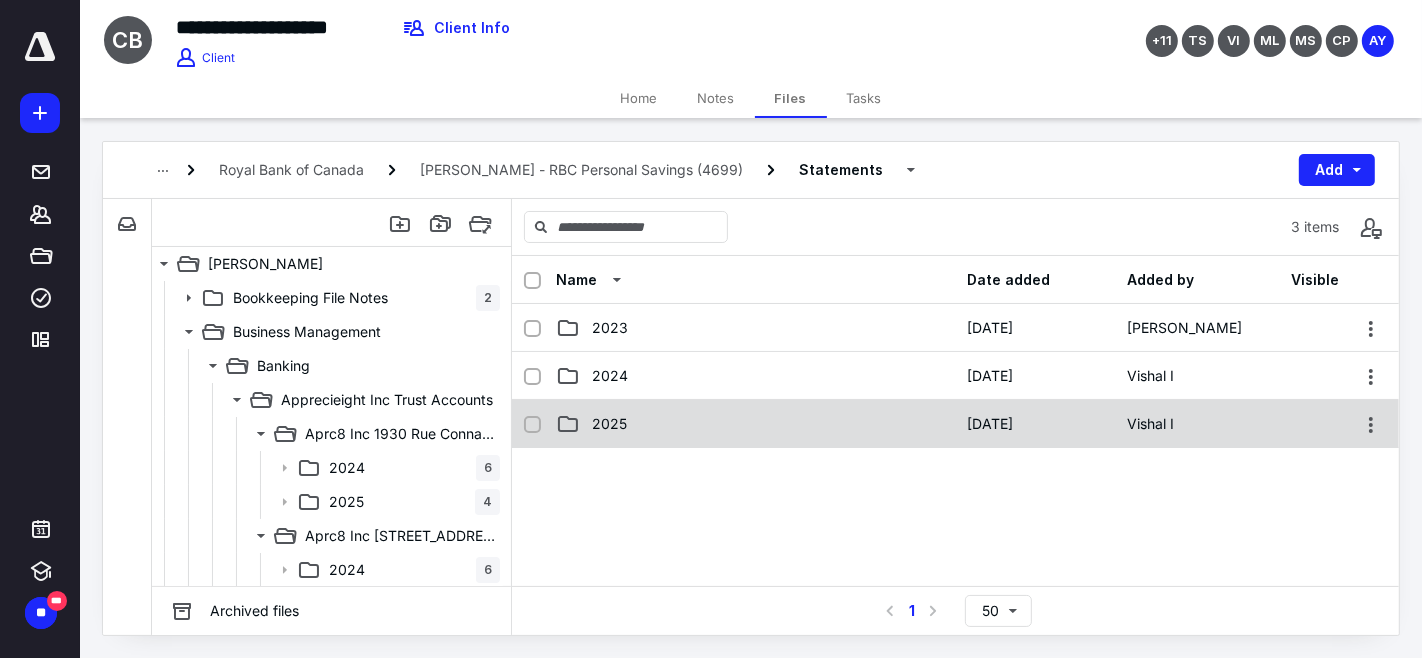 click on "2025" at bounding box center (756, 424) 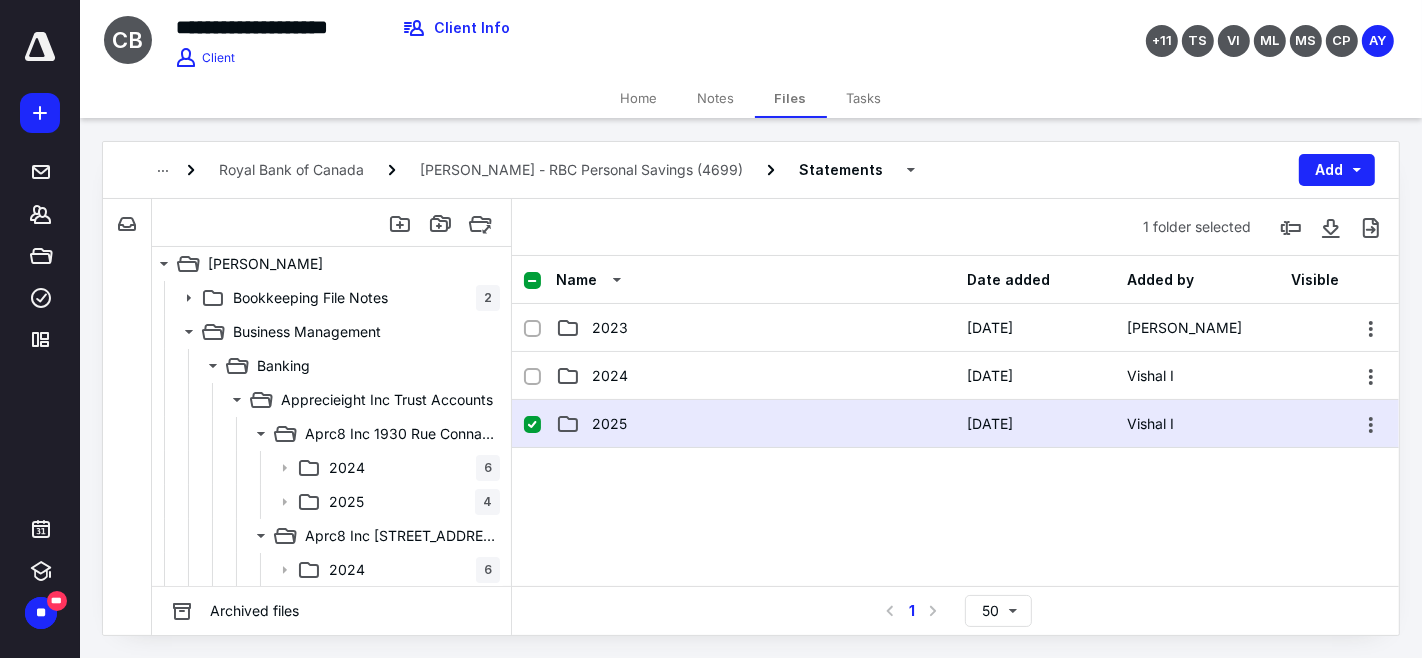 click on "2025" at bounding box center [756, 424] 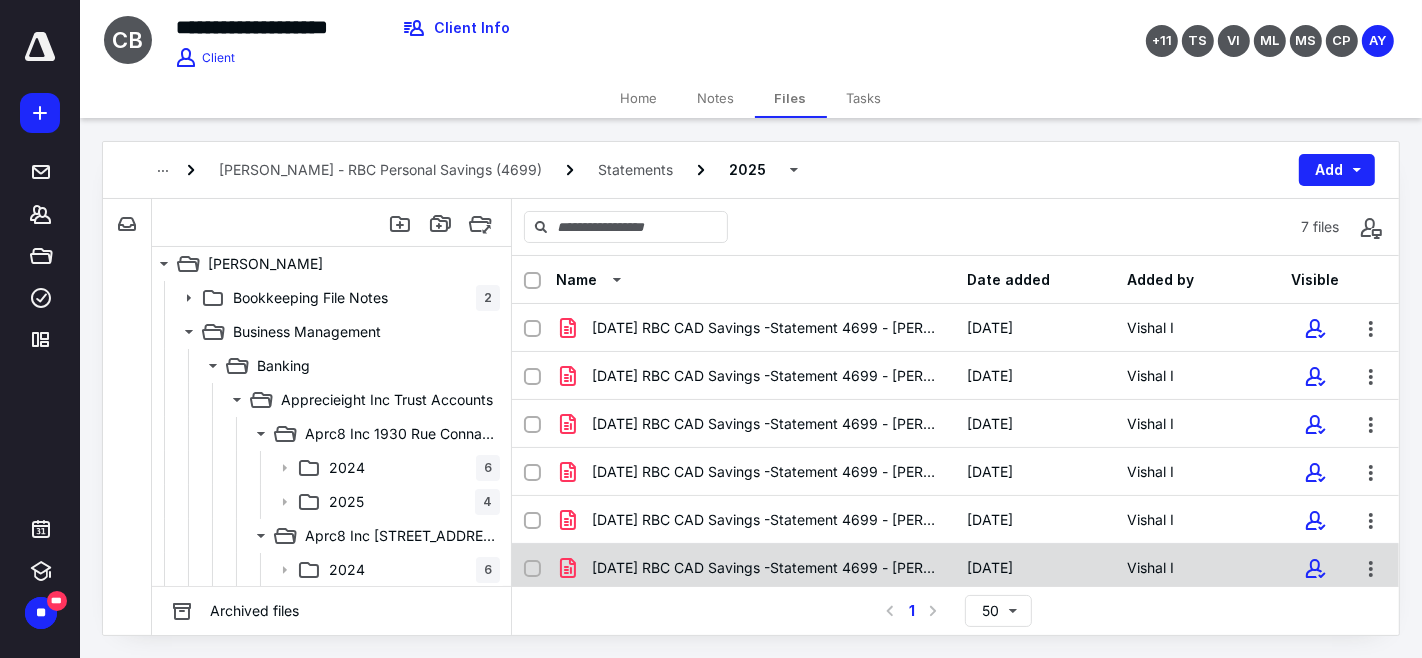 scroll, scrollTop: 54, scrollLeft: 0, axis: vertical 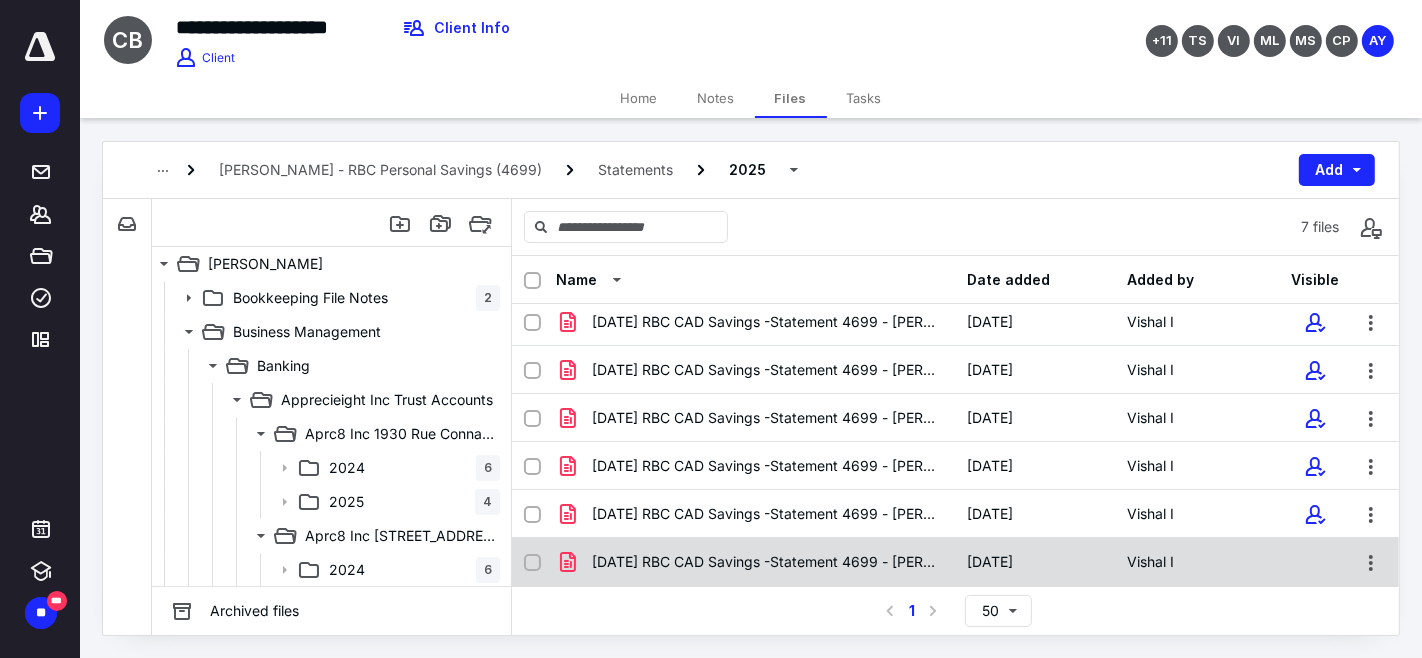 click on "[DATE] RBC CAD Savings -Statement 4699 - [PERSON_NAME].pdf" at bounding box center (768, 562) 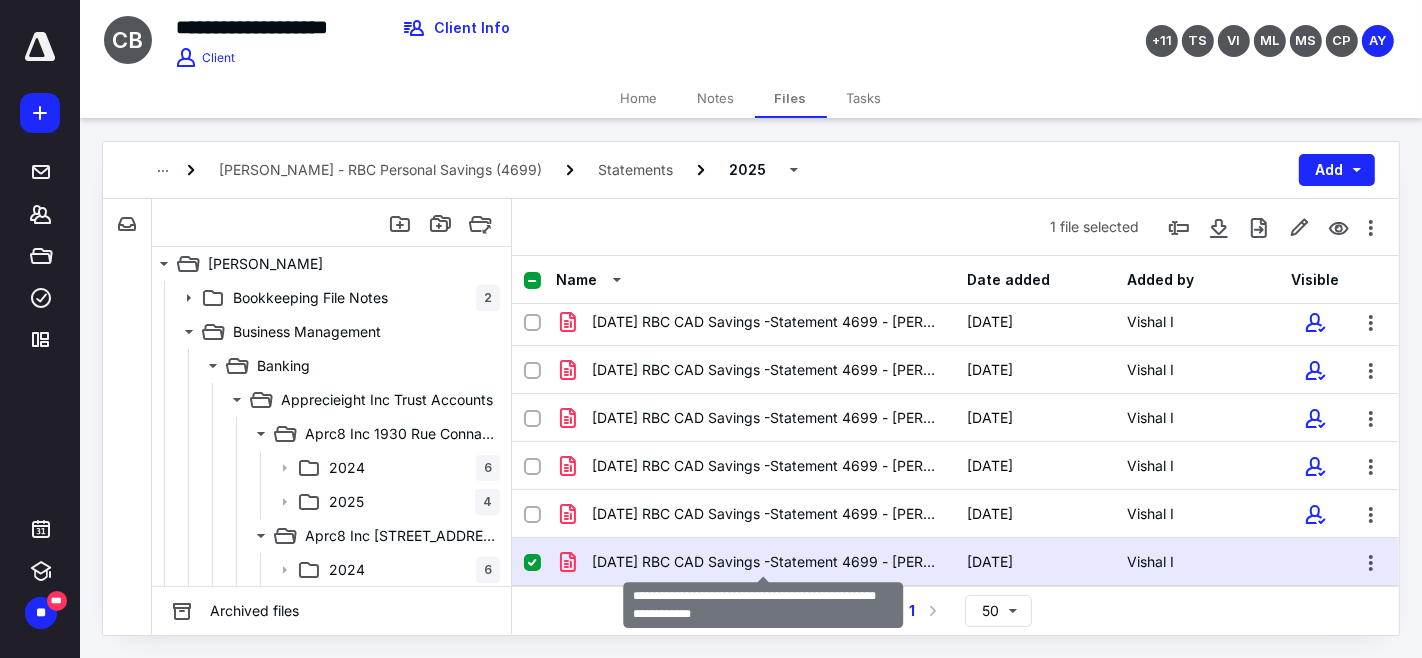 click on "[DATE] RBC CAD Savings -Statement 4699 - [PERSON_NAME].pdf" at bounding box center [768, 562] 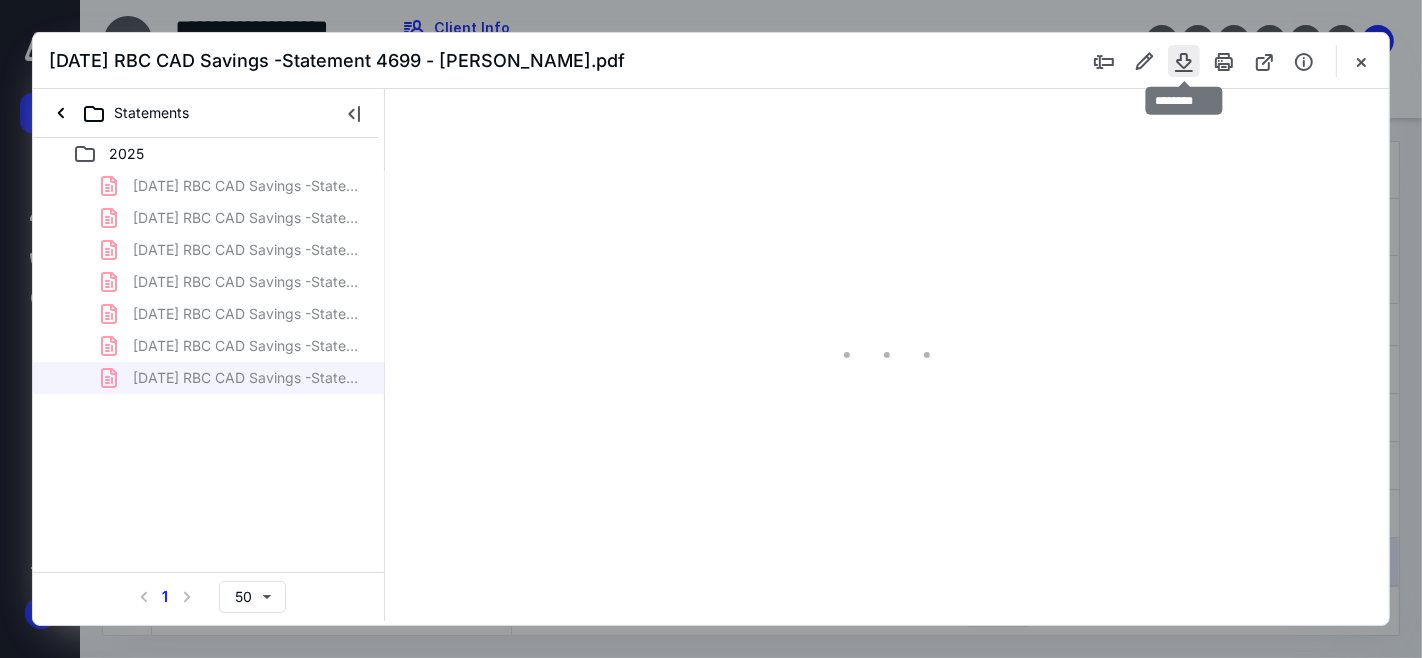 scroll, scrollTop: 0, scrollLeft: 0, axis: both 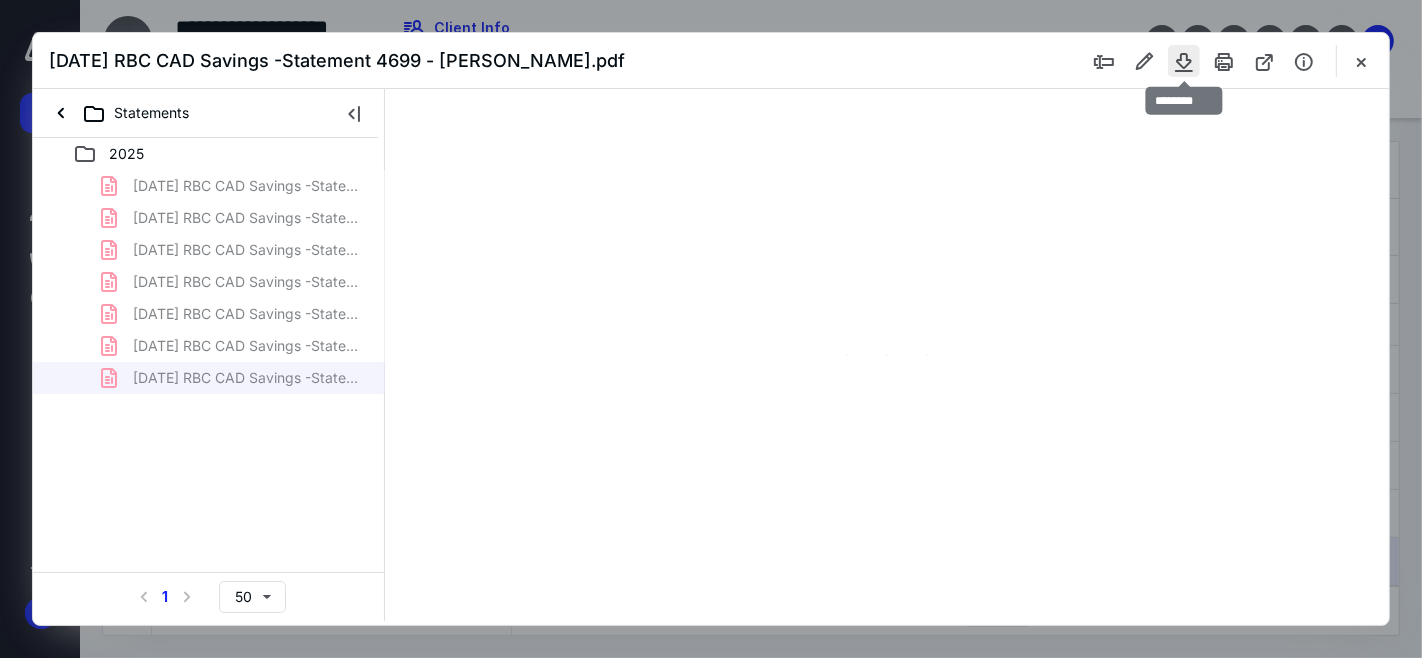 click at bounding box center [1184, 61] 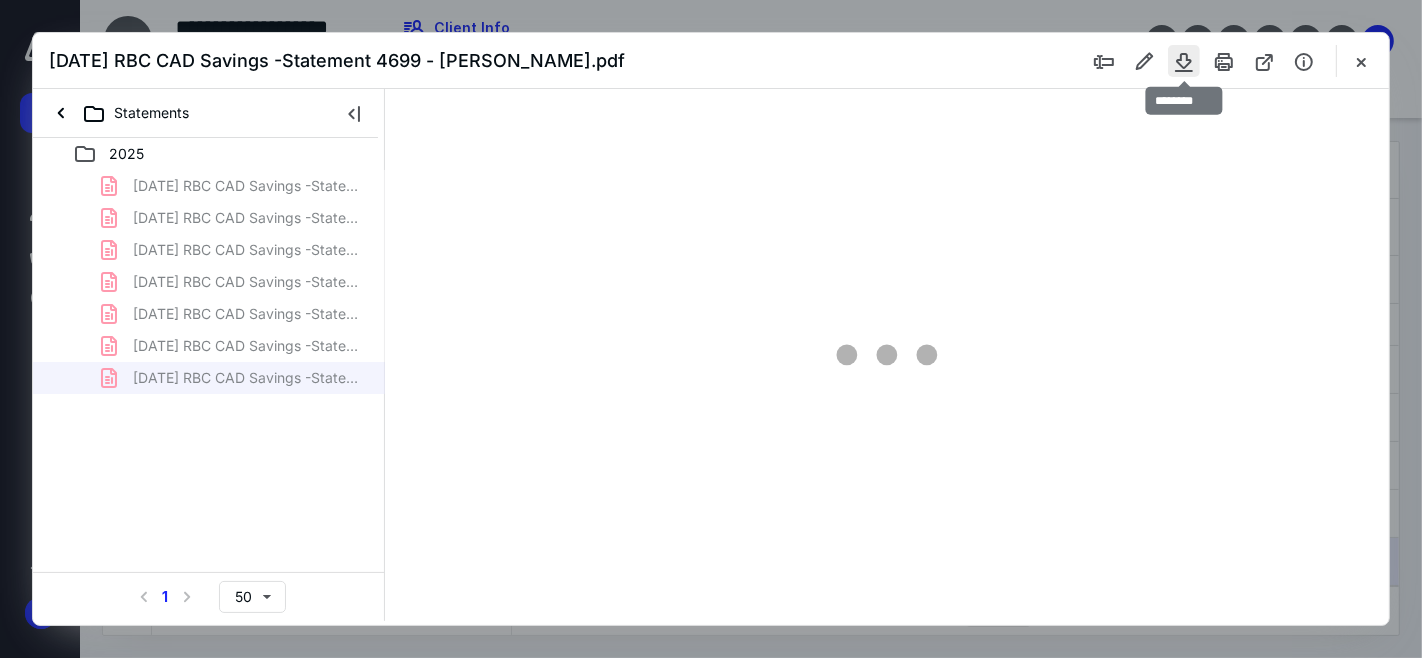 type on "57" 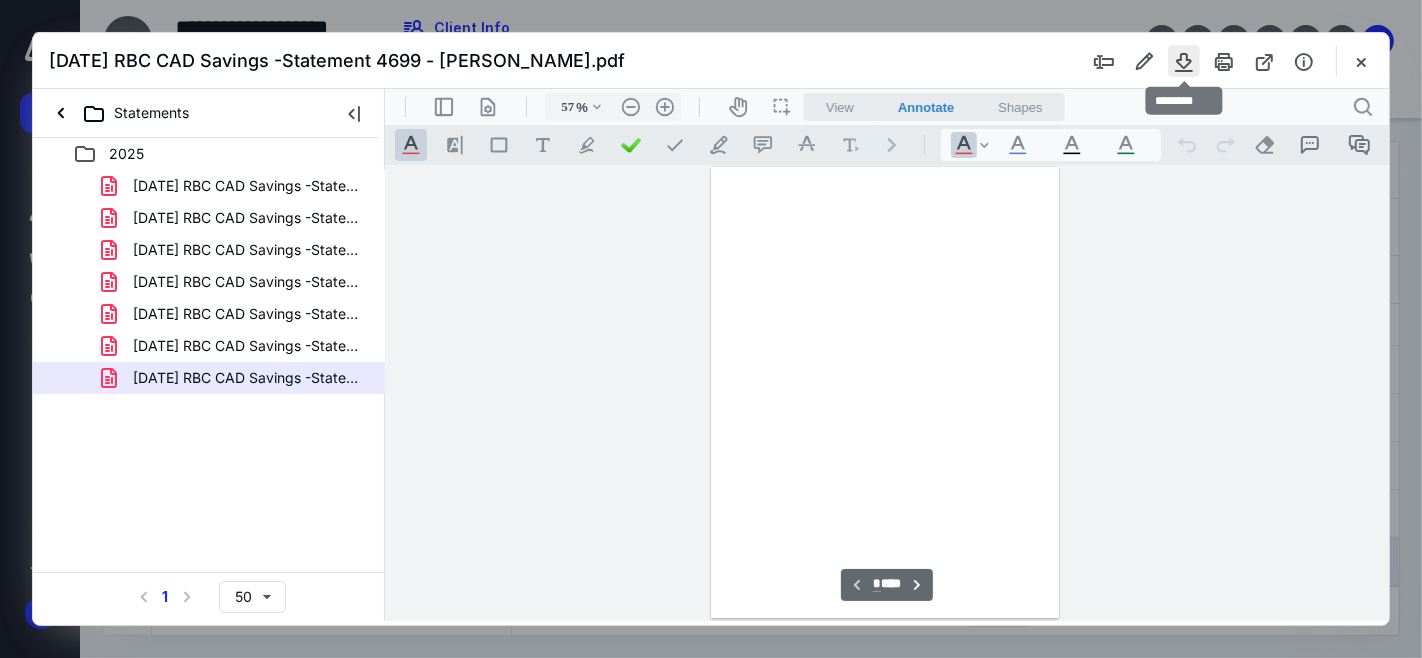 scroll, scrollTop: 77, scrollLeft: 0, axis: vertical 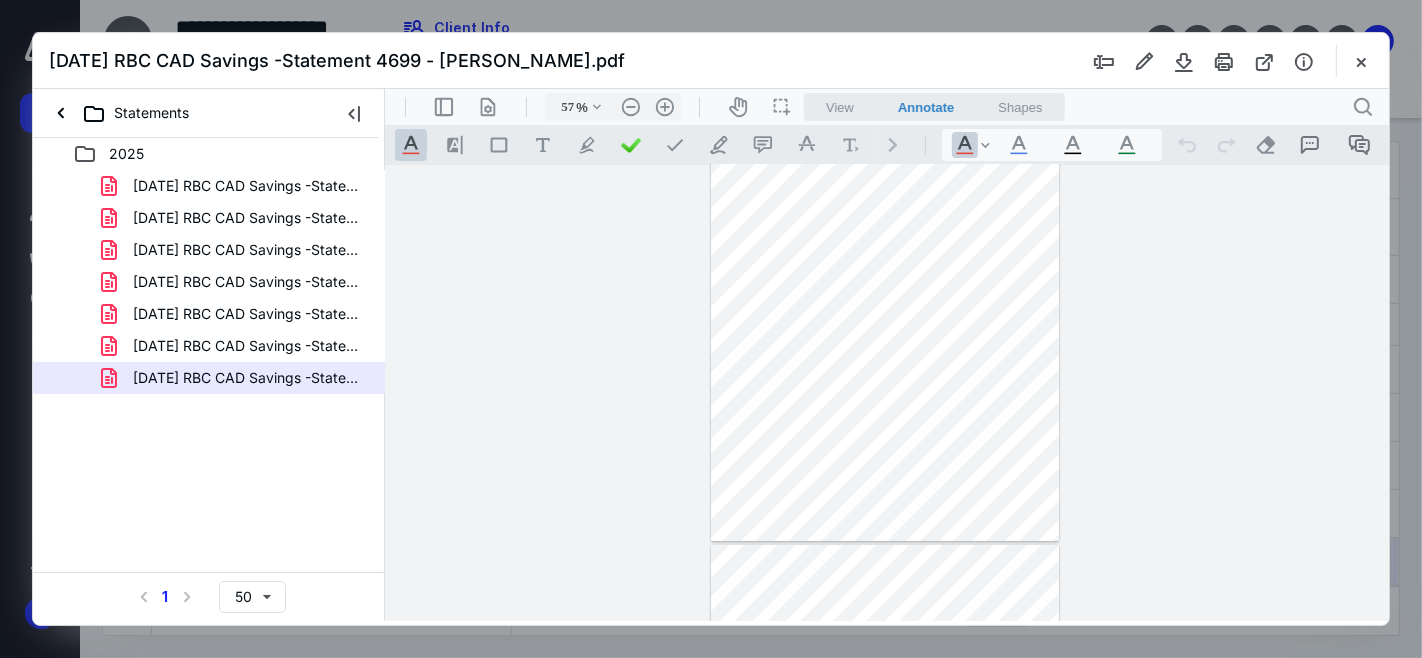 drag, startPoint x: 1360, startPoint y: 65, endPoint x: 1256, endPoint y: 171, distance: 148.49916 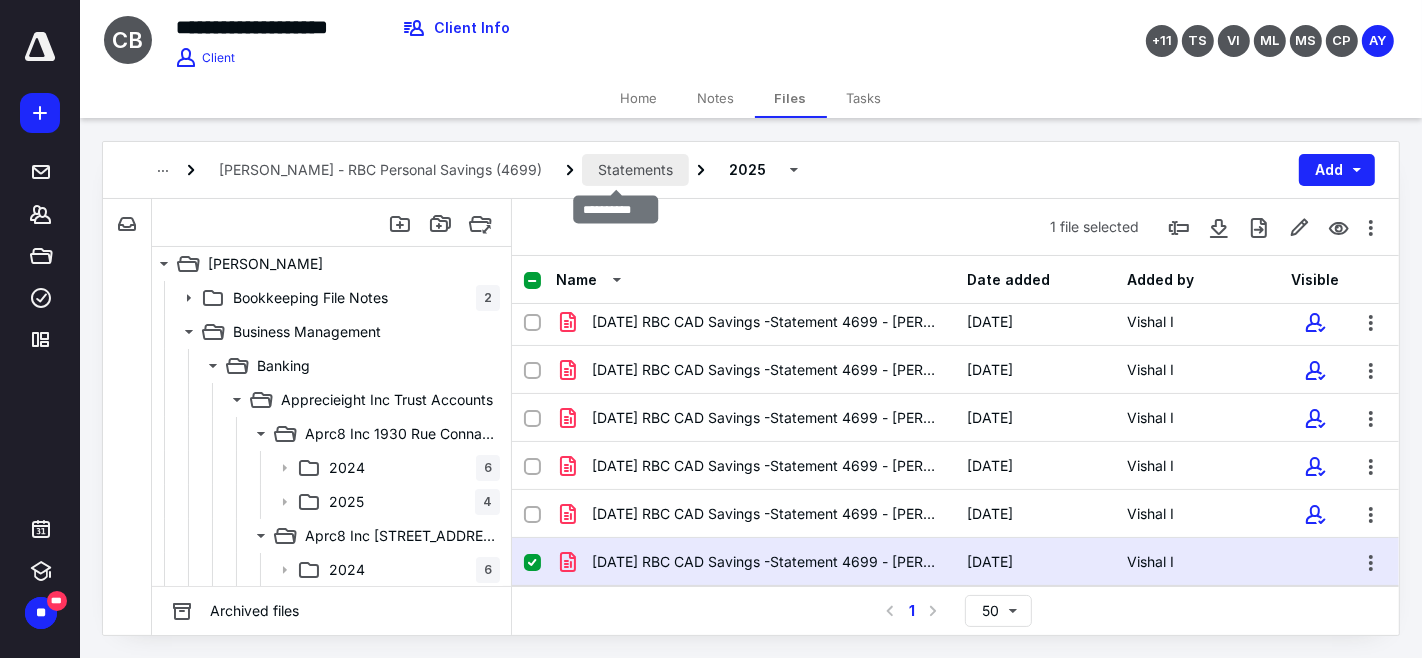 click on "Statements" at bounding box center [635, 170] 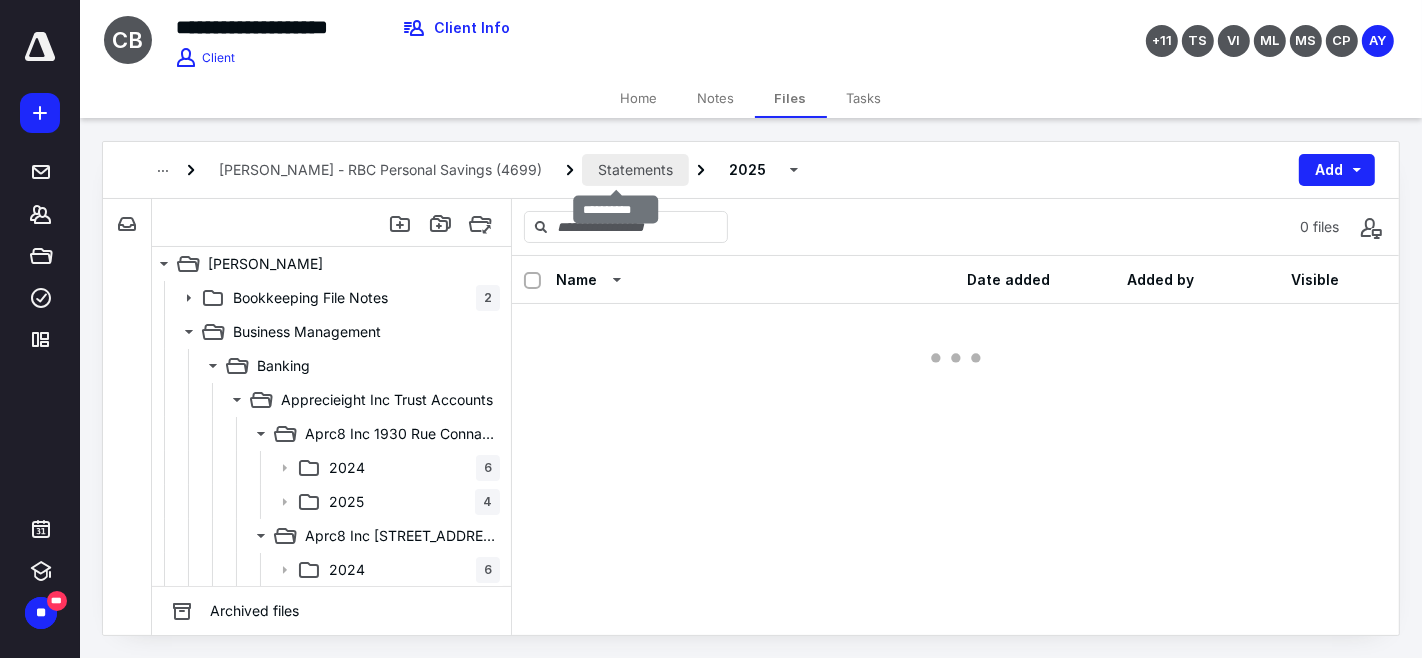 scroll, scrollTop: 0, scrollLeft: 0, axis: both 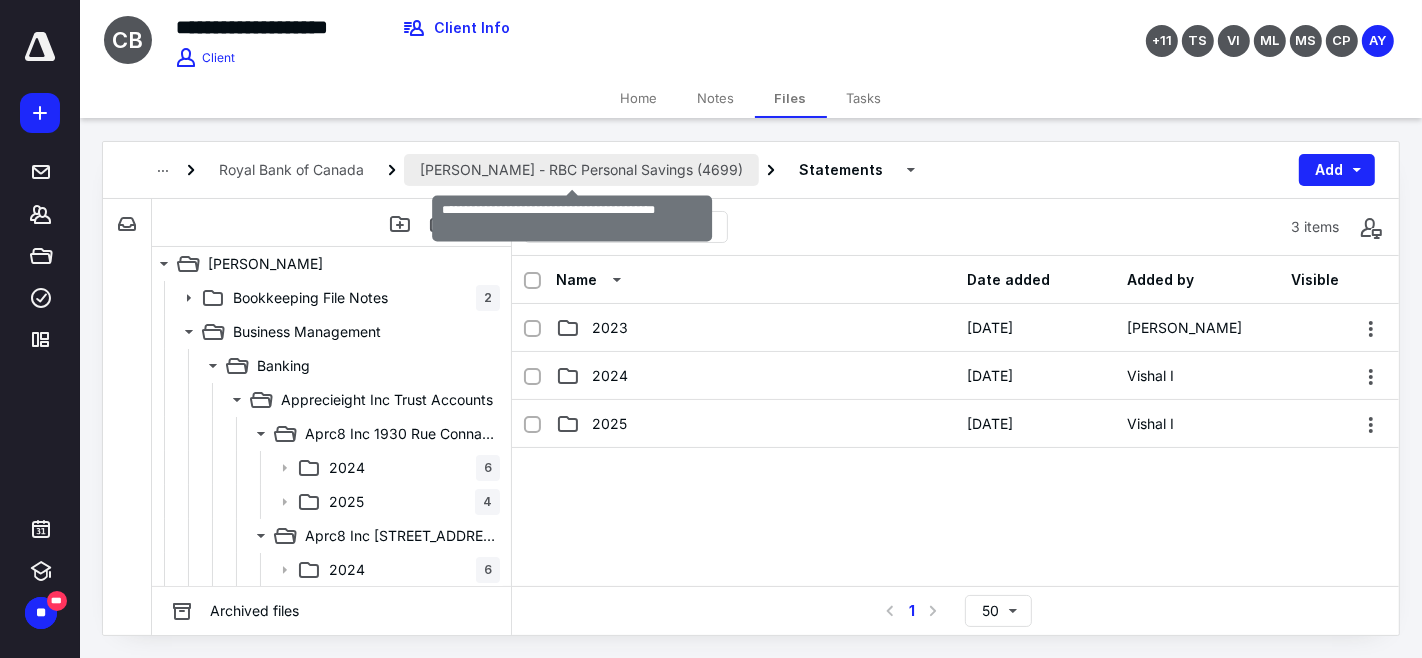 click on "[PERSON_NAME] - RBC Personal Savings (4699)" at bounding box center (581, 170) 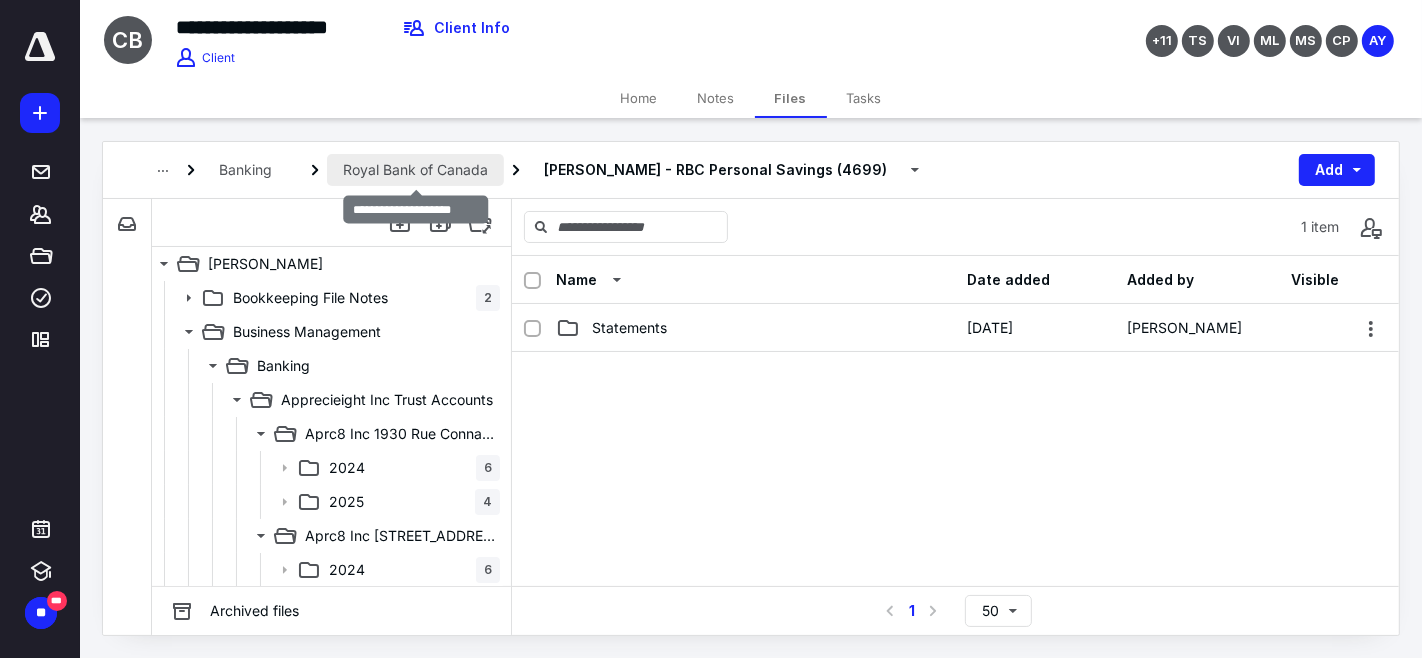 click on "Royal Bank of Canada" at bounding box center [415, 170] 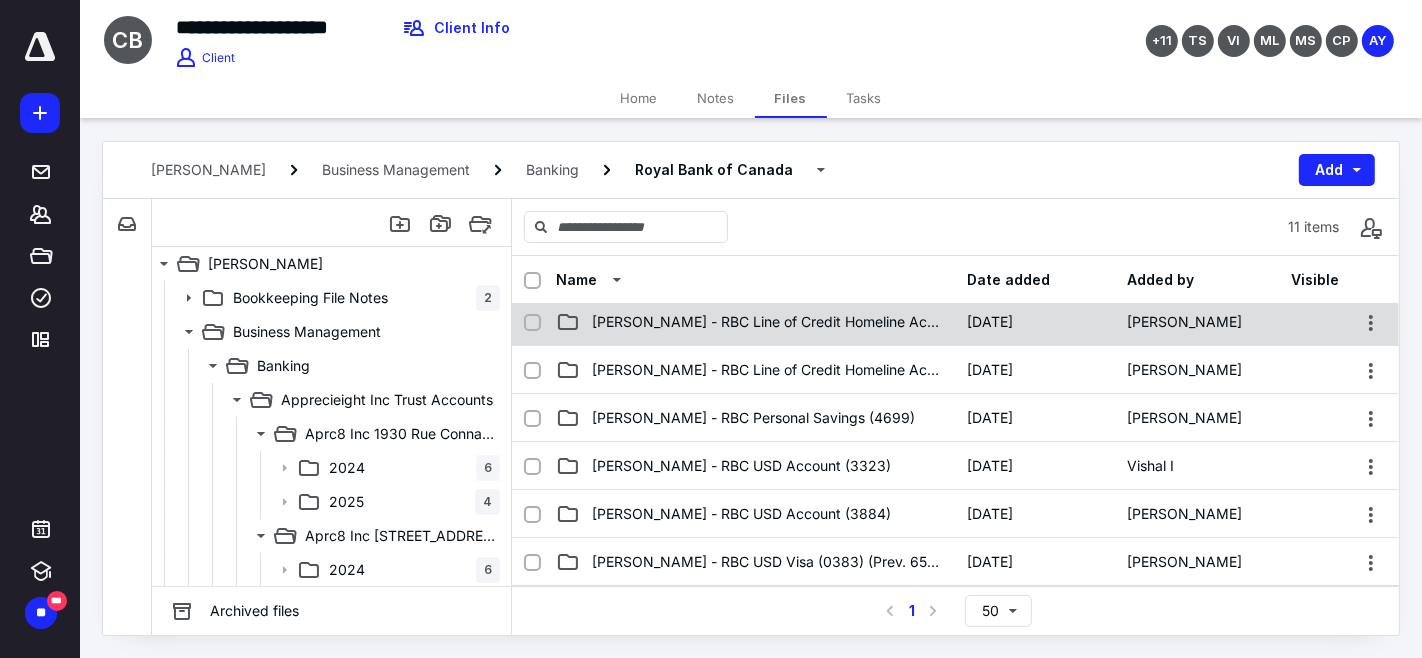 scroll, scrollTop: 222, scrollLeft: 0, axis: vertical 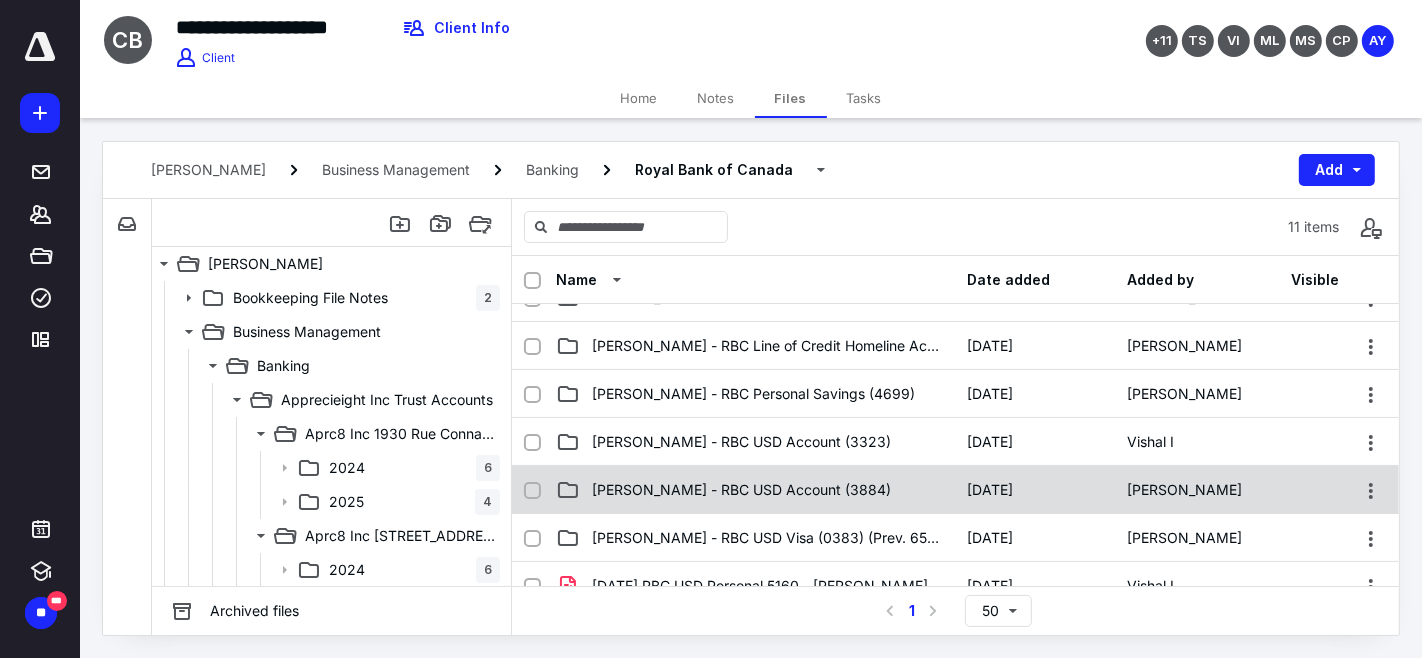 click on "[PERSON_NAME] - RBC USD Account (3884)" at bounding box center (741, 490) 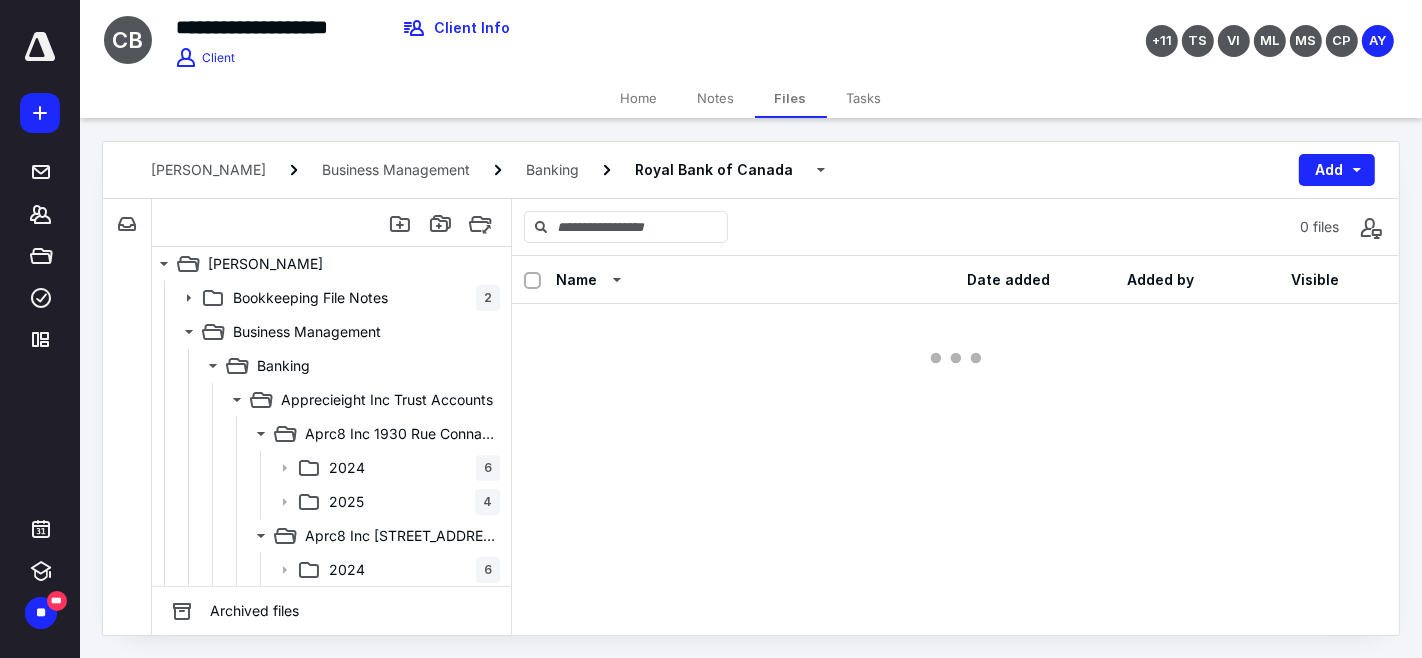scroll, scrollTop: 0, scrollLeft: 0, axis: both 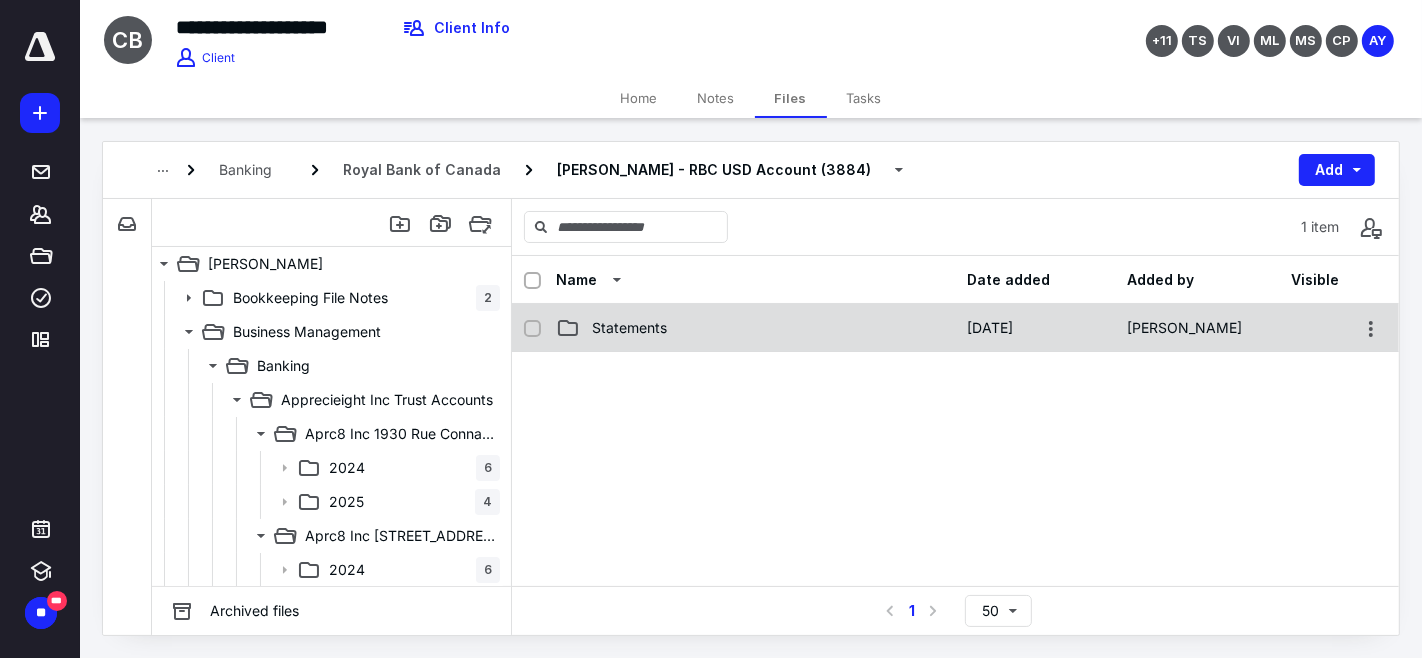click on "Statements" at bounding box center (629, 328) 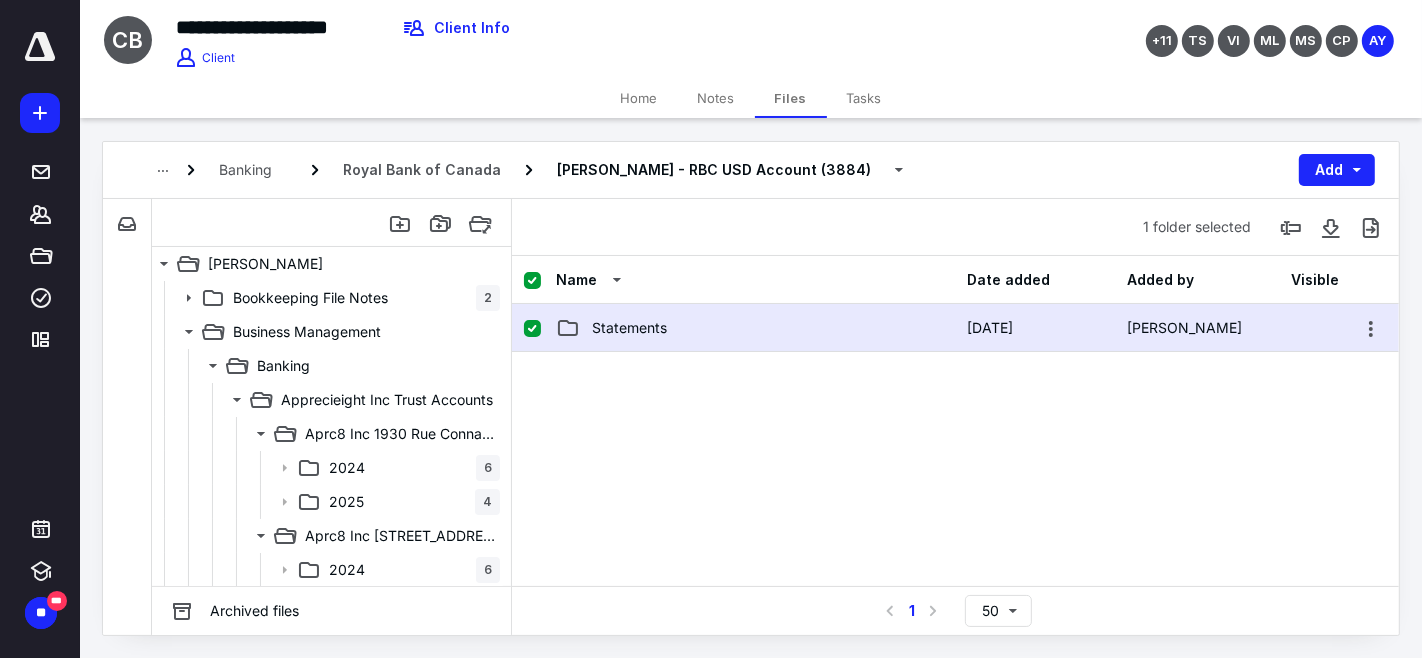 click on "Statements" at bounding box center [629, 328] 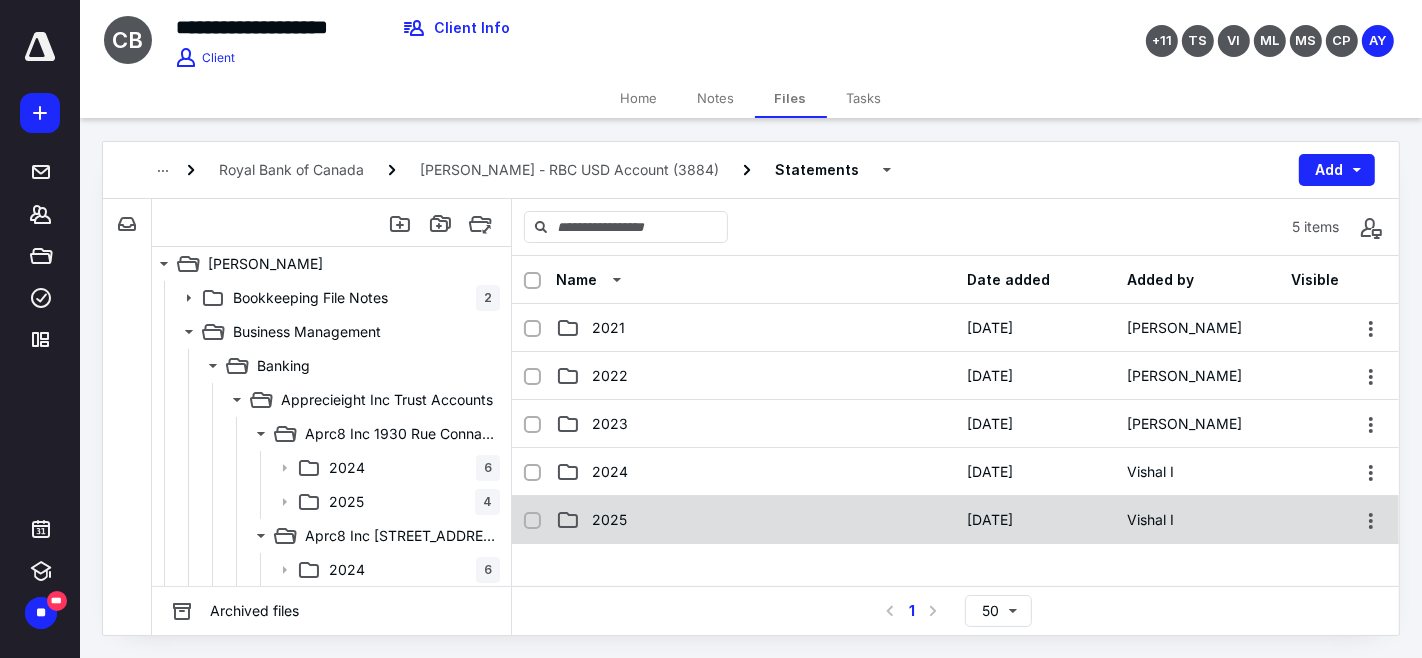 click on "2025" at bounding box center [756, 520] 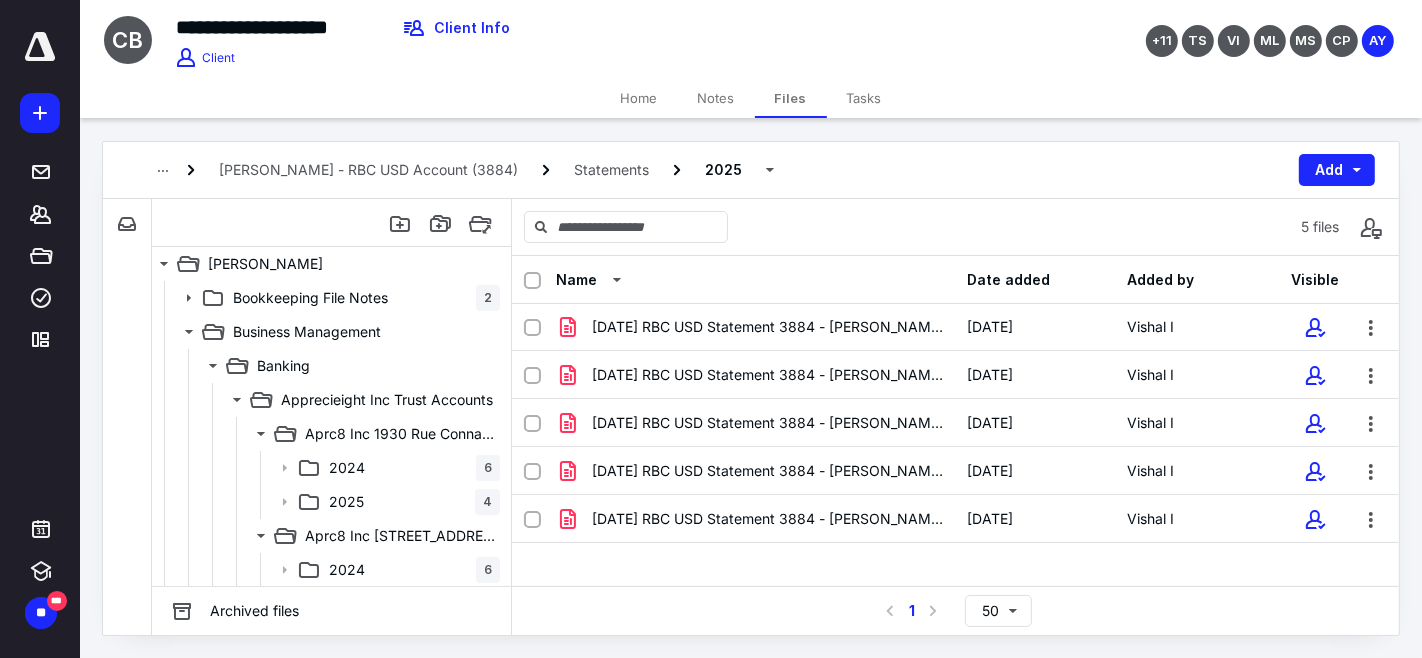scroll, scrollTop: 0, scrollLeft: 0, axis: both 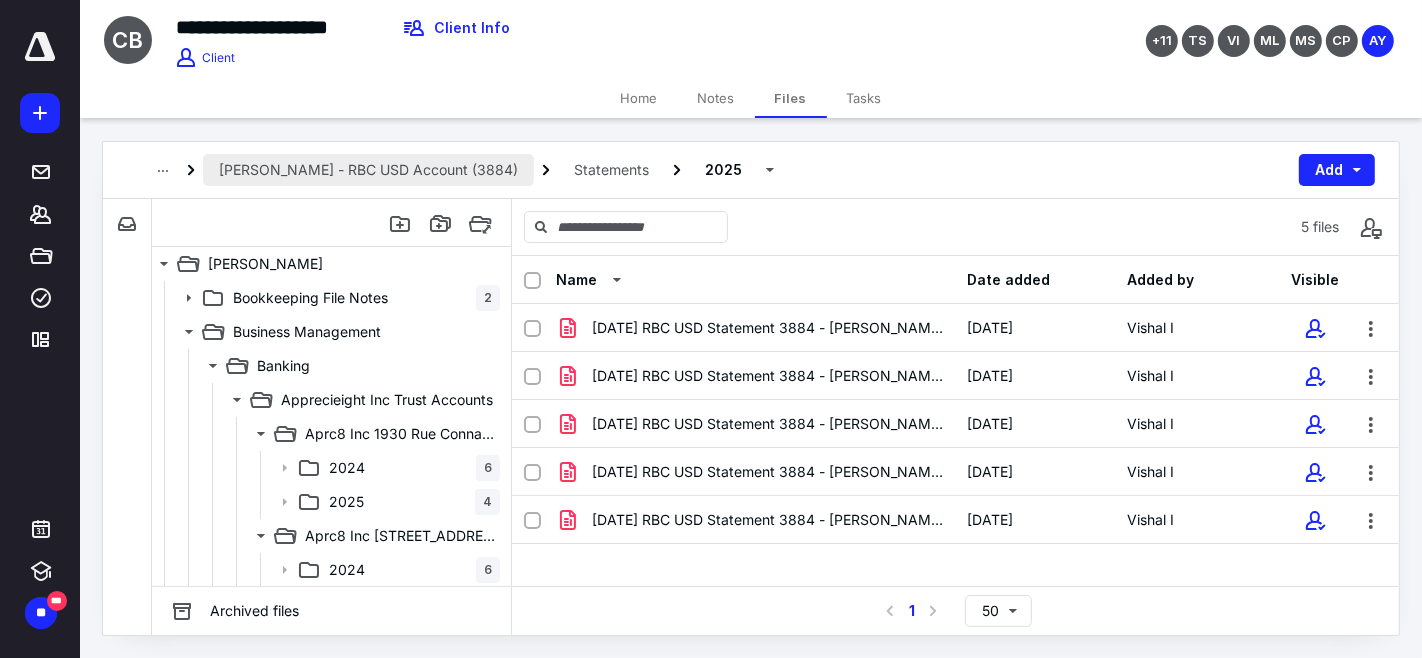 click on "[PERSON_NAME] - RBC USD Account (3884)" at bounding box center [368, 170] 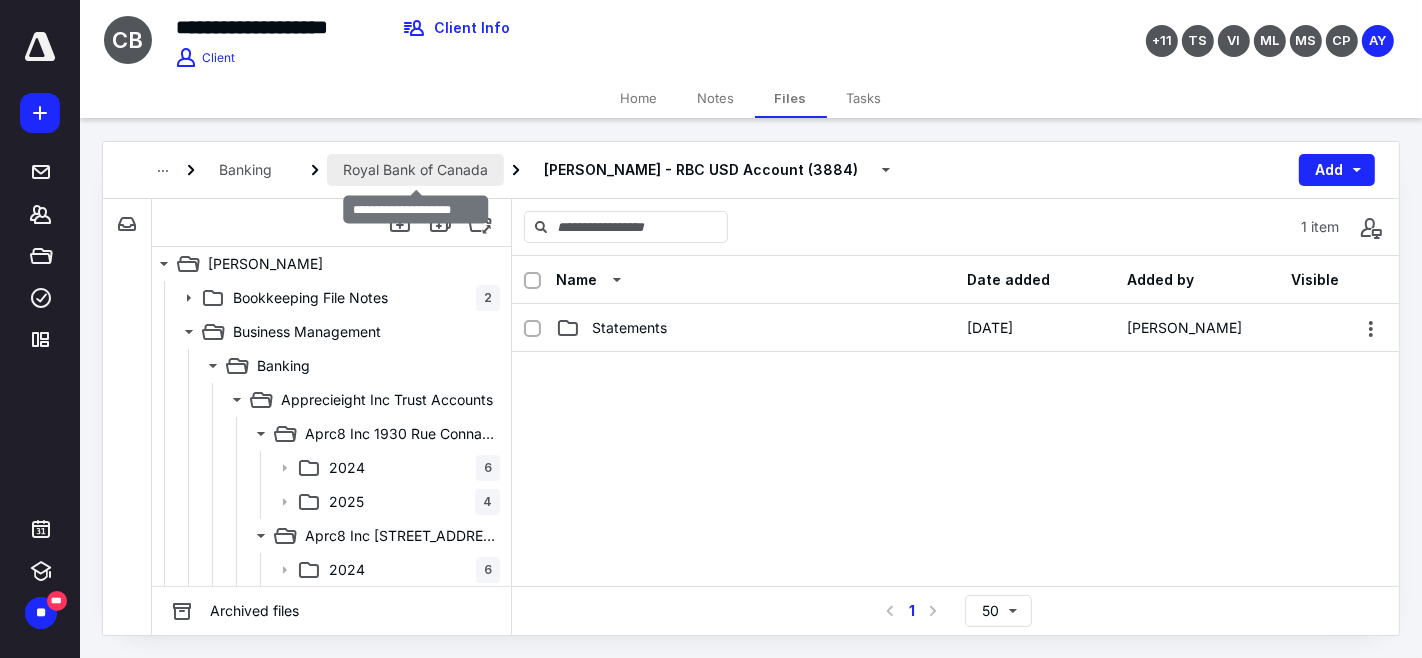 click on "Royal Bank of Canada" at bounding box center (415, 170) 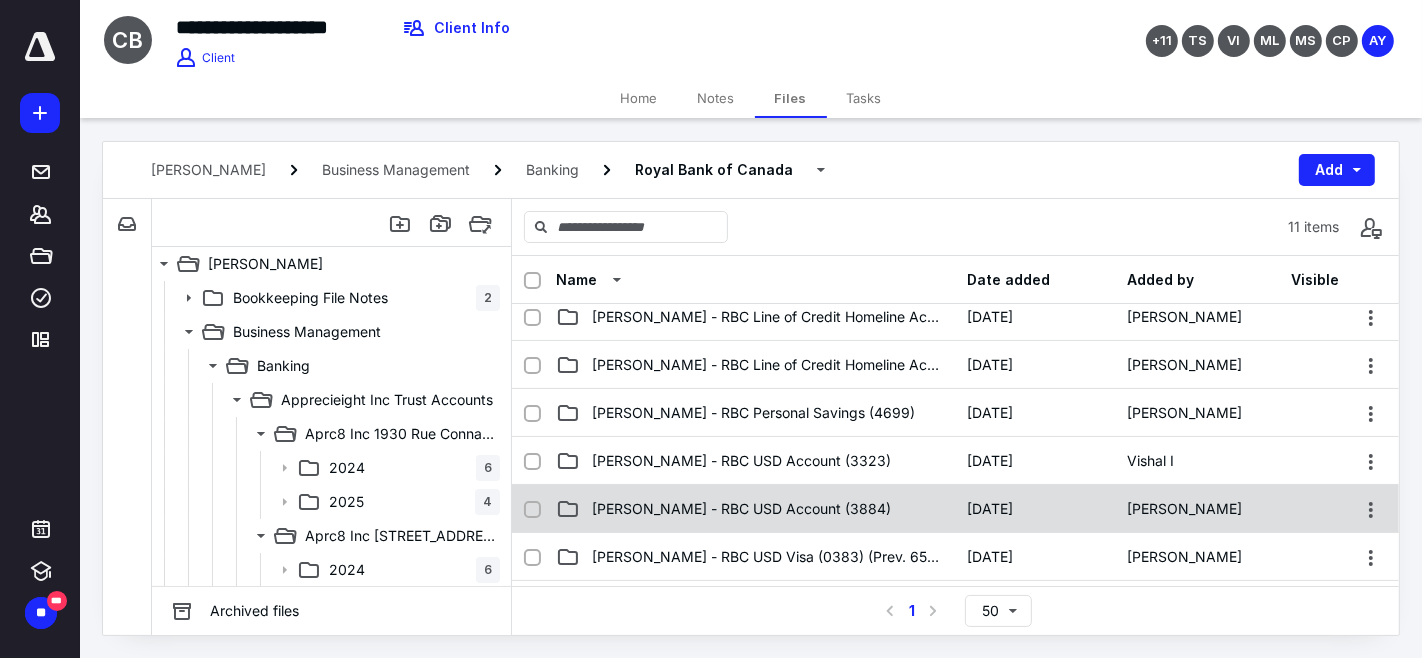scroll, scrollTop: 165, scrollLeft: 0, axis: vertical 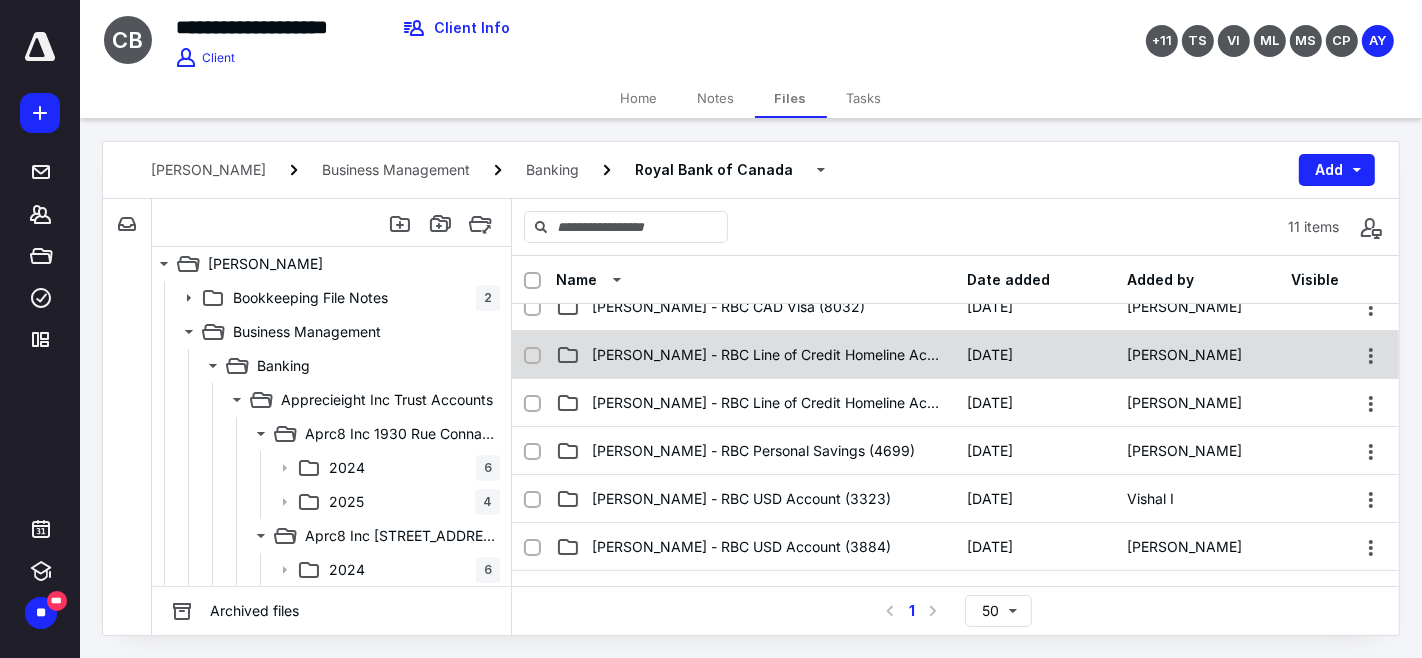 click on "[PERSON_NAME] - RBC Line of Credit Homeline Account (1179)" at bounding box center [768, 355] 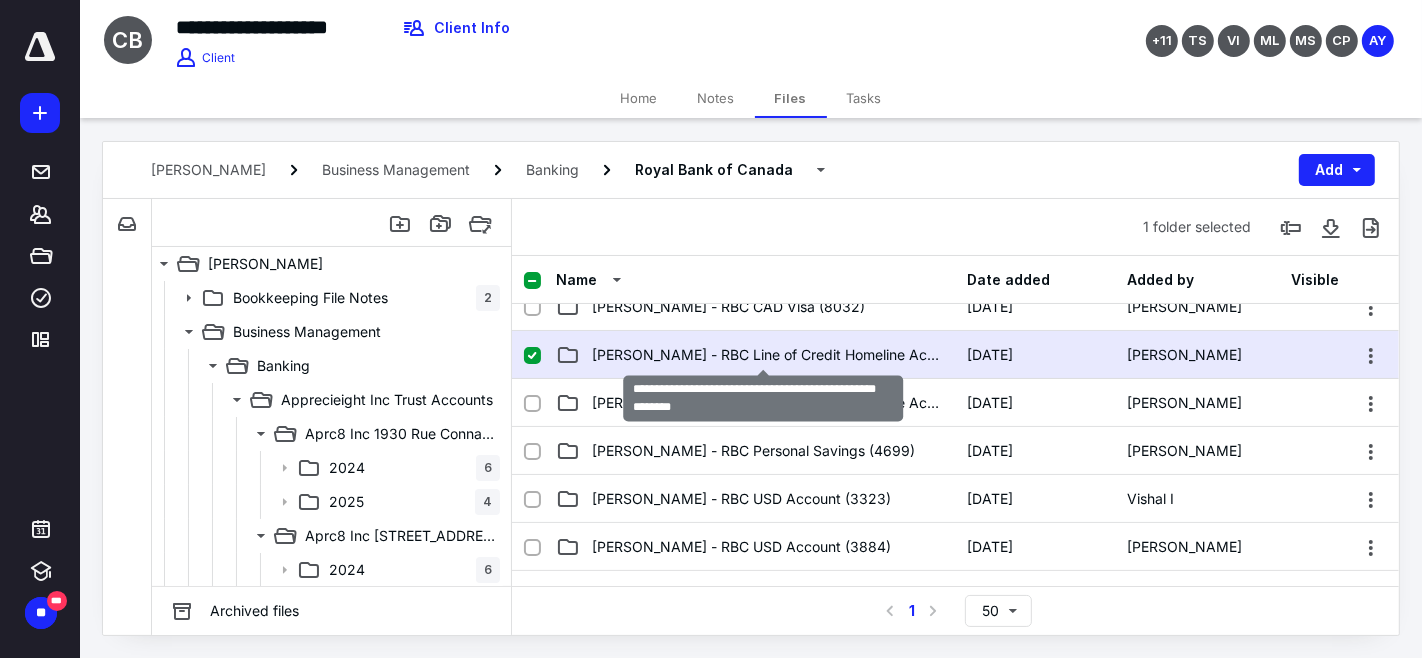 click on "[PERSON_NAME] - RBC Line of Credit Homeline Account (1179)" at bounding box center [768, 355] 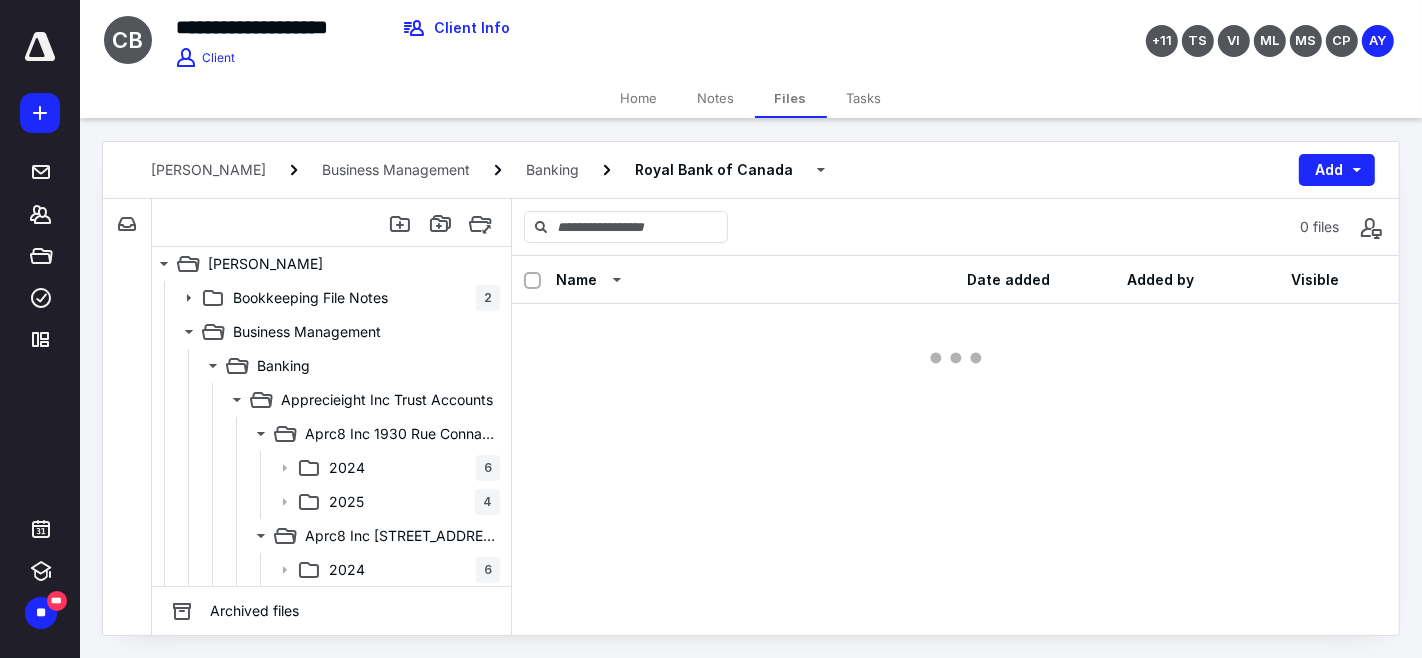 scroll, scrollTop: 0, scrollLeft: 0, axis: both 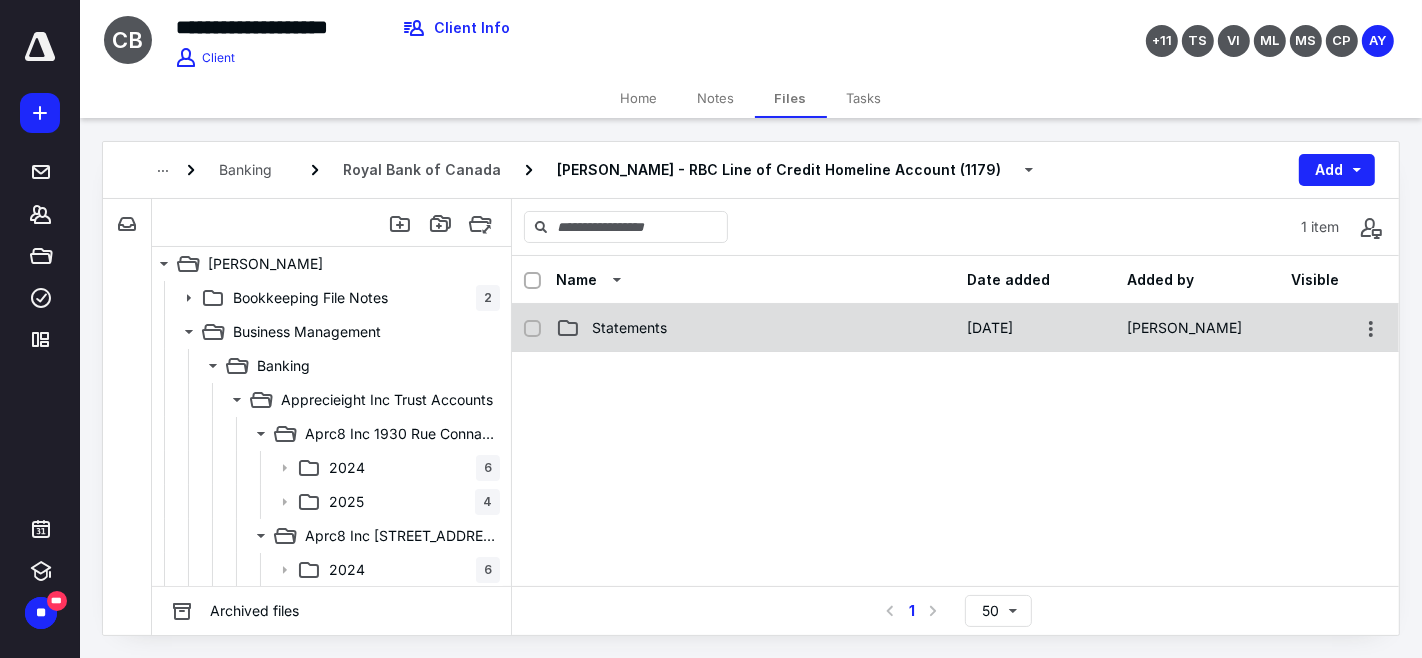 click on "Statements" at bounding box center [756, 328] 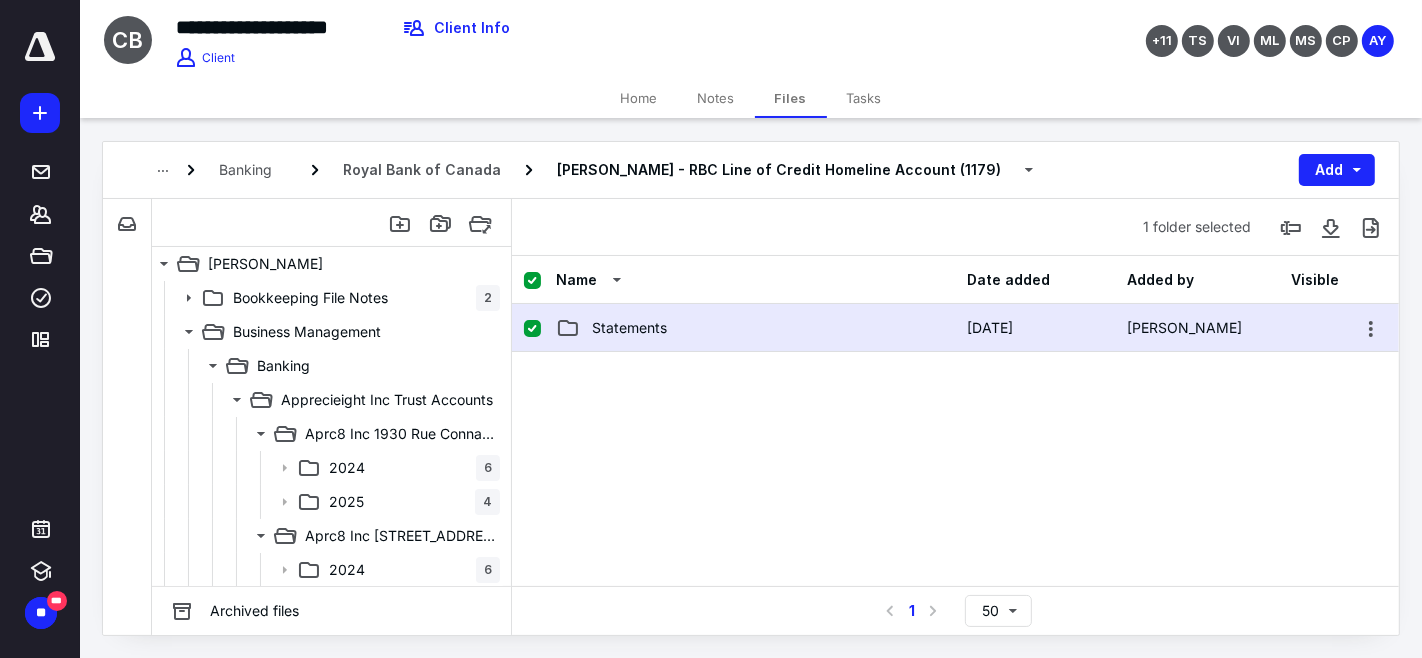 click on "Statements" at bounding box center (756, 328) 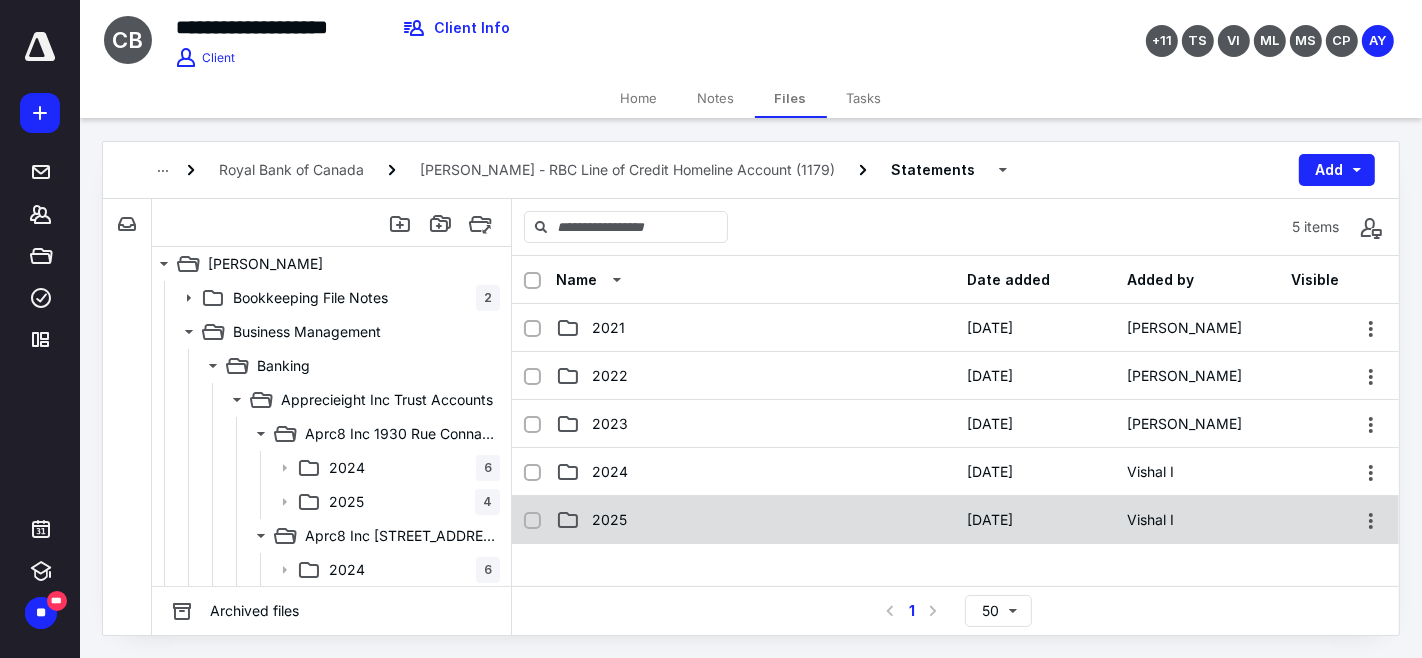 click on "2025" at bounding box center (756, 520) 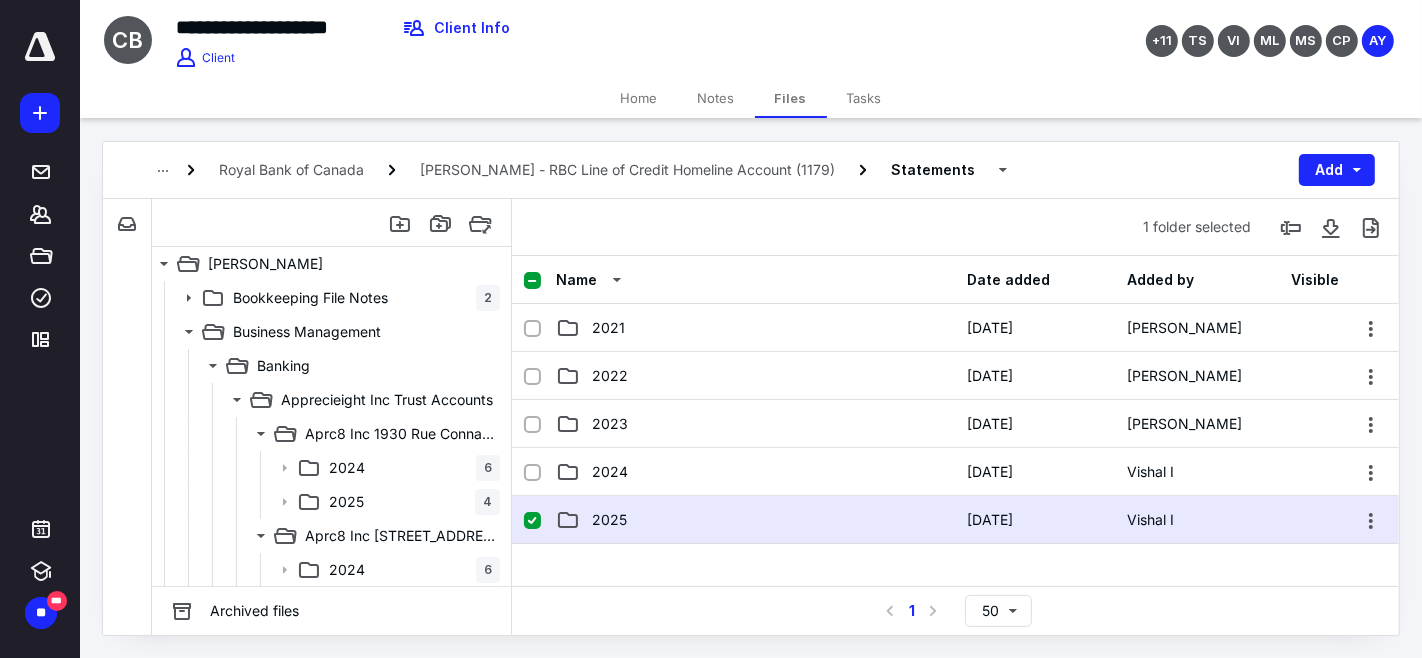 click on "2025" at bounding box center (756, 520) 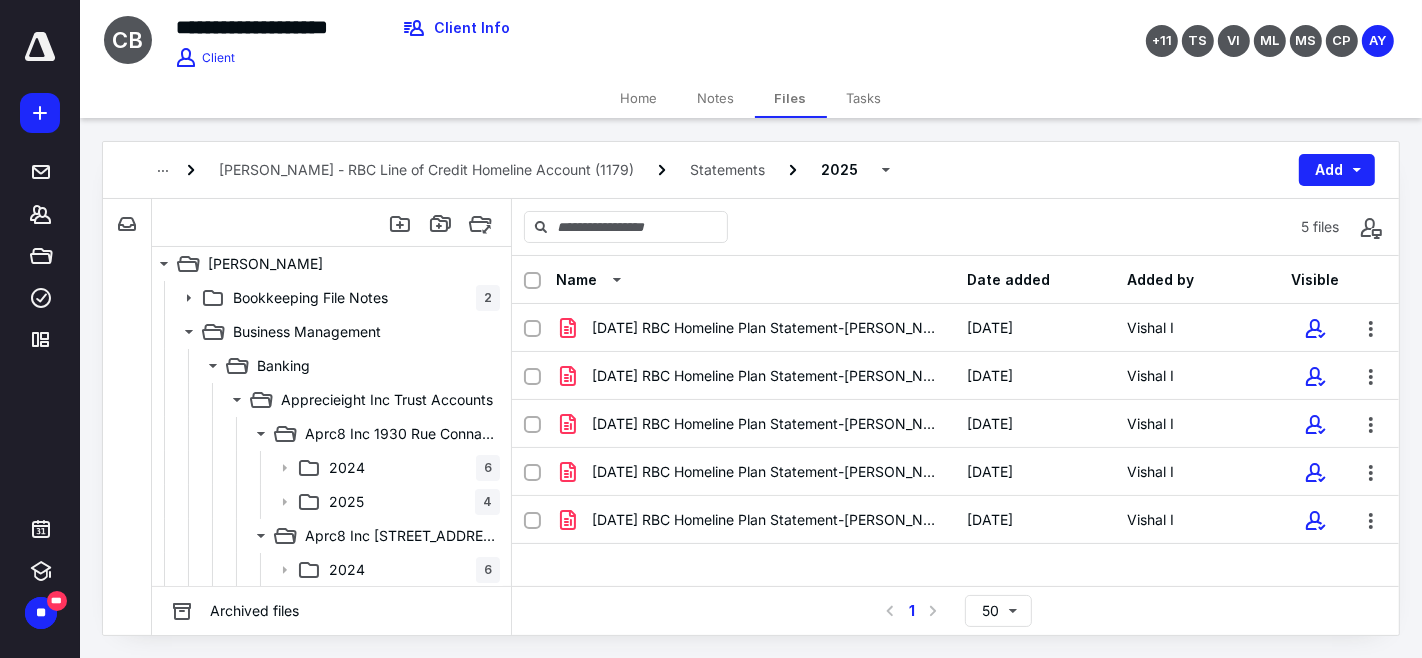 scroll, scrollTop: 17, scrollLeft: 0, axis: vertical 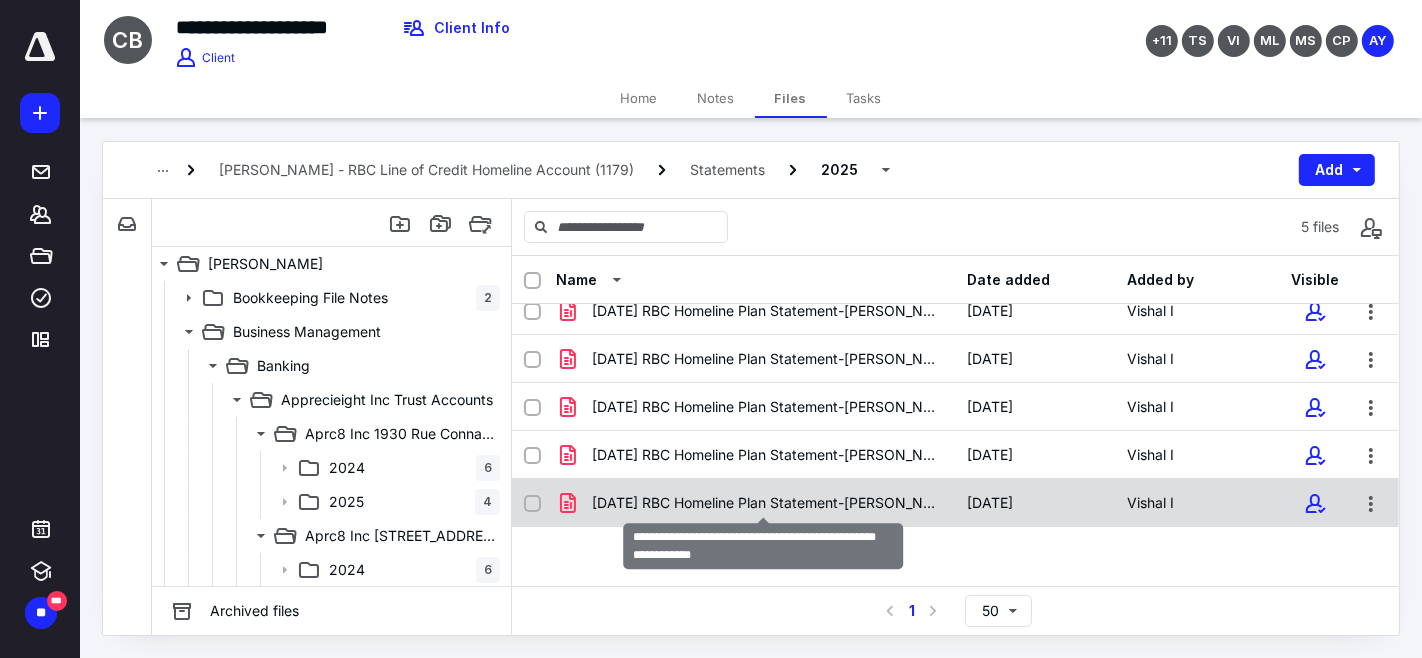 click on "[DATE] RBC Homeline Plan Statement-[PERSON_NAME].pdf" at bounding box center (768, 503) 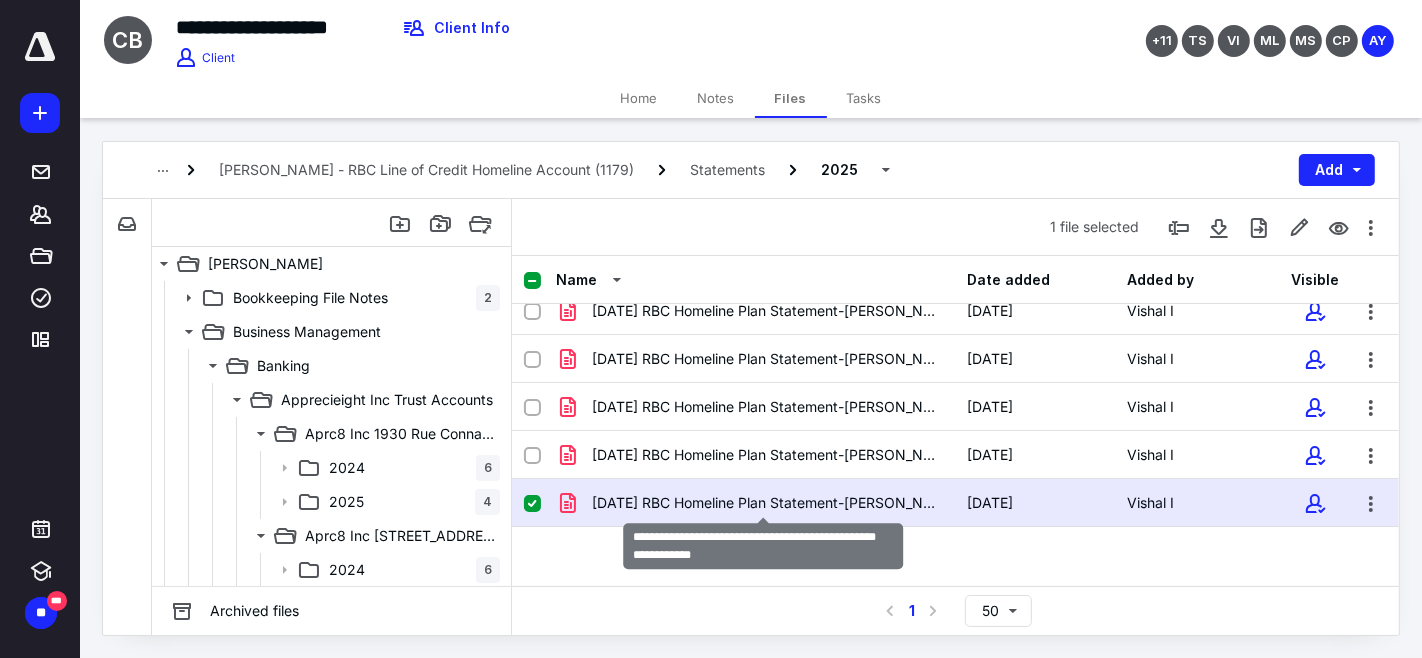 click on "[DATE] RBC Homeline Plan Statement-[PERSON_NAME].pdf" at bounding box center [768, 503] 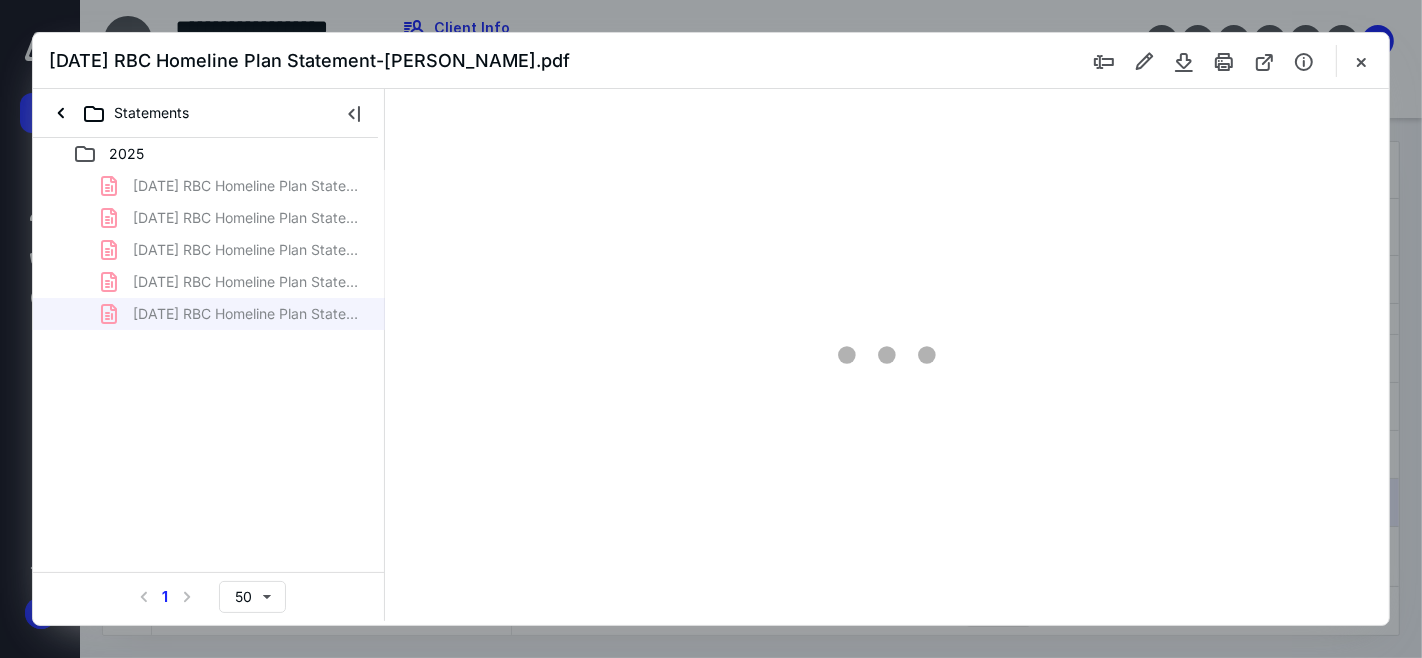 scroll, scrollTop: 0, scrollLeft: 0, axis: both 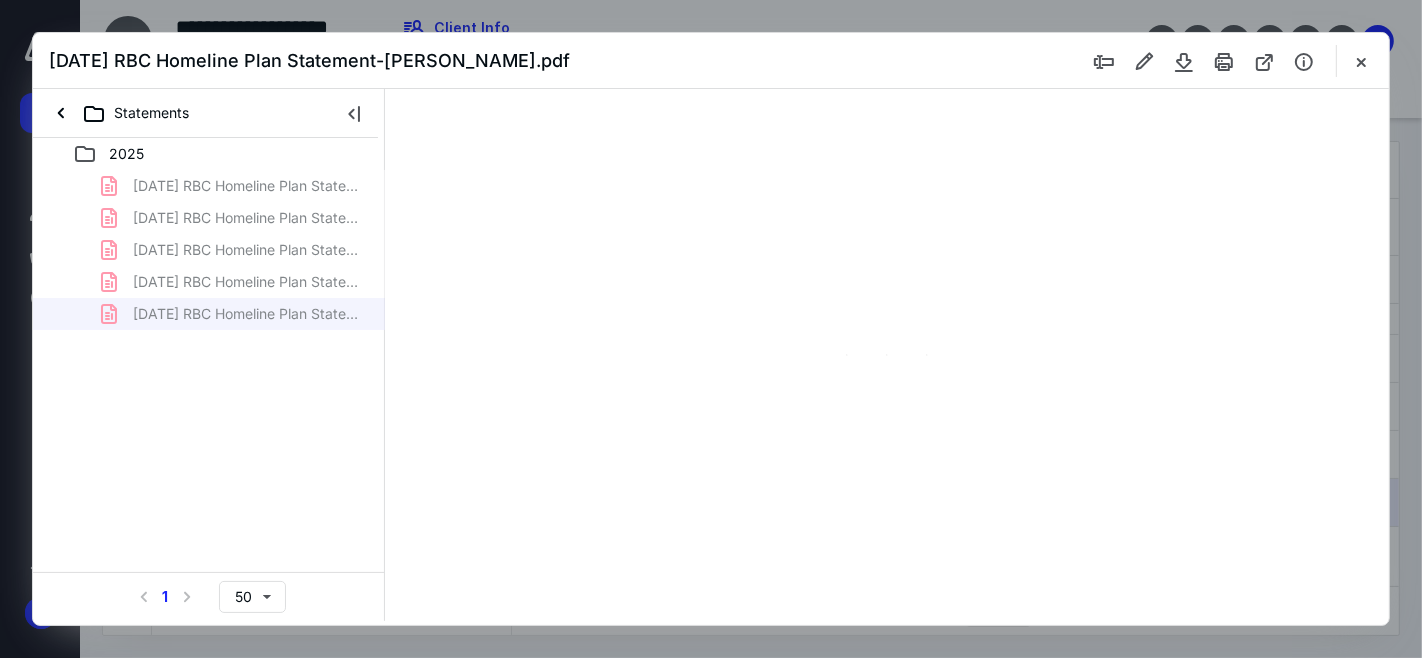 type on "57" 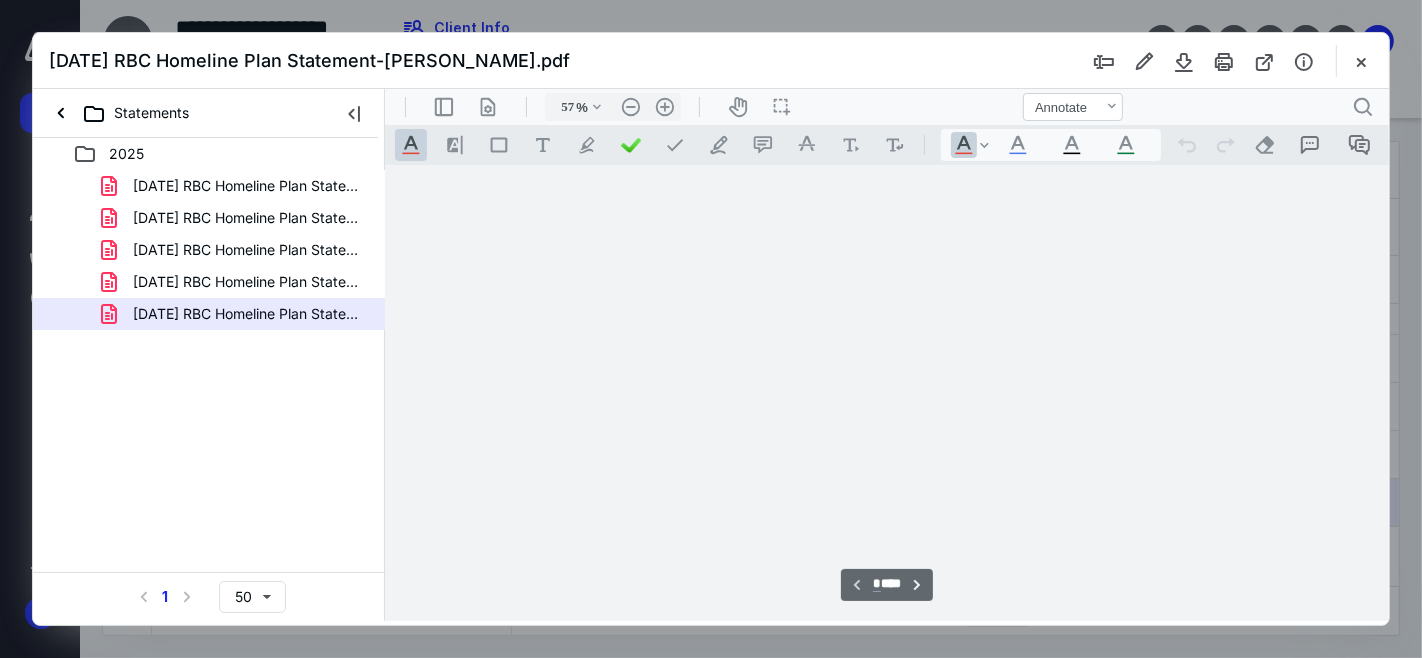 scroll, scrollTop: 77, scrollLeft: 0, axis: vertical 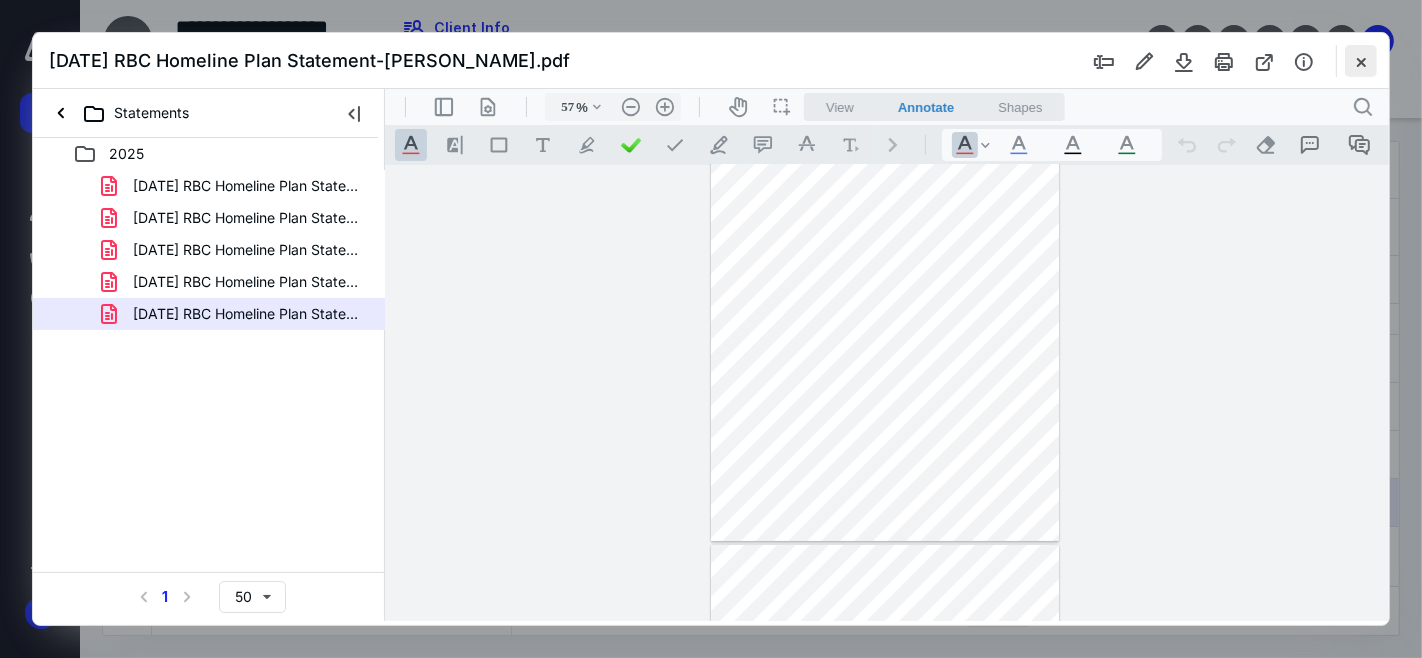 click at bounding box center [1361, 61] 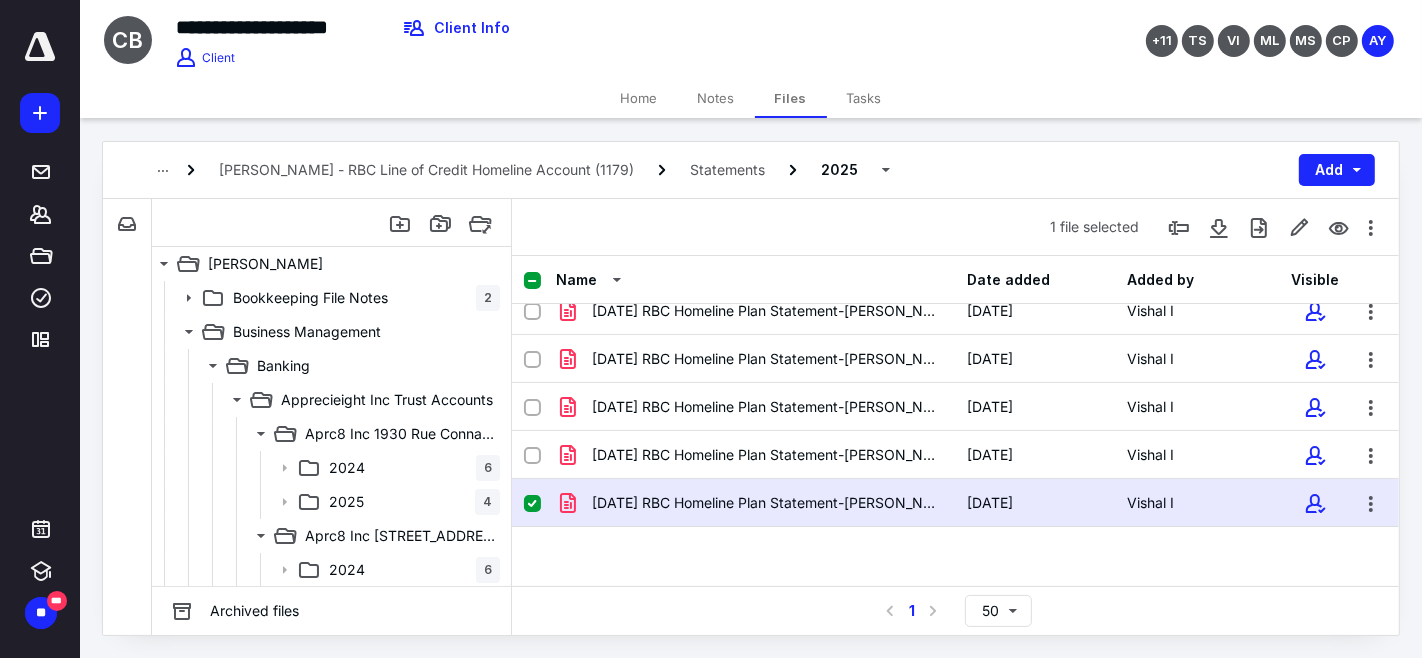 click on "[DATE] RBC Homeline Plan Statement-[PERSON_NAME].pdf [DATE] Vishal I [DATE] RBC Homeline Plan Statement-[PERSON_NAME].pdf [DATE] Vishal I [DATE] RBC Homeline Plan Statement-[PERSON_NAME].pdf [DATE] Vishal I [DATE] RBC Homeline Plan Statement-[PERSON_NAME].pdf [DATE] Vishal I [DATE] RBC Homeline Plan Statement-[PERSON_NAME].pdf [DATE] Vishal I" at bounding box center (955, 437) 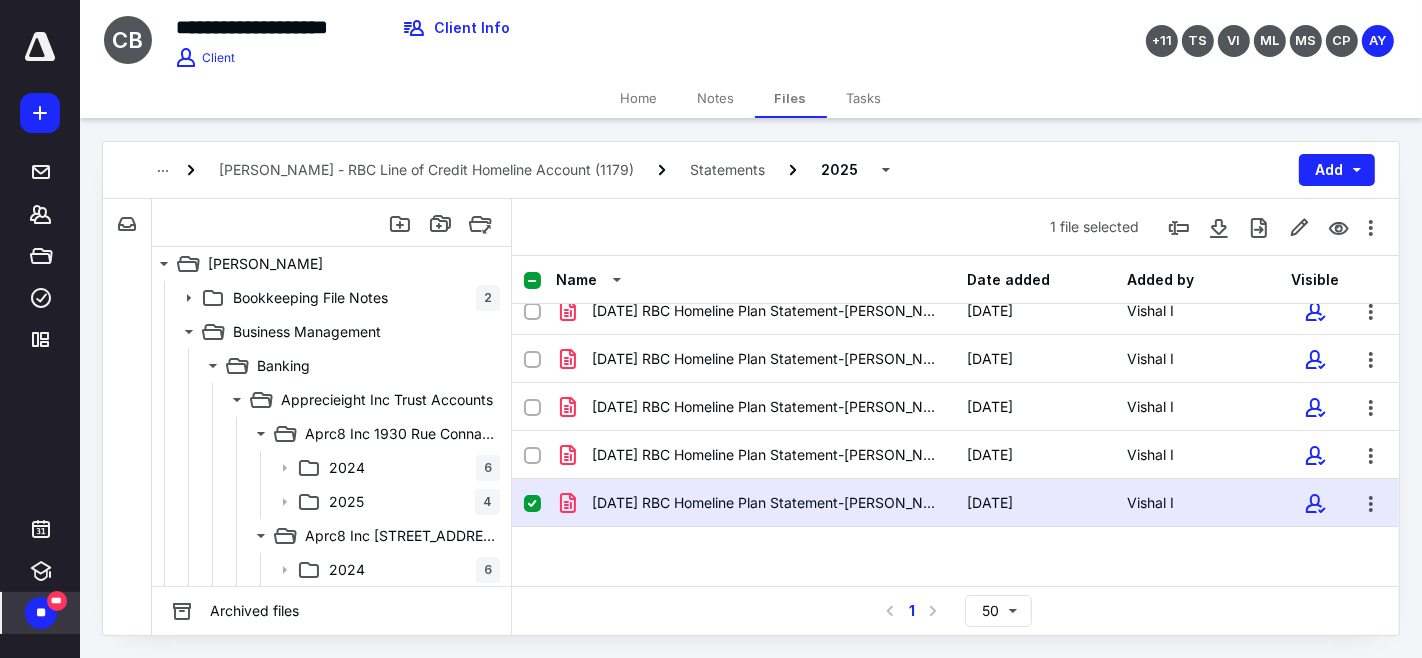 click on "**" at bounding box center [41, 613] 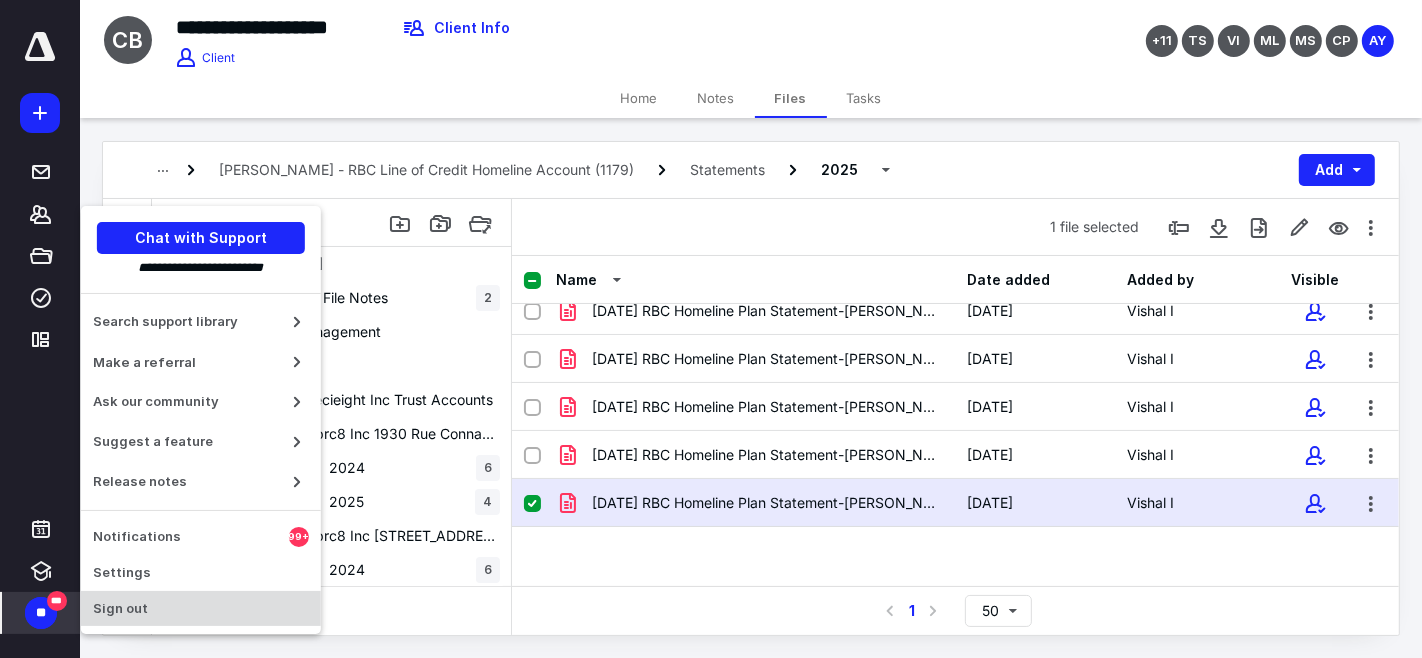 click on "Sign out" at bounding box center [201, 609] 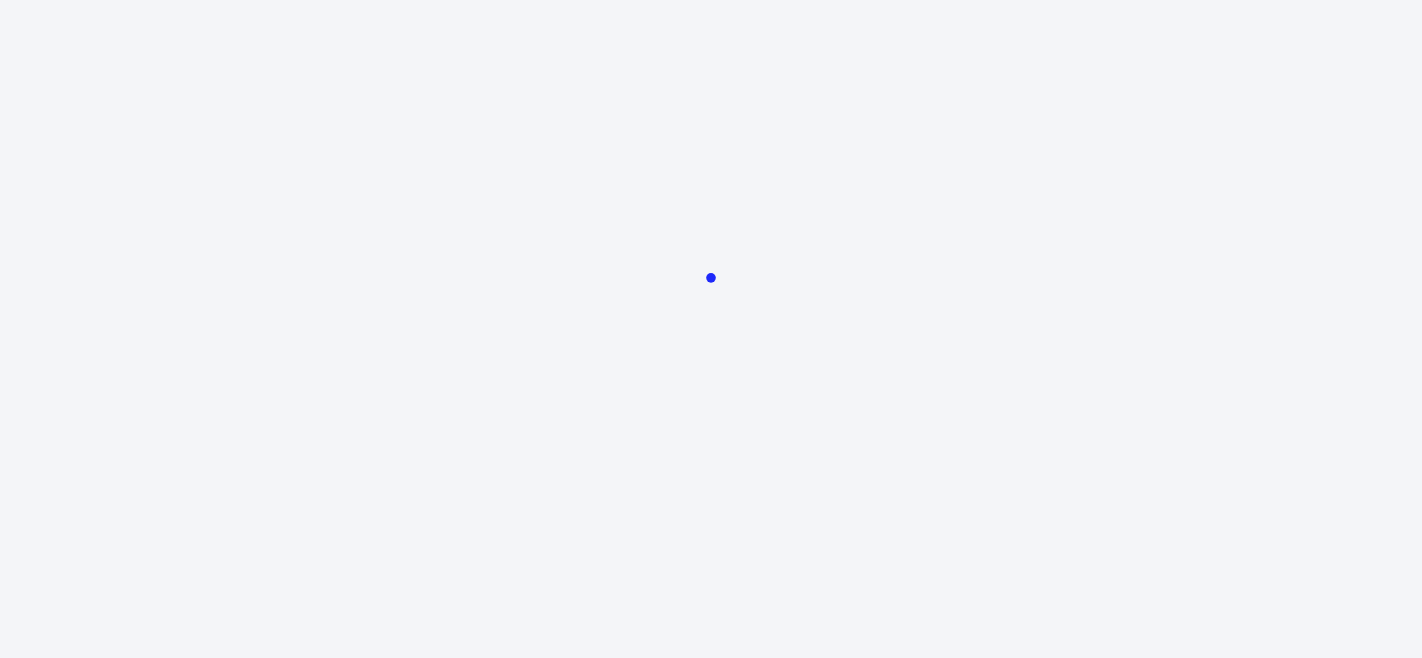 scroll, scrollTop: 0, scrollLeft: 0, axis: both 